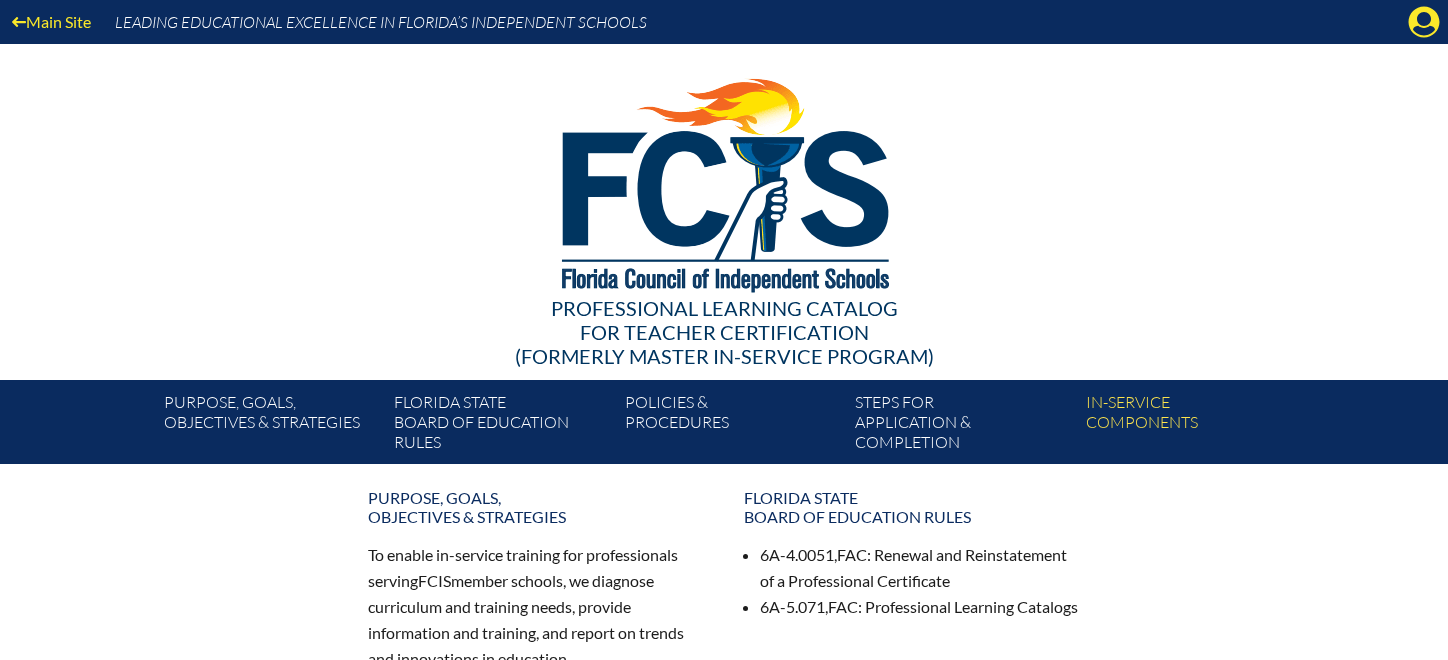 scroll, scrollTop: 0, scrollLeft: 0, axis: both 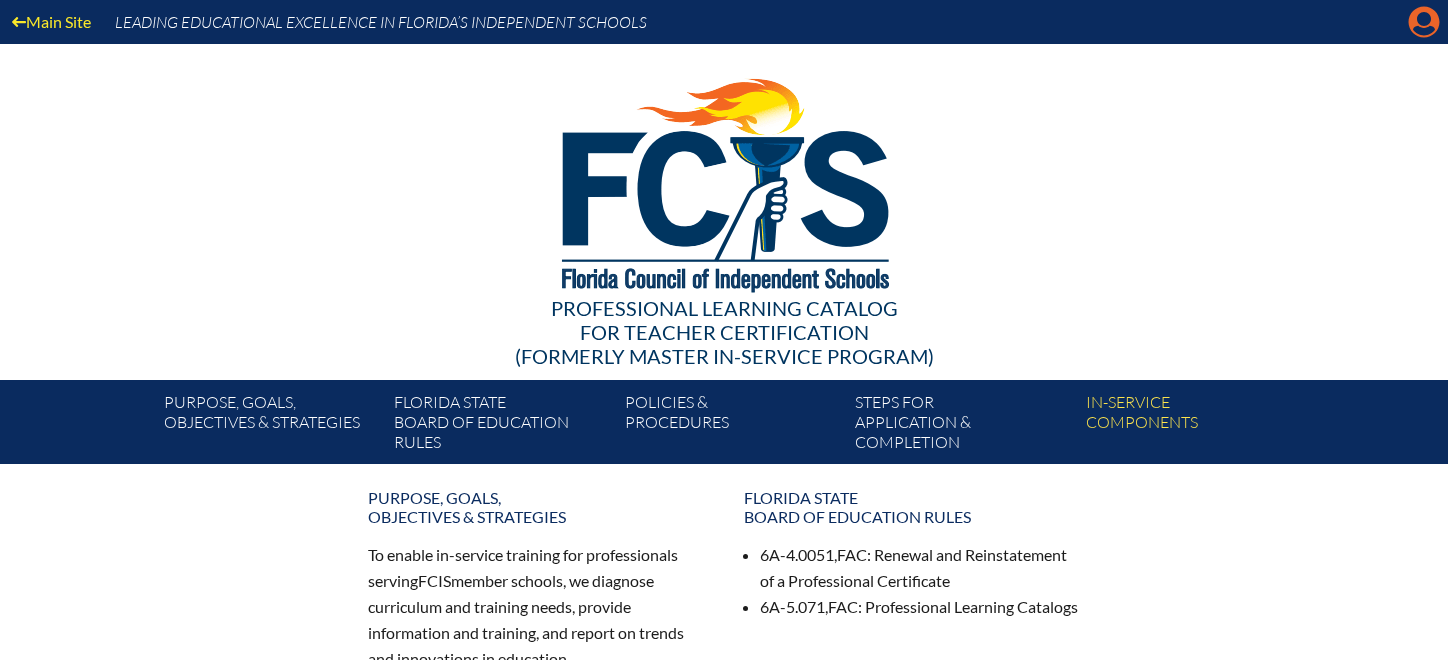 click on "Manage account" 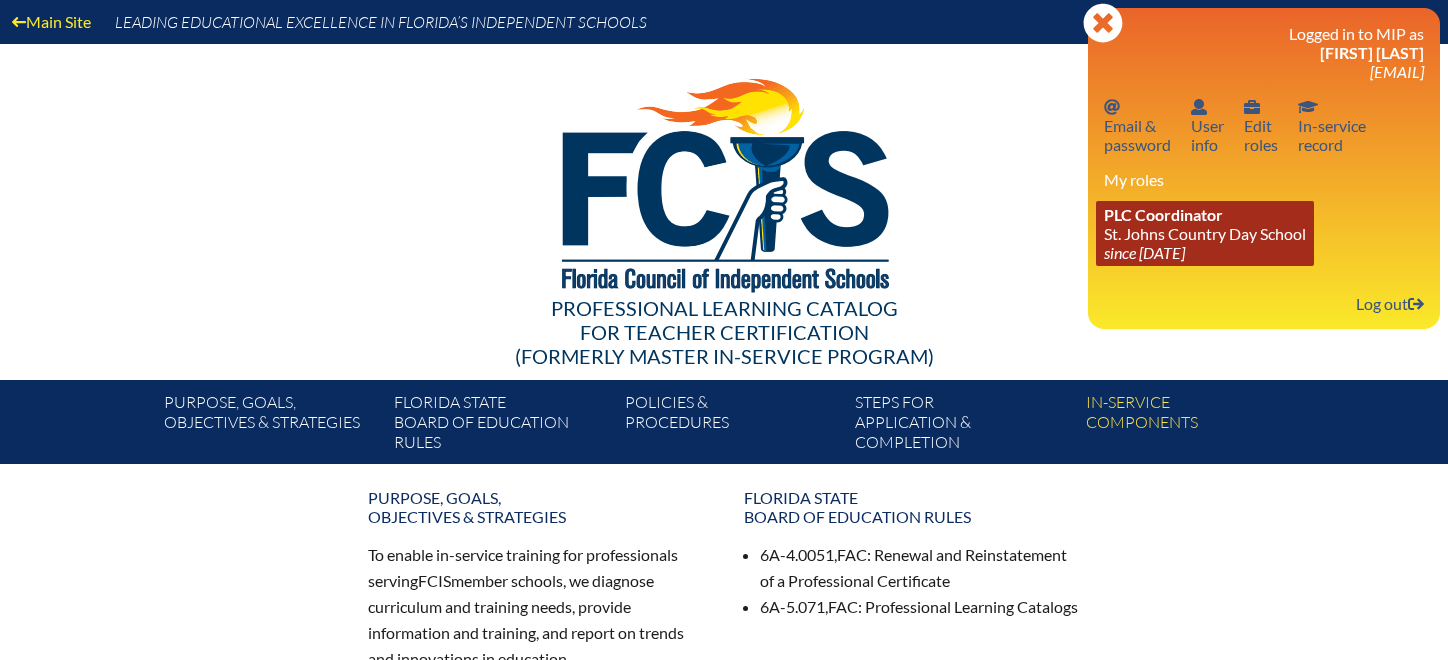 click on "PLC Coordinator" at bounding box center (1163, 214) 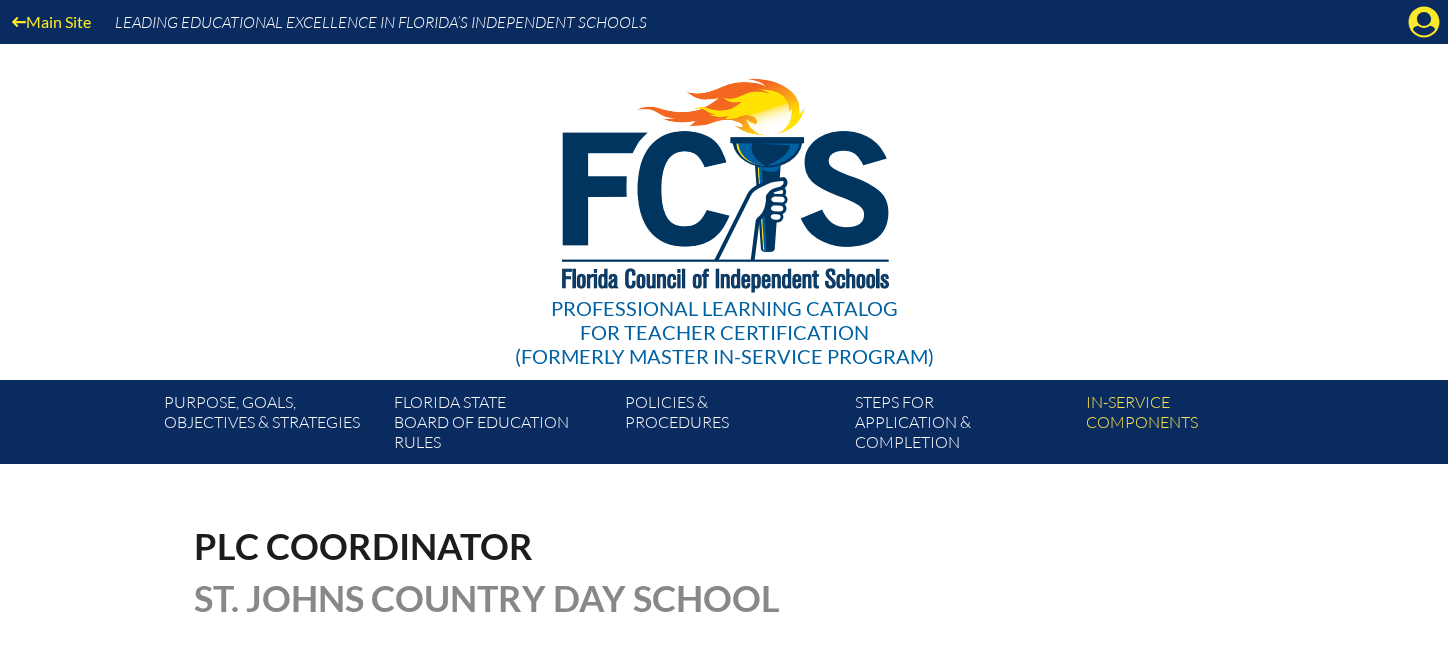 scroll, scrollTop: 0, scrollLeft: 0, axis: both 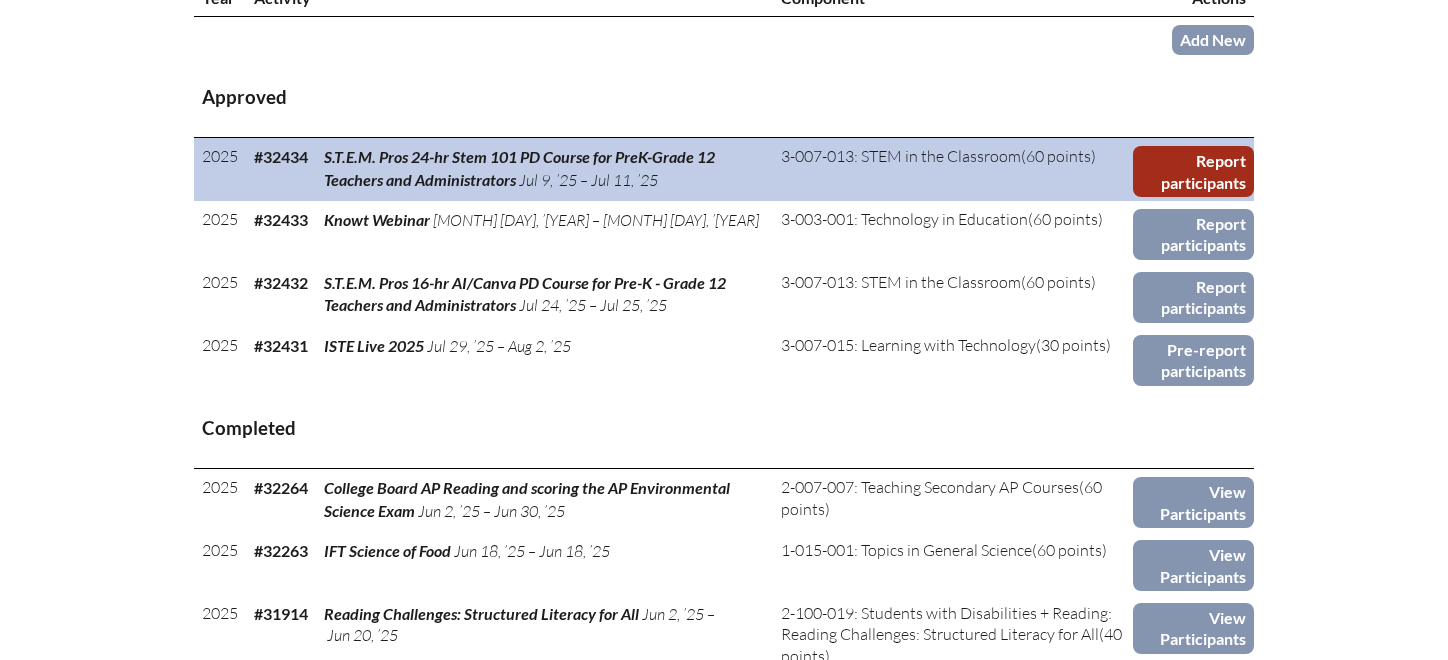 click on "Report participants" at bounding box center (1193, 171) 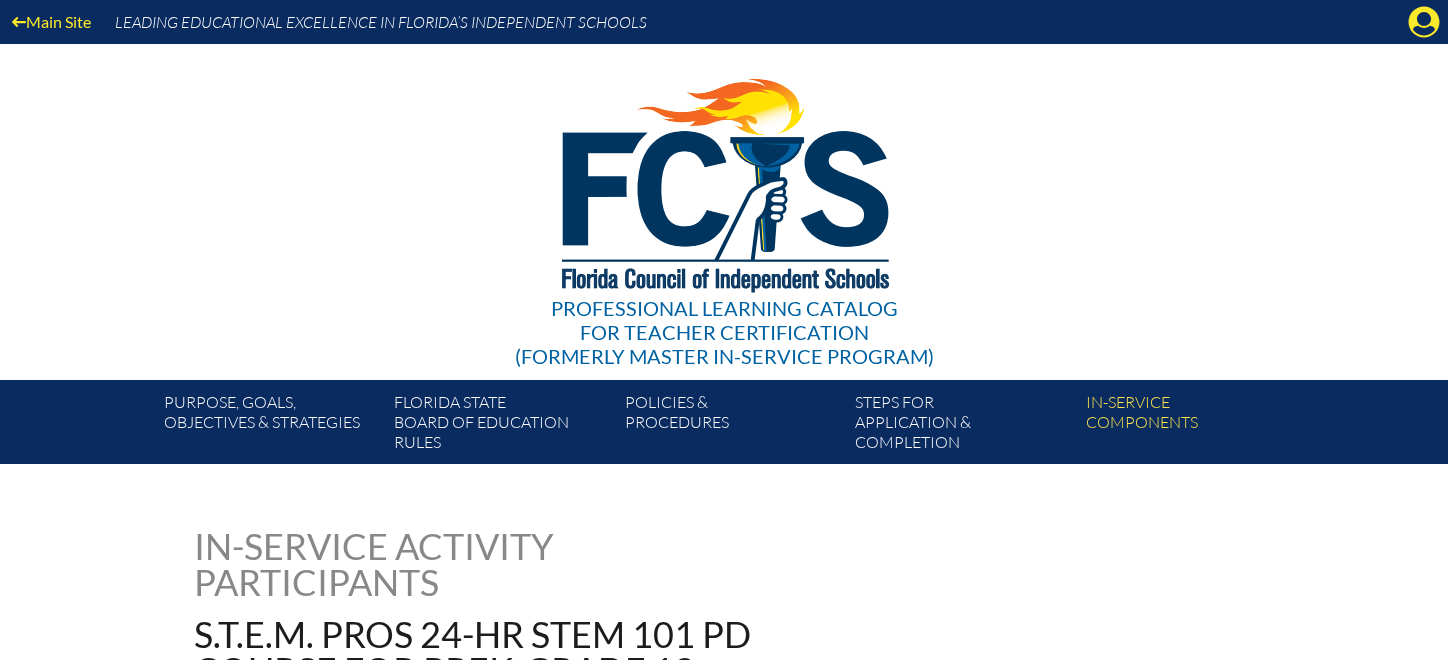 scroll, scrollTop: 0, scrollLeft: 0, axis: both 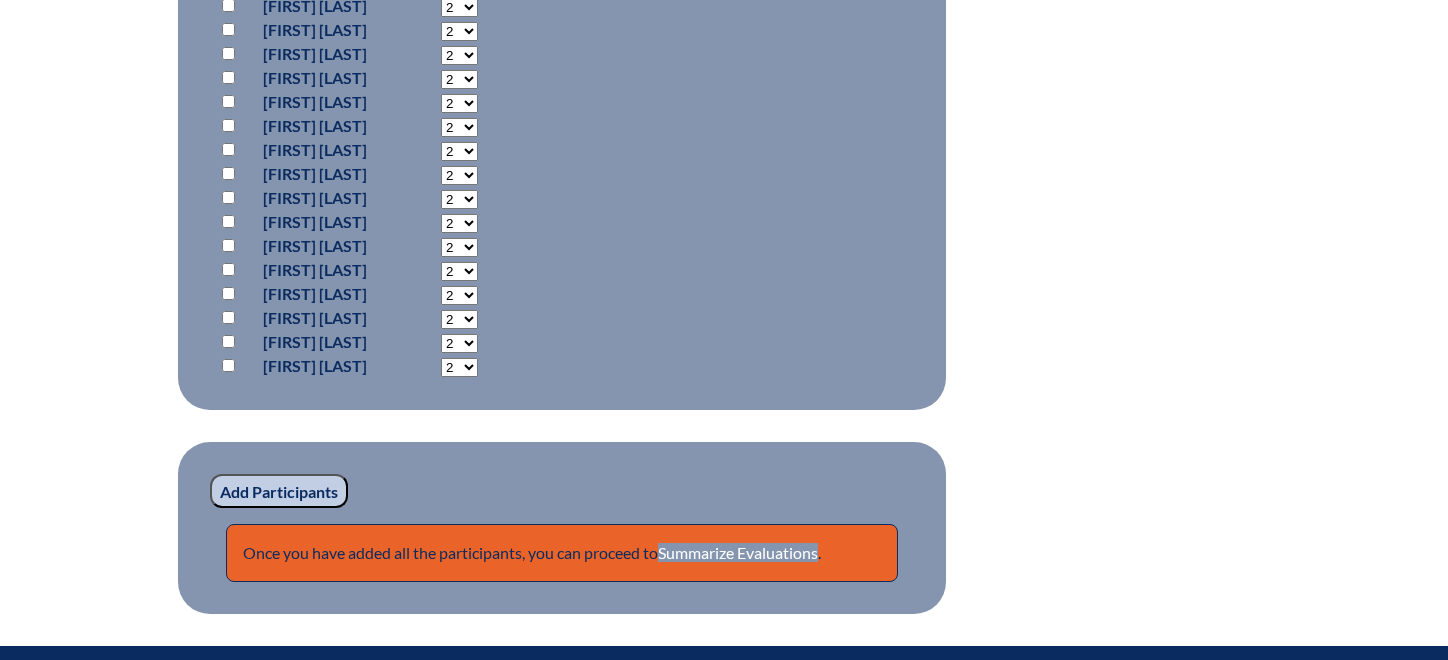 click at bounding box center [228, 317] 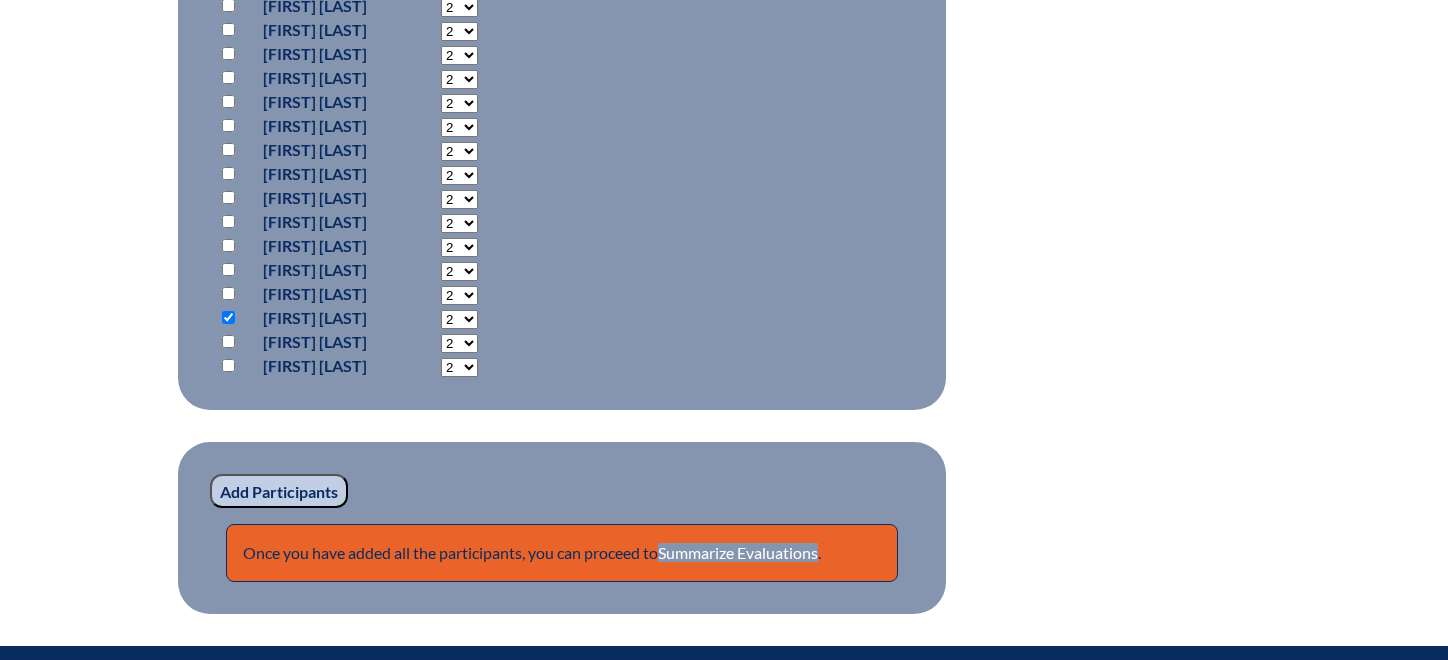 click on "2
3
4
5
6
7
8 9 10 11 12 13 14 15 16 17 18 19 20 21 22 23" at bounding box center [459, -449] 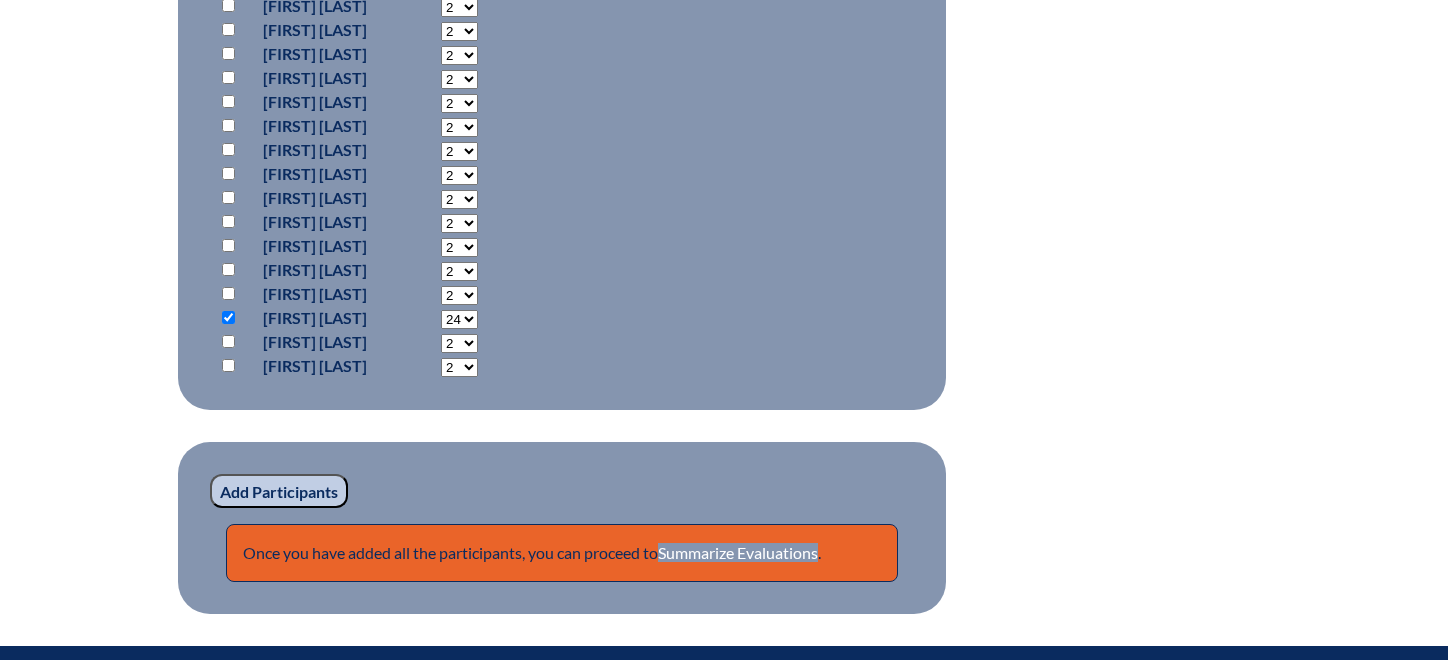 click on "Add Participants" at bounding box center [279, 491] 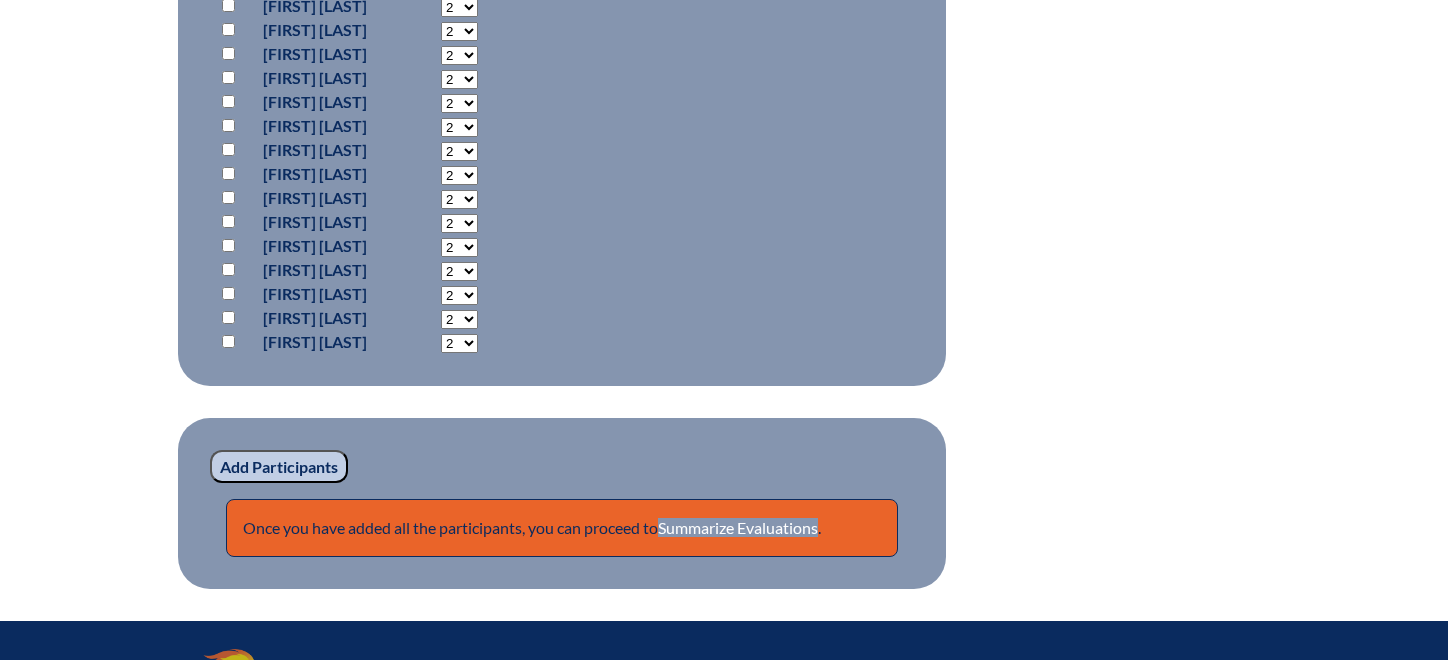 scroll, scrollTop: 1683, scrollLeft: 0, axis: vertical 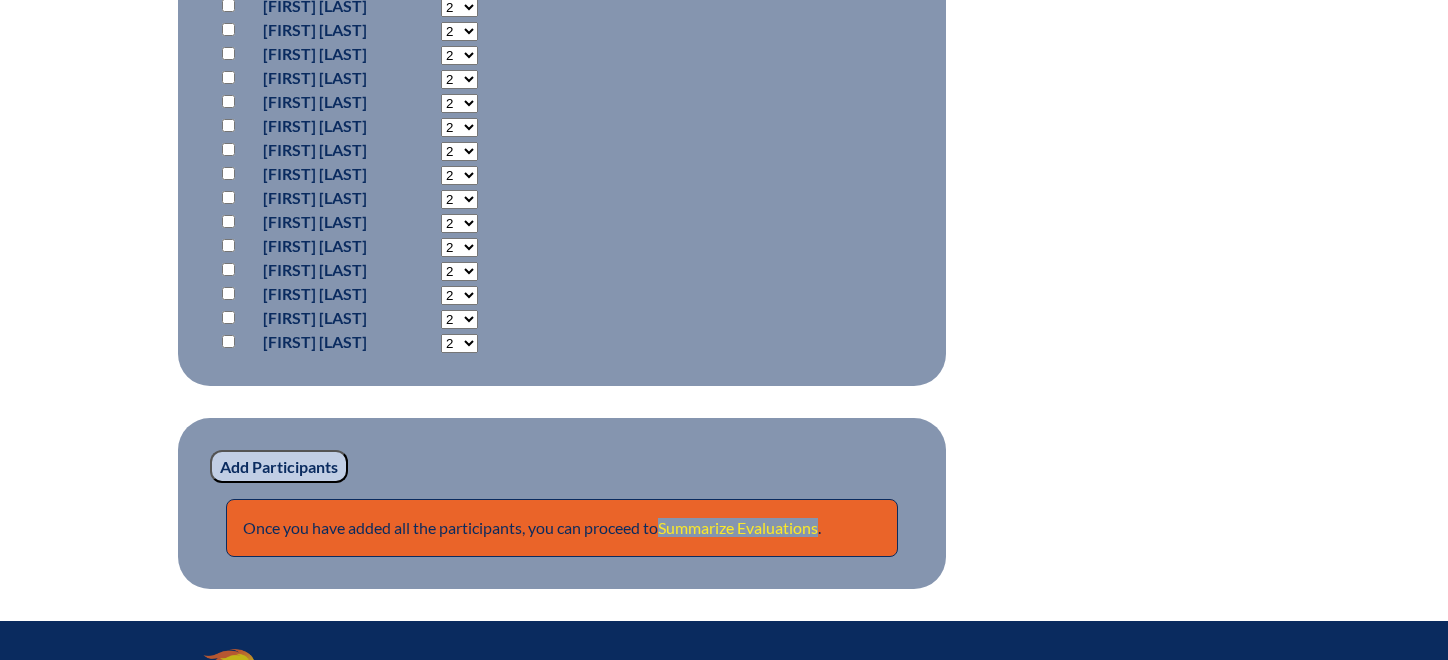 click on "Summarize Evaluations" at bounding box center [738, 527] 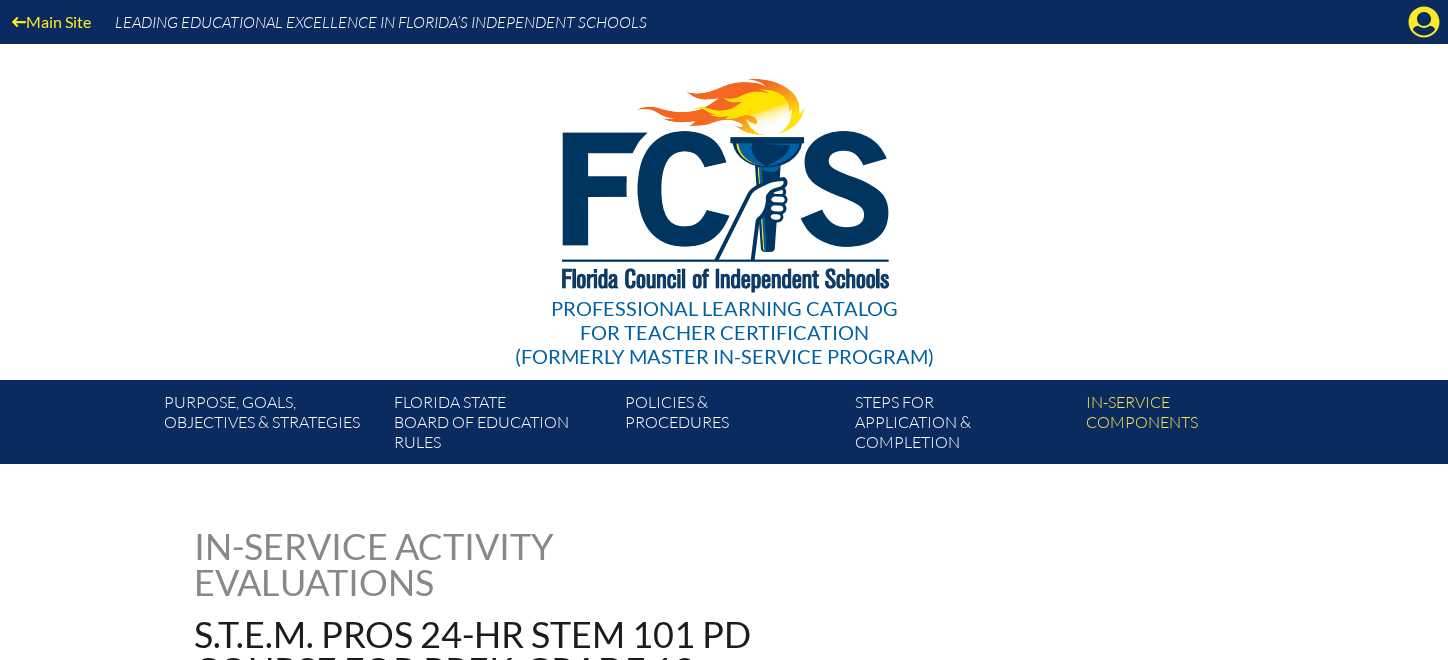 scroll, scrollTop: 0, scrollLeft: 0, axis: both 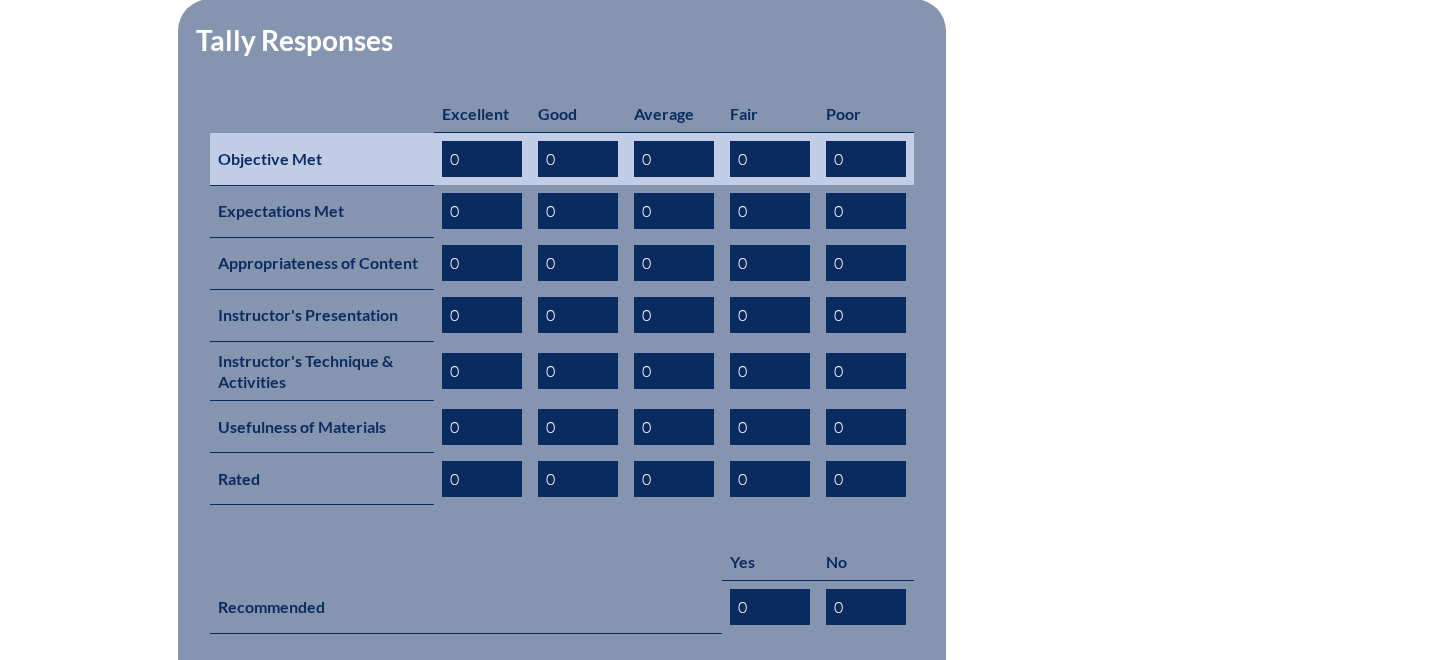 click on "0" at bounding box center [482, 159] 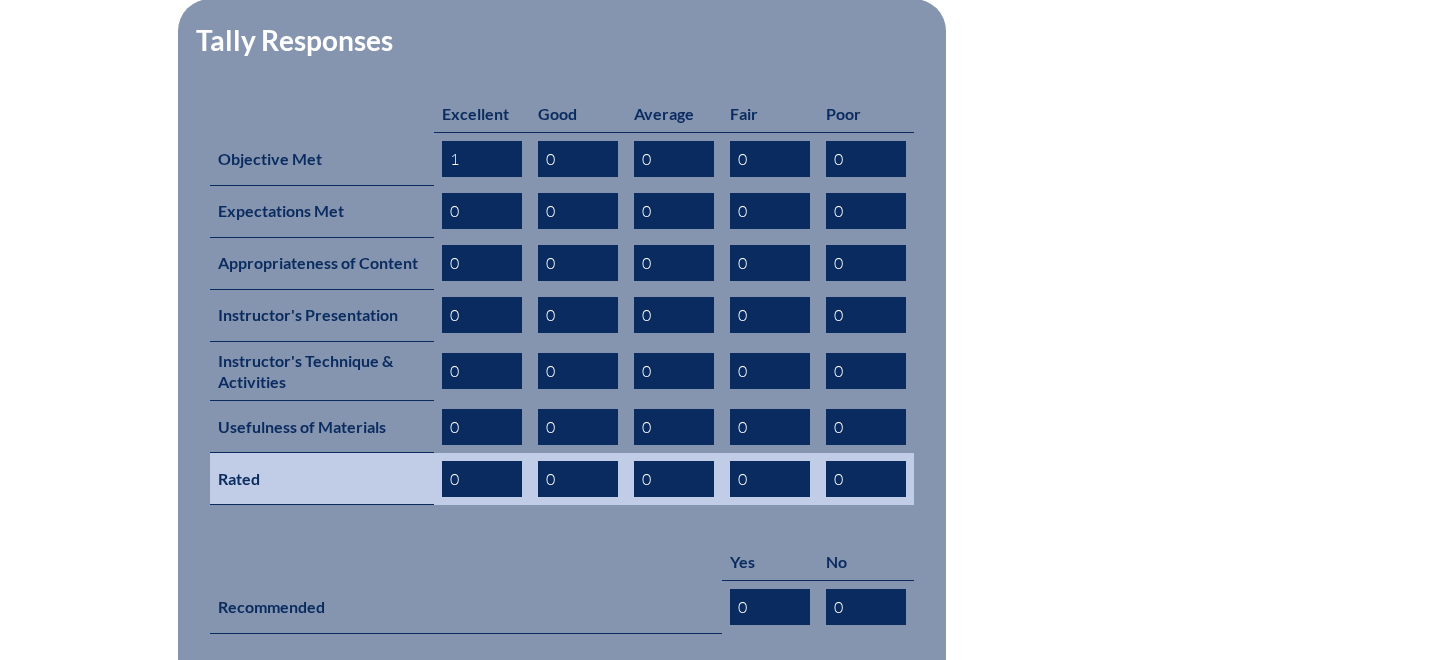 type on "1" 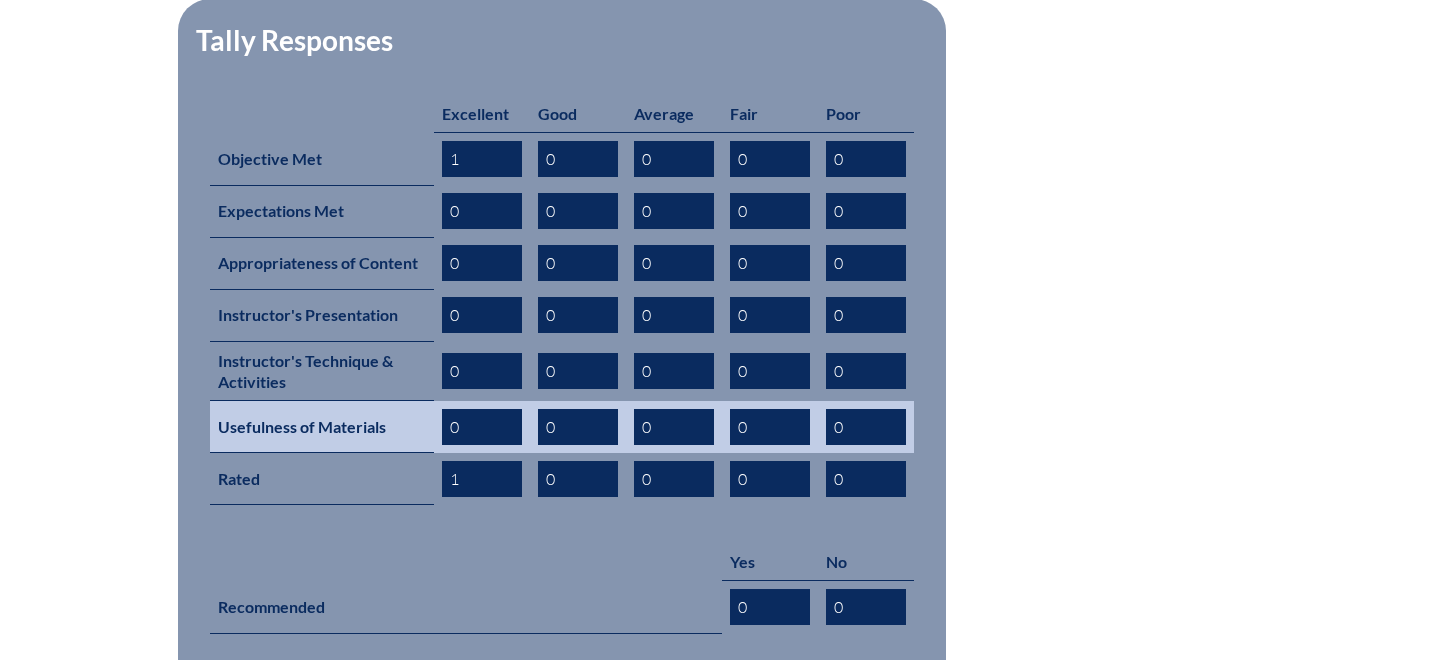 type on "1" 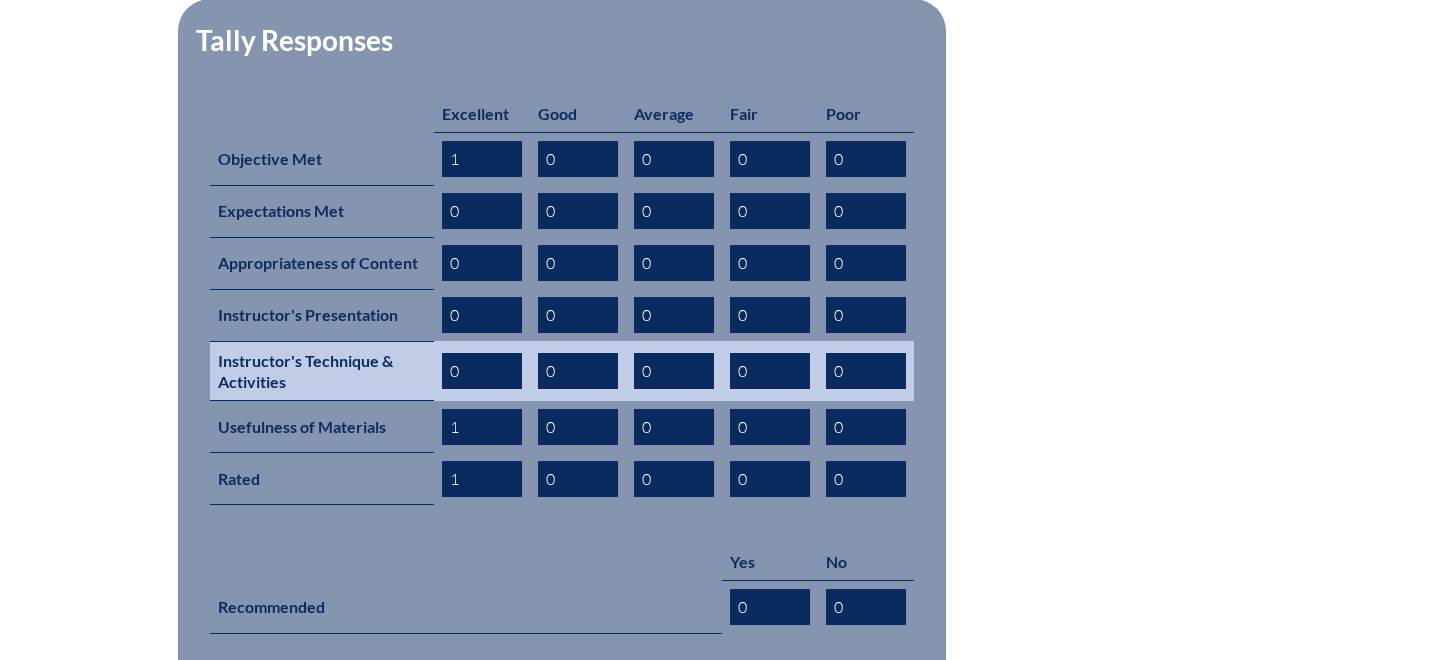 type on "1" 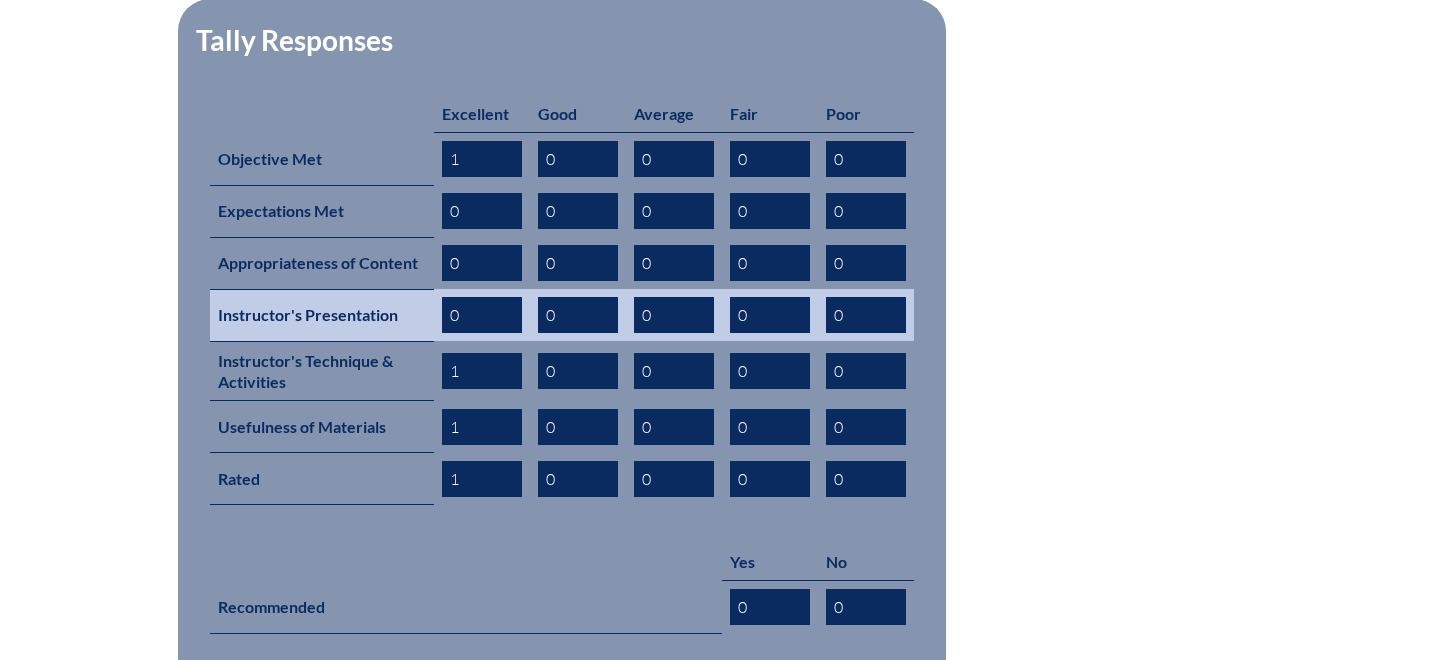 type on "1" 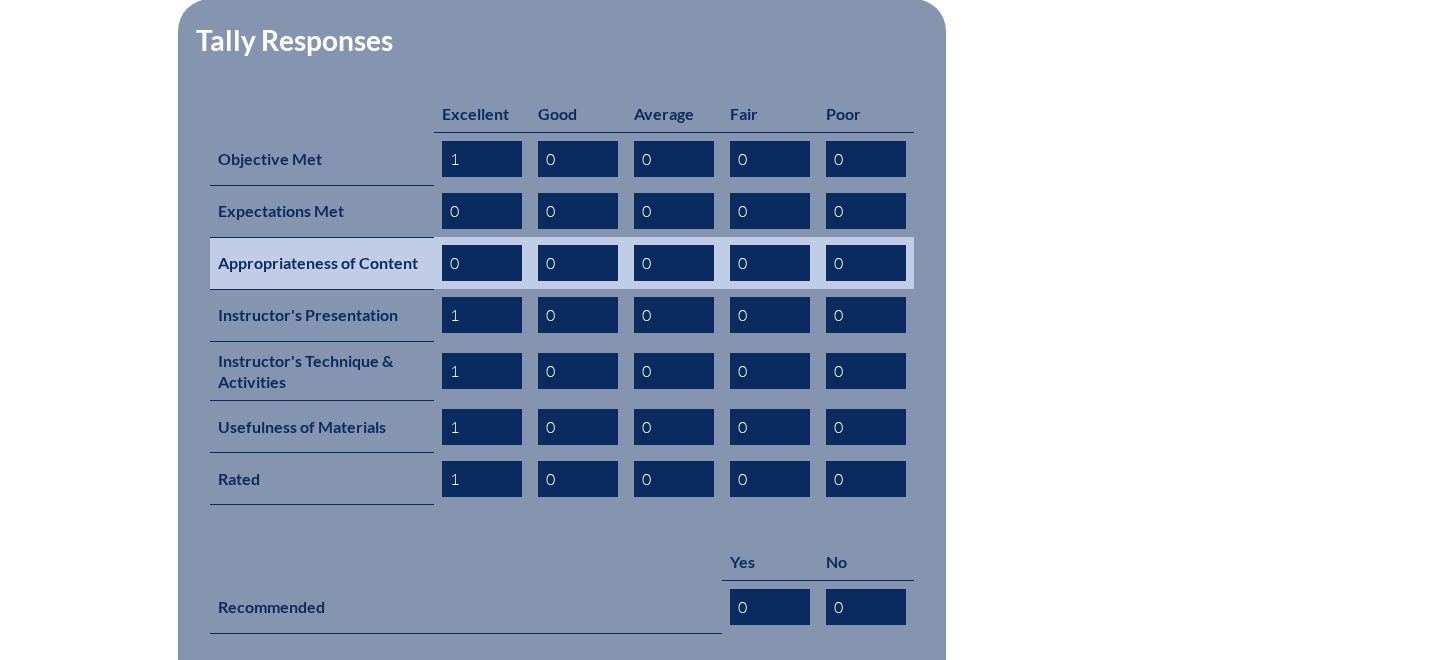 type on "1" 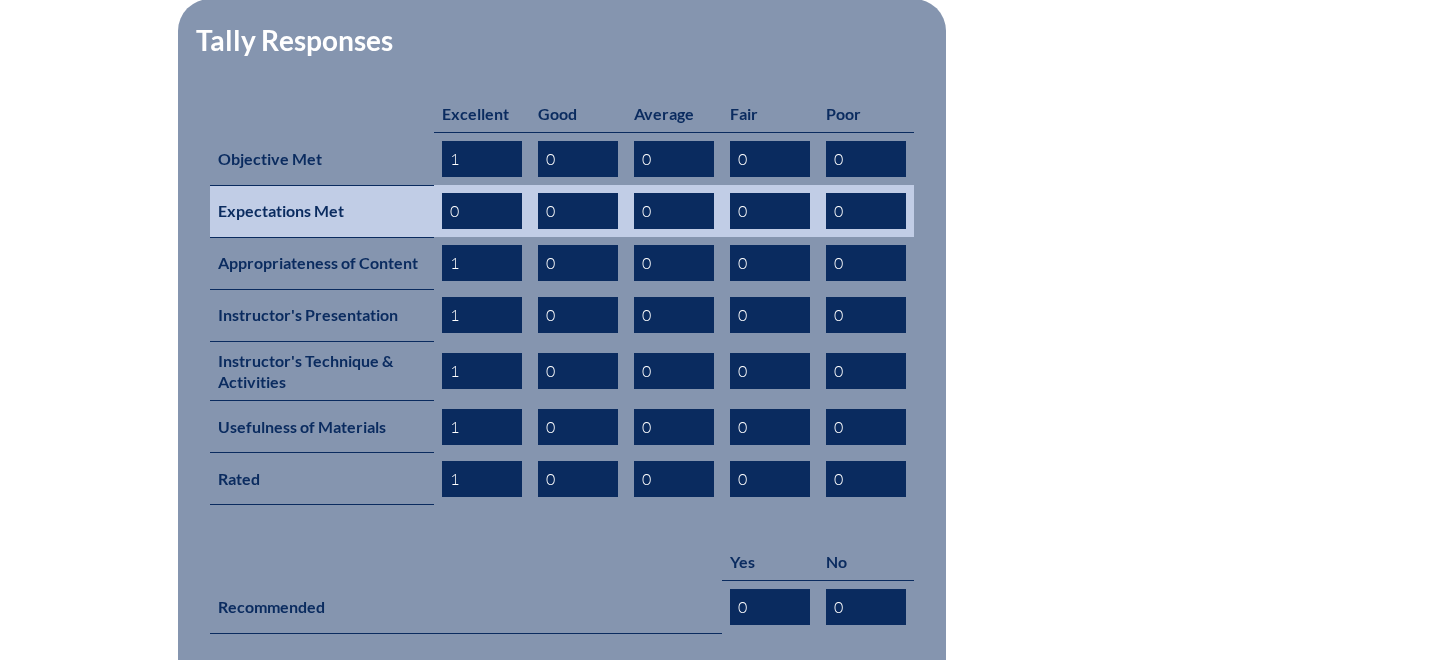 type on "1" 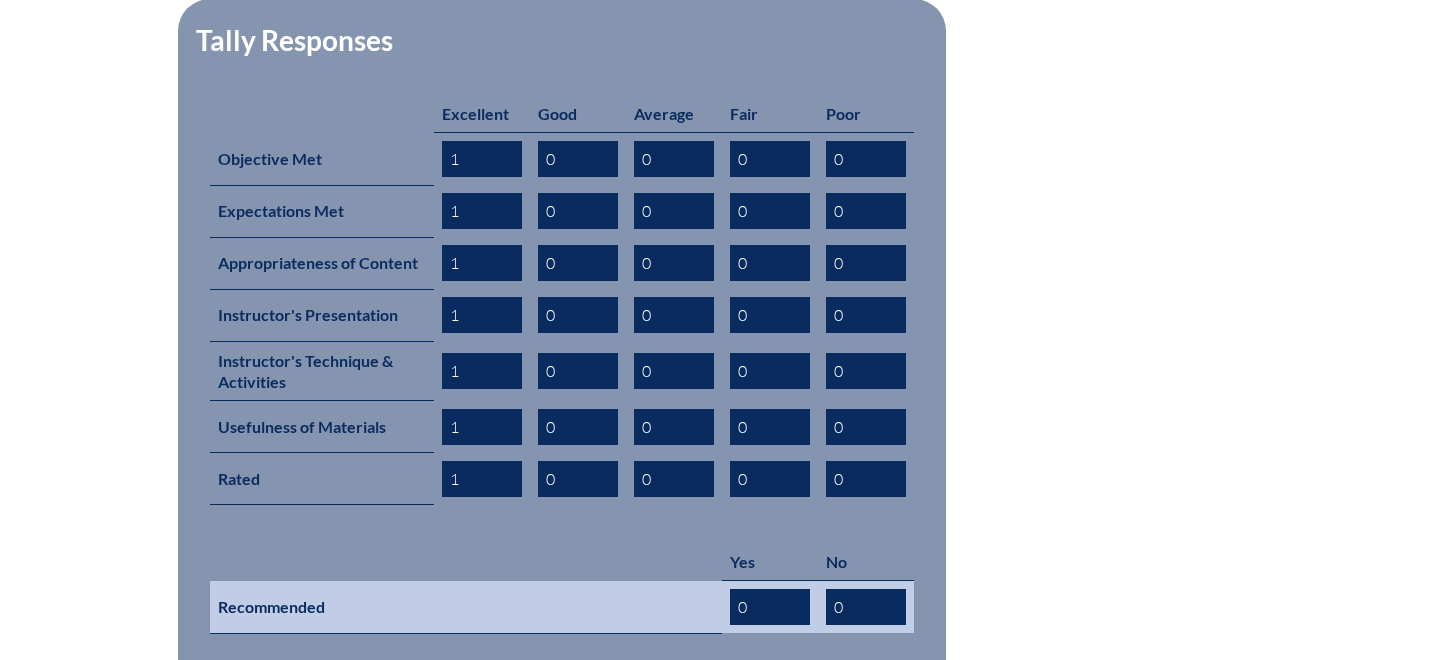 type on "1" 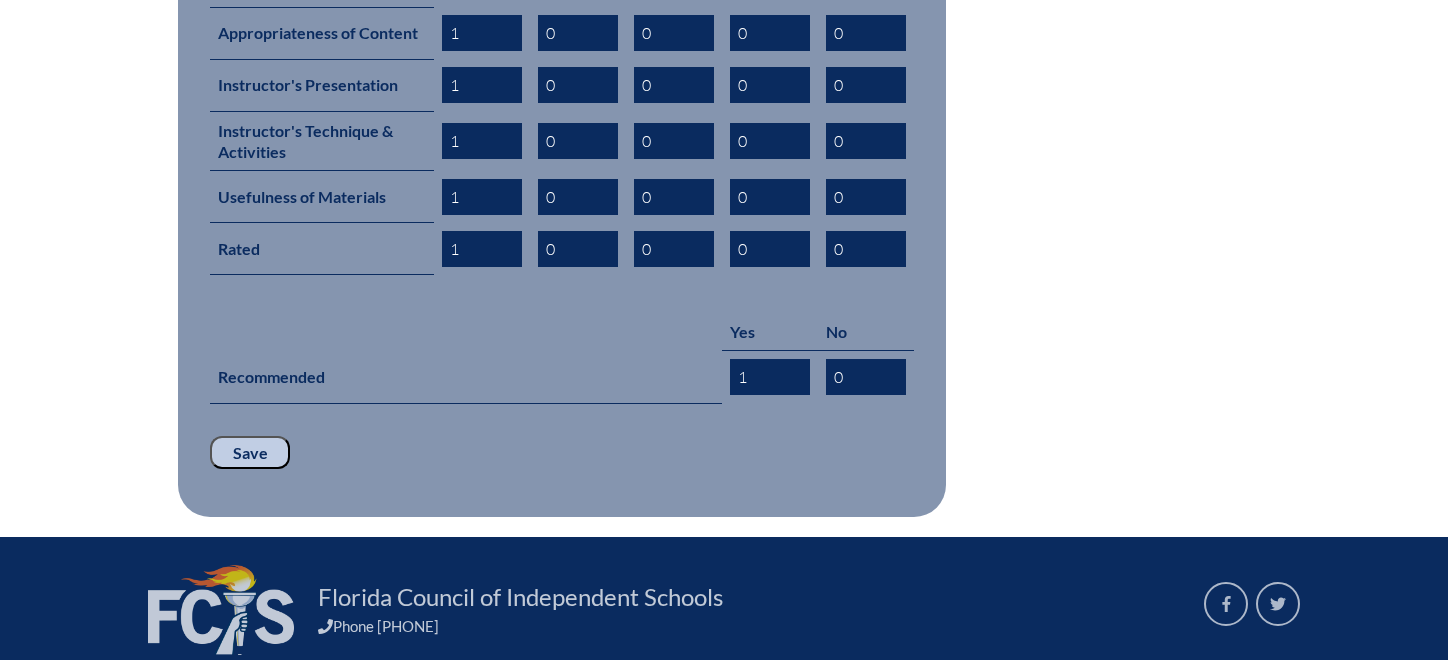 scroll, scrollTop: 1153, scrollLeft: 0, axis: vertical 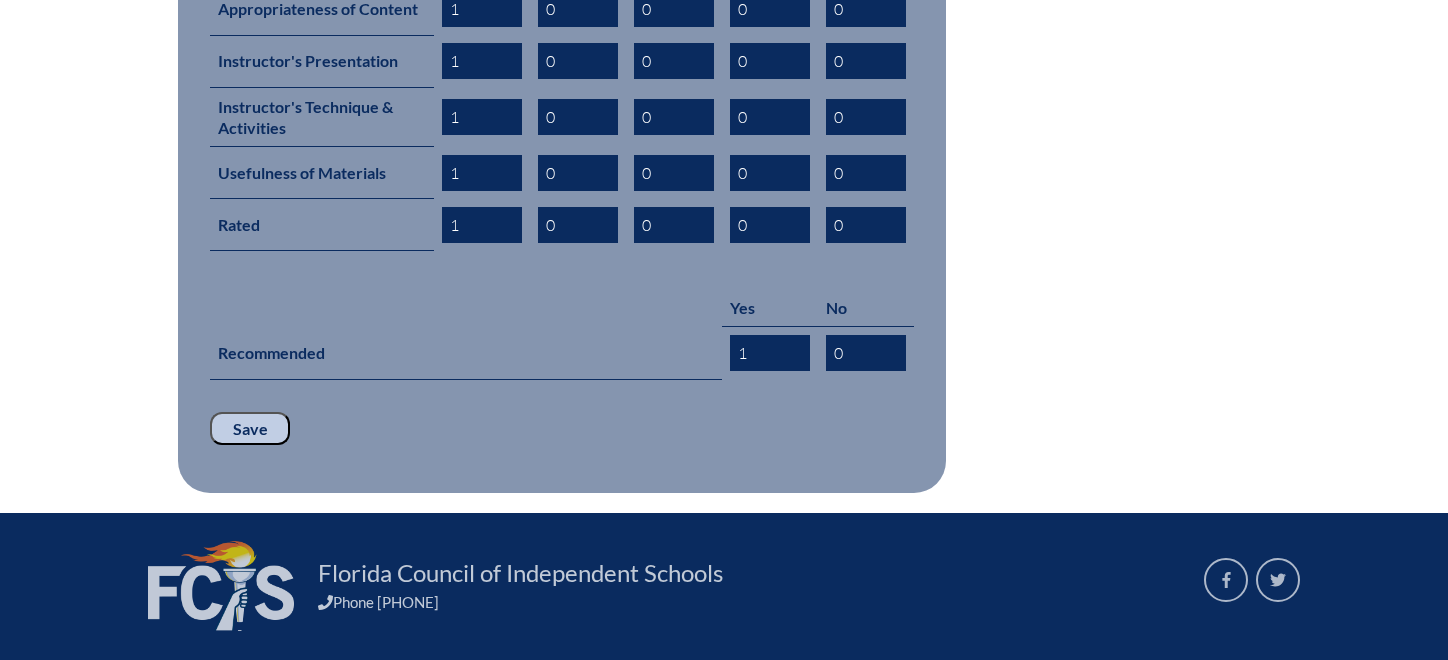 type on "1" 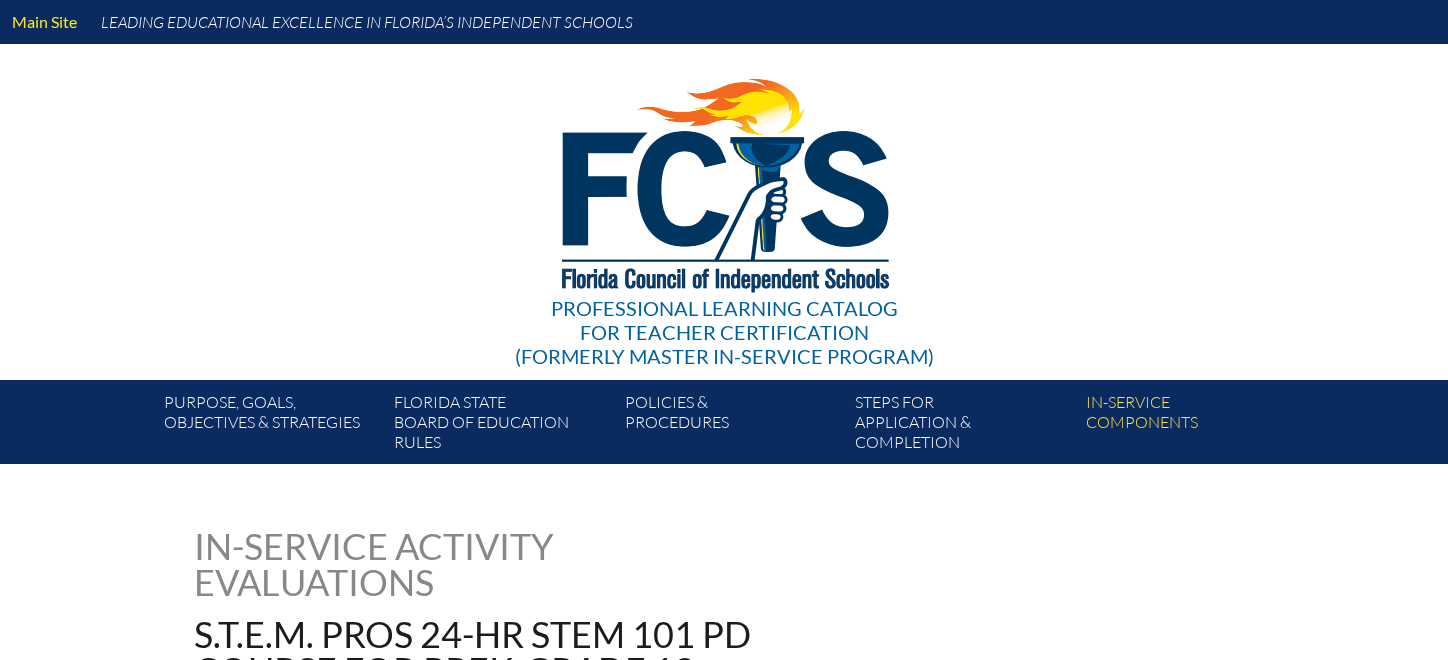 scroll, scrollTop: 0, scrollLeft: 0, axis: both 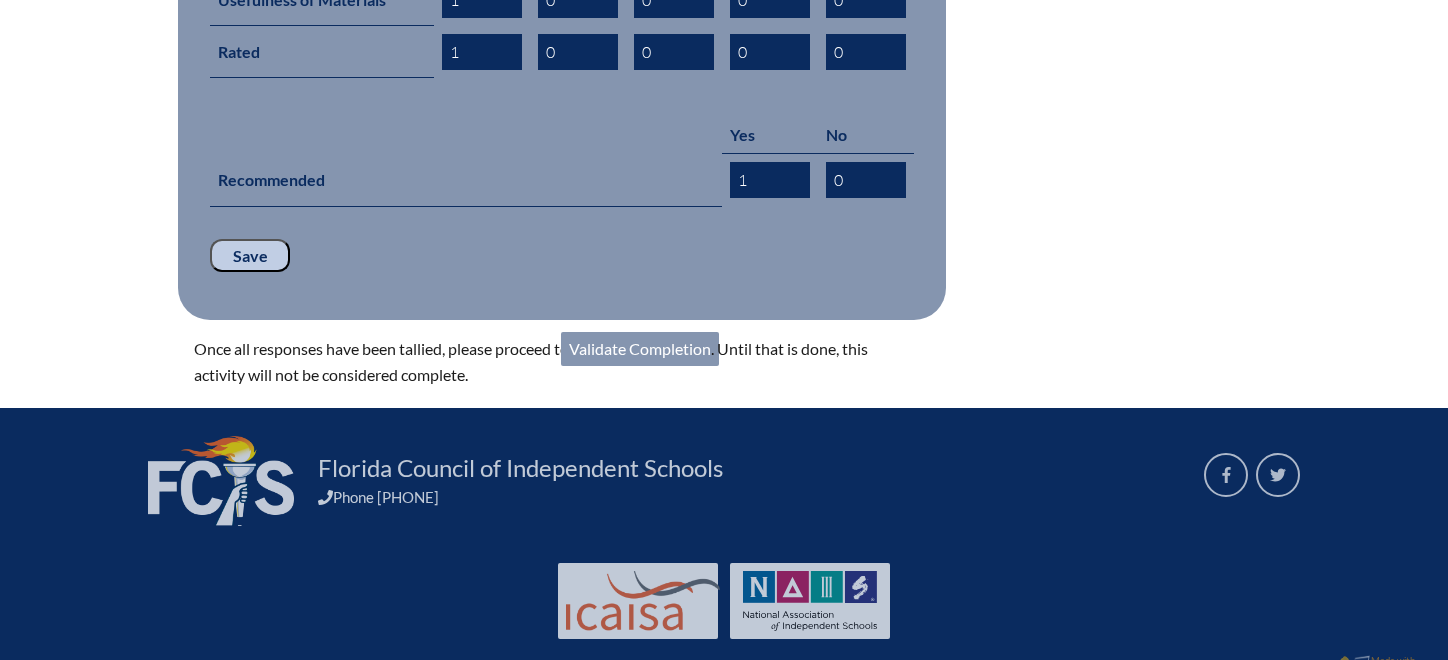 click on "Validate Completion" at bounding box center (640, 349) 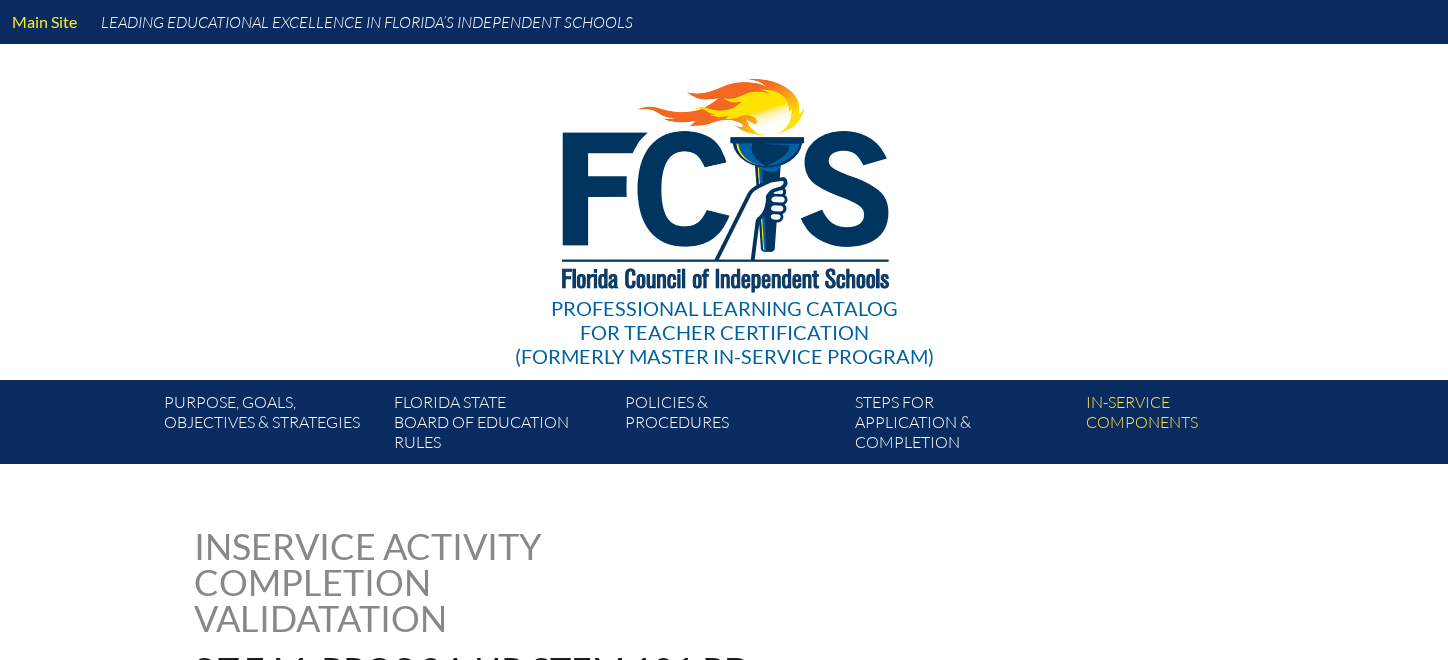 scroll, scrollTop: 0, scrollLeft: 0, axis: both 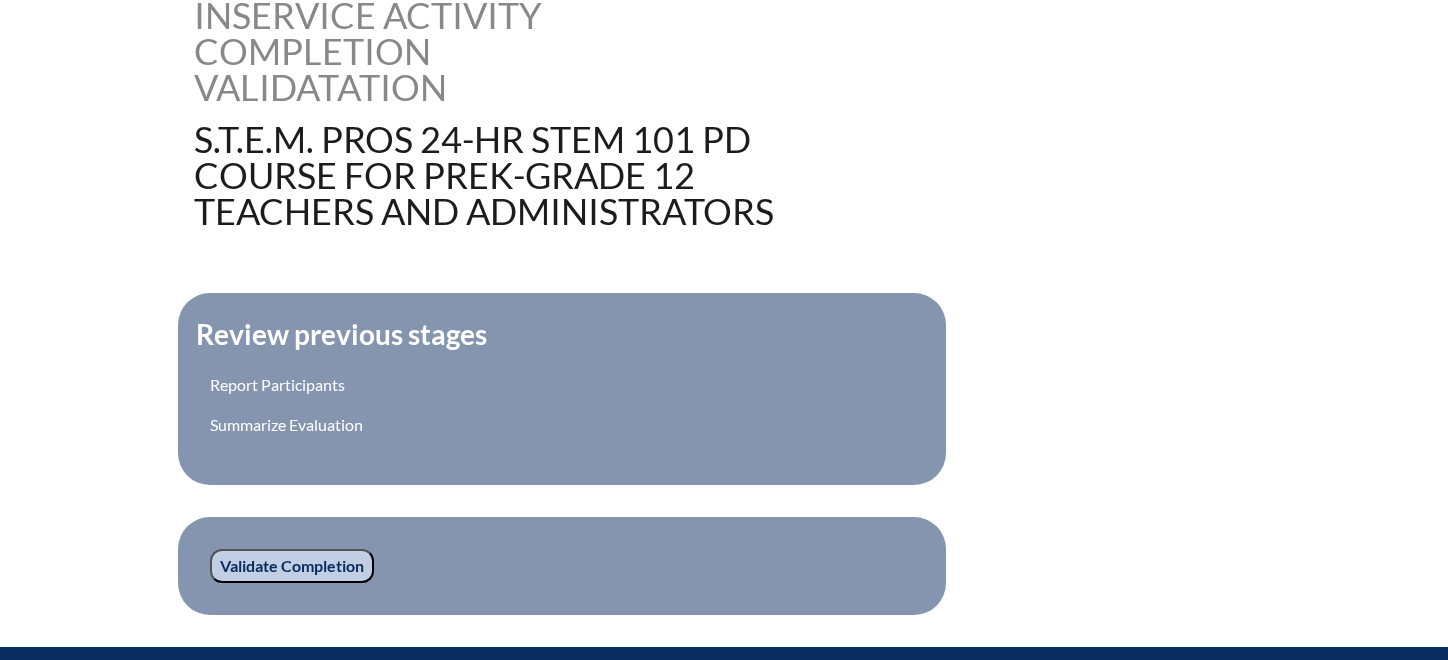 click on "Validate Completion" at bounding box center (292, 566) 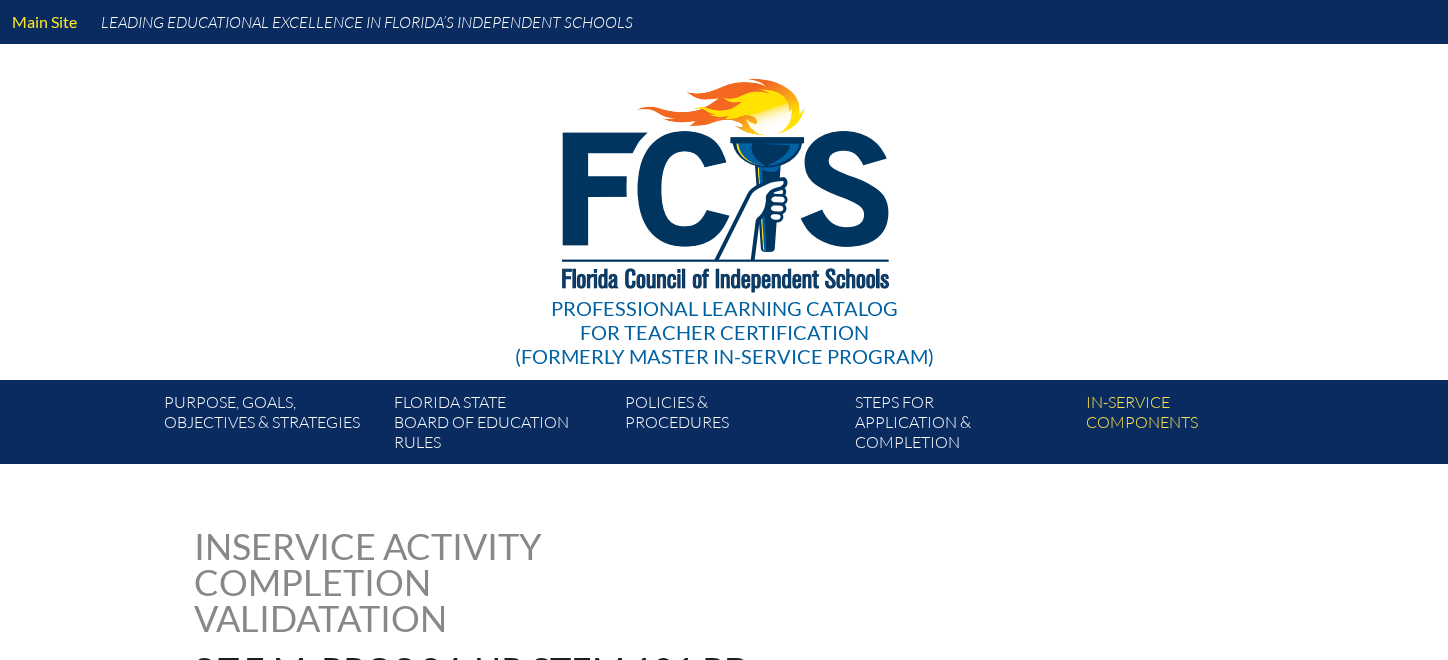 scroll, scrollTop: 0, scrollLeft: 0, axis: both 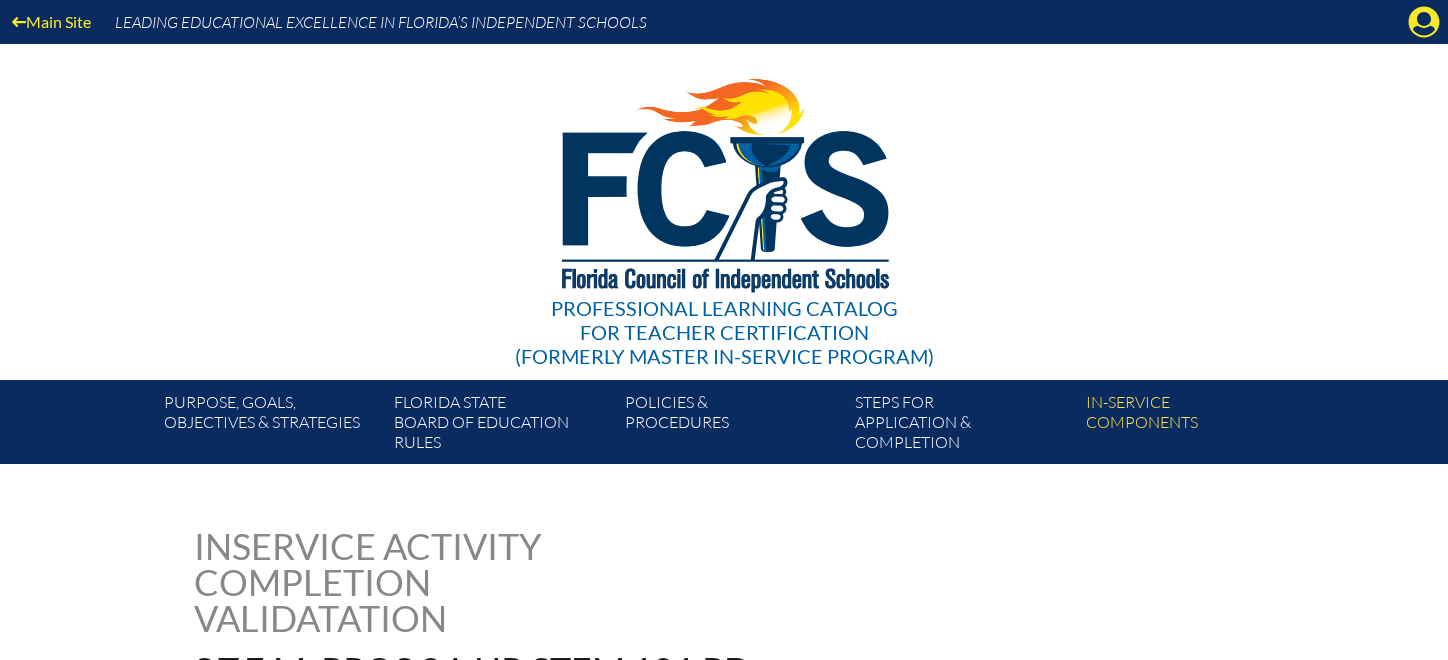 drag, startPoint x: 1431, startPoint y: 27, endPoint x: 1390, endPoint y: 102, distance: 85.47514 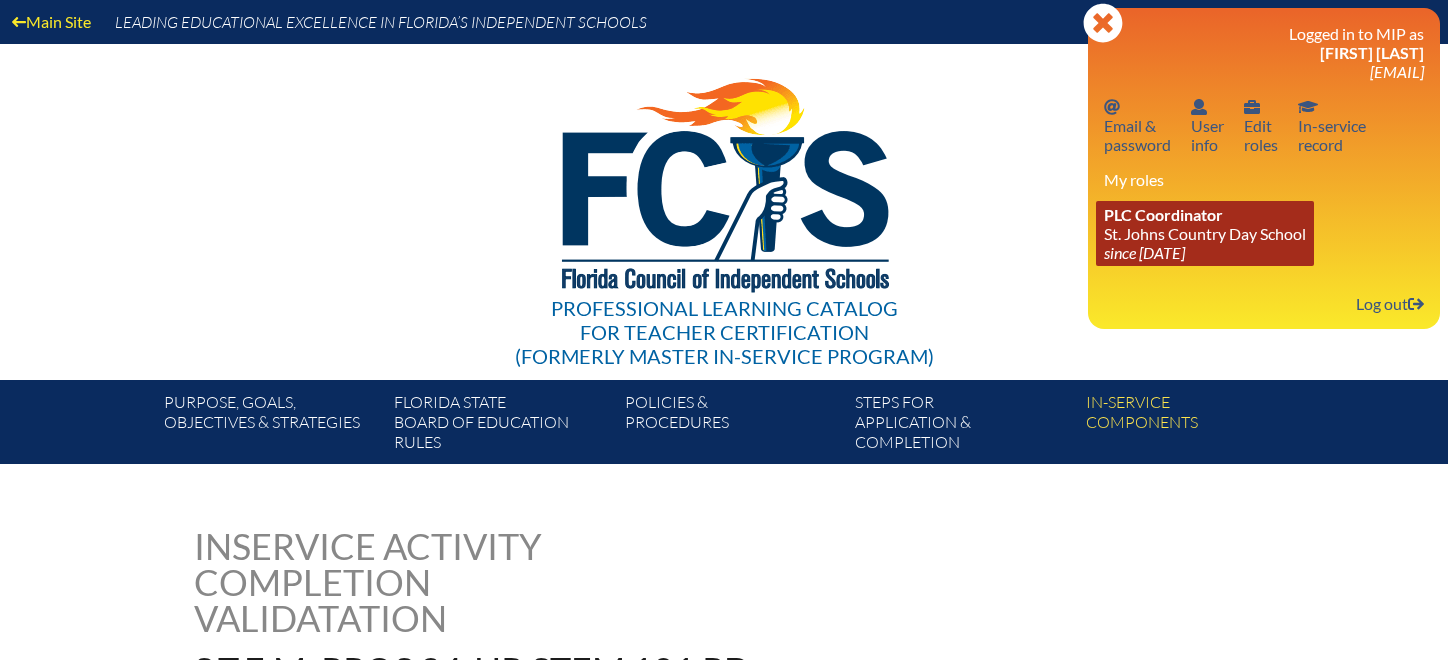 click on "PLC Coordinator
[SCHOOL_NAME]
since [DATE]" at bounding box center (1205, 233) 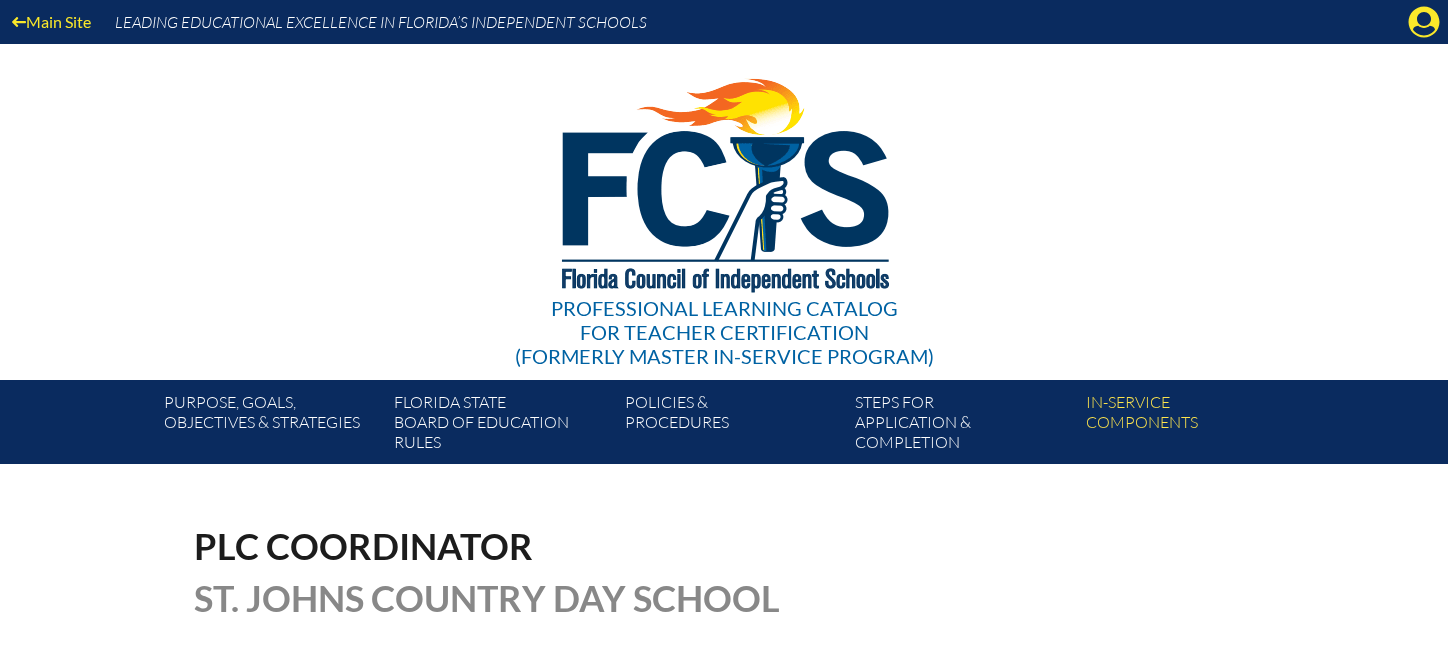 scroll, scrollTop: 0, scrollLeft: 0, axis: both 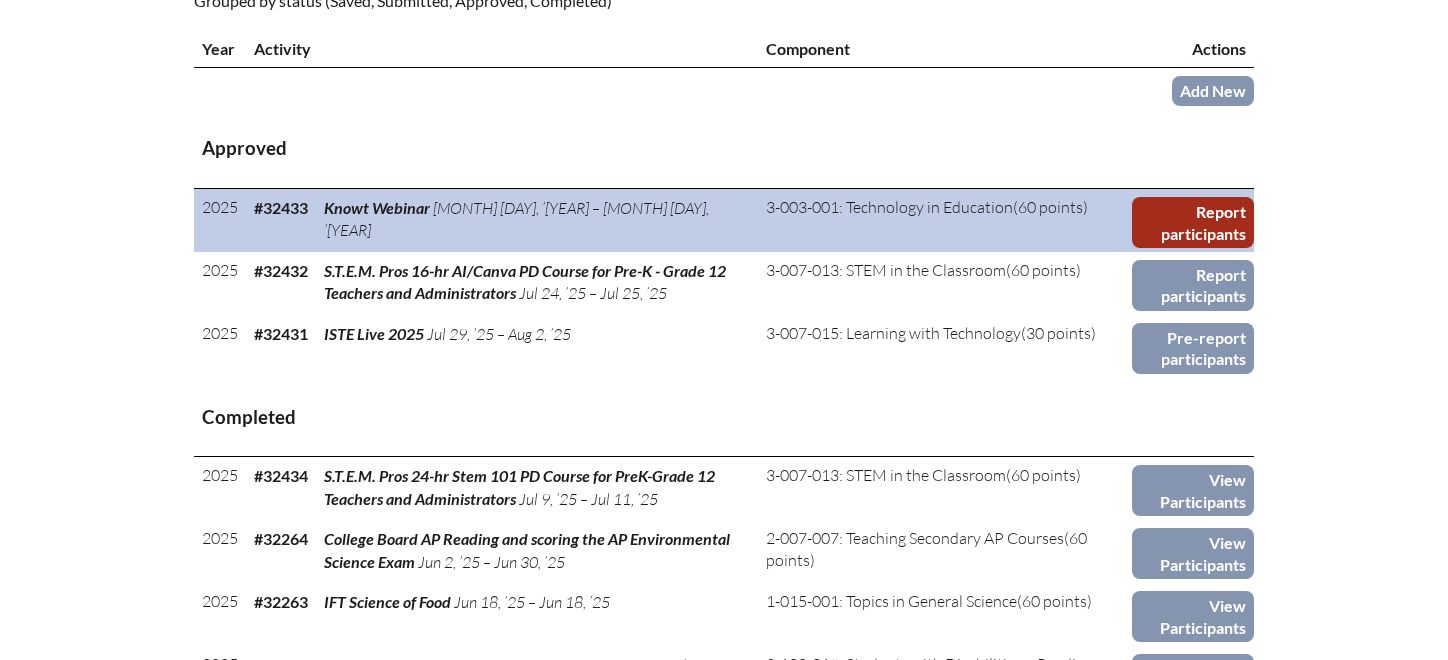 click on "Report participants" at bounding box center [1193, 222] 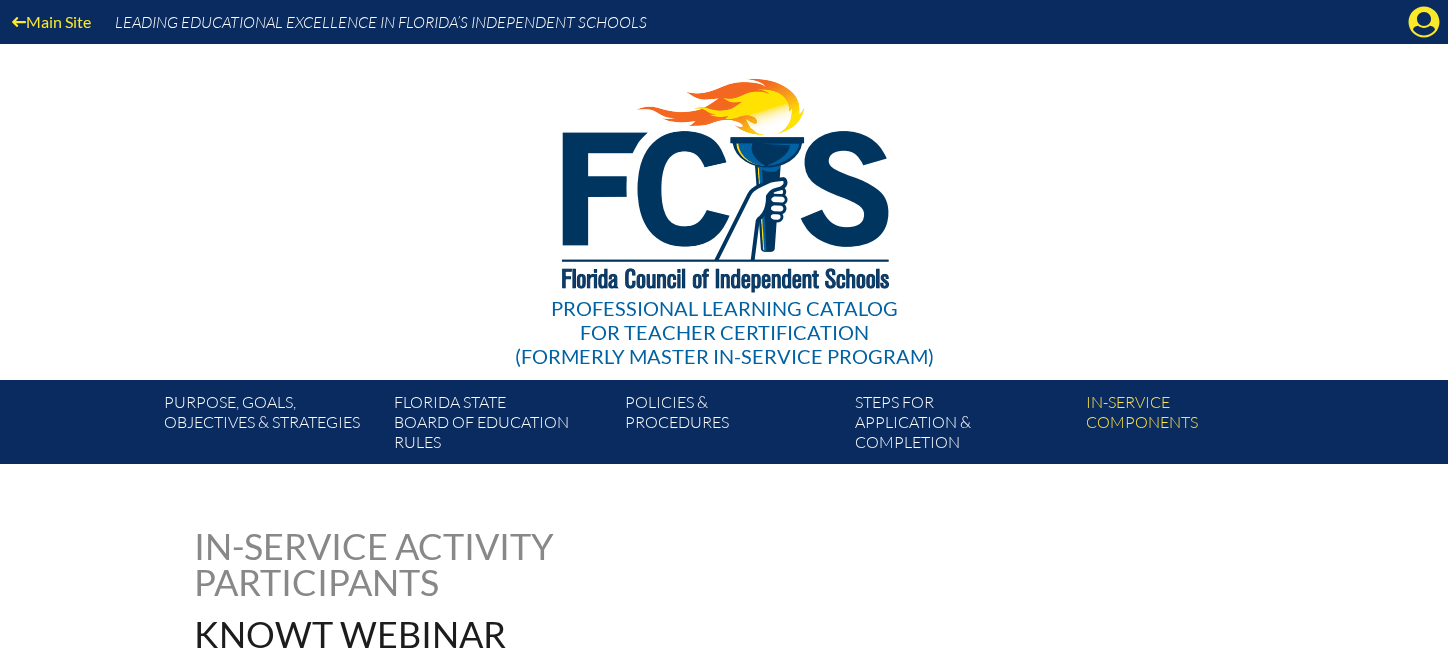scroll, scrollTop: 0, scrollLeft: 0, axis: both 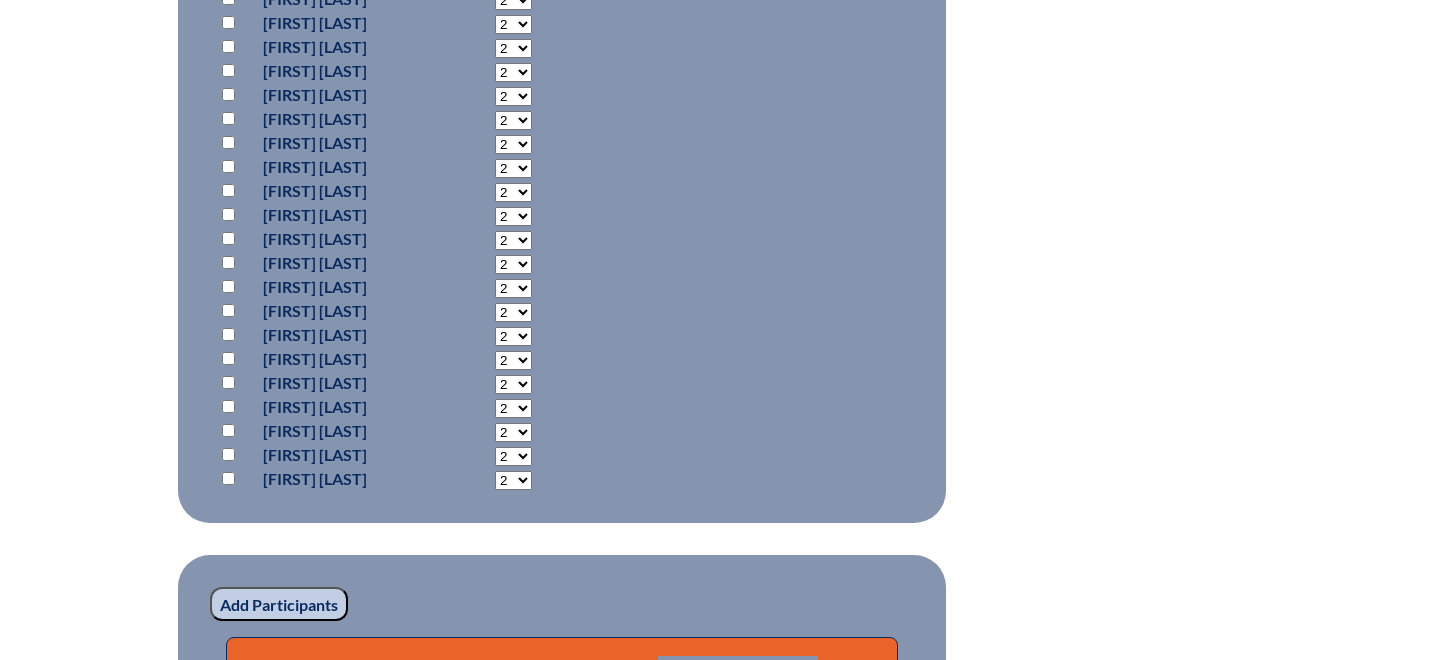 click at bounding box center [228, 430] 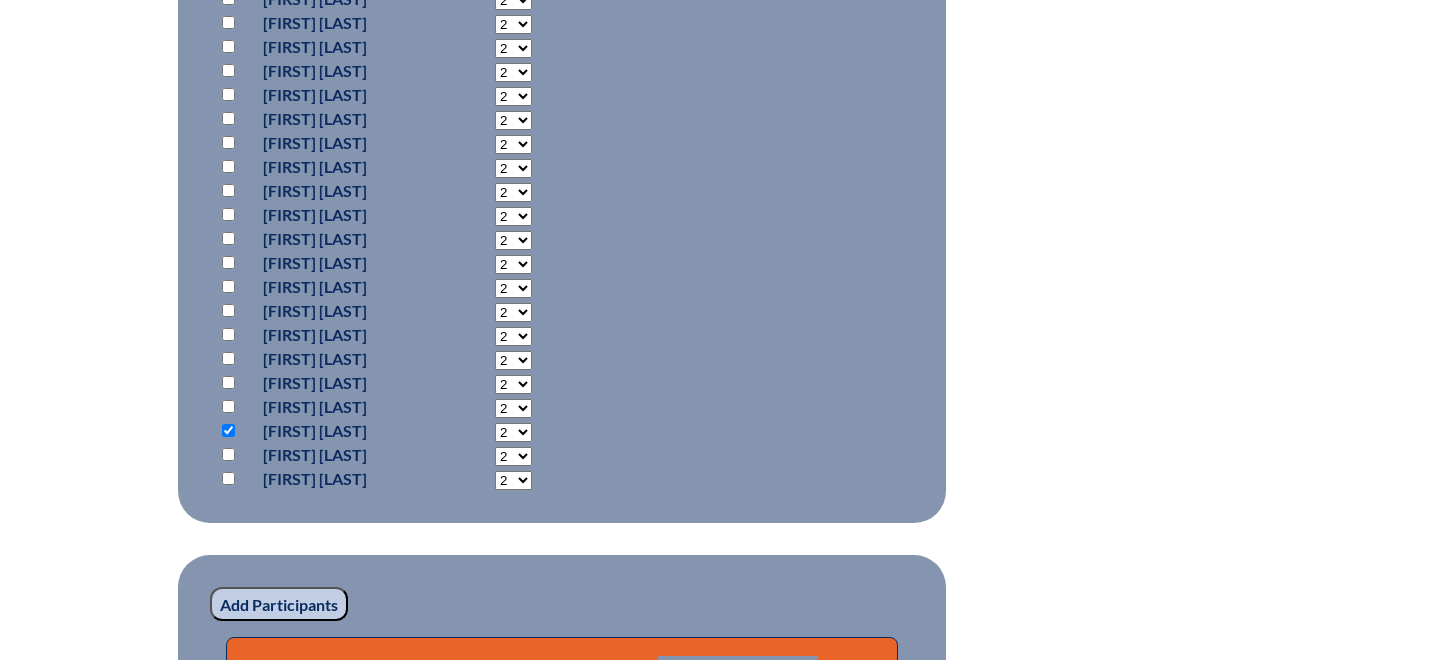 click on "Add Participants" at bounding box center (279, 604) 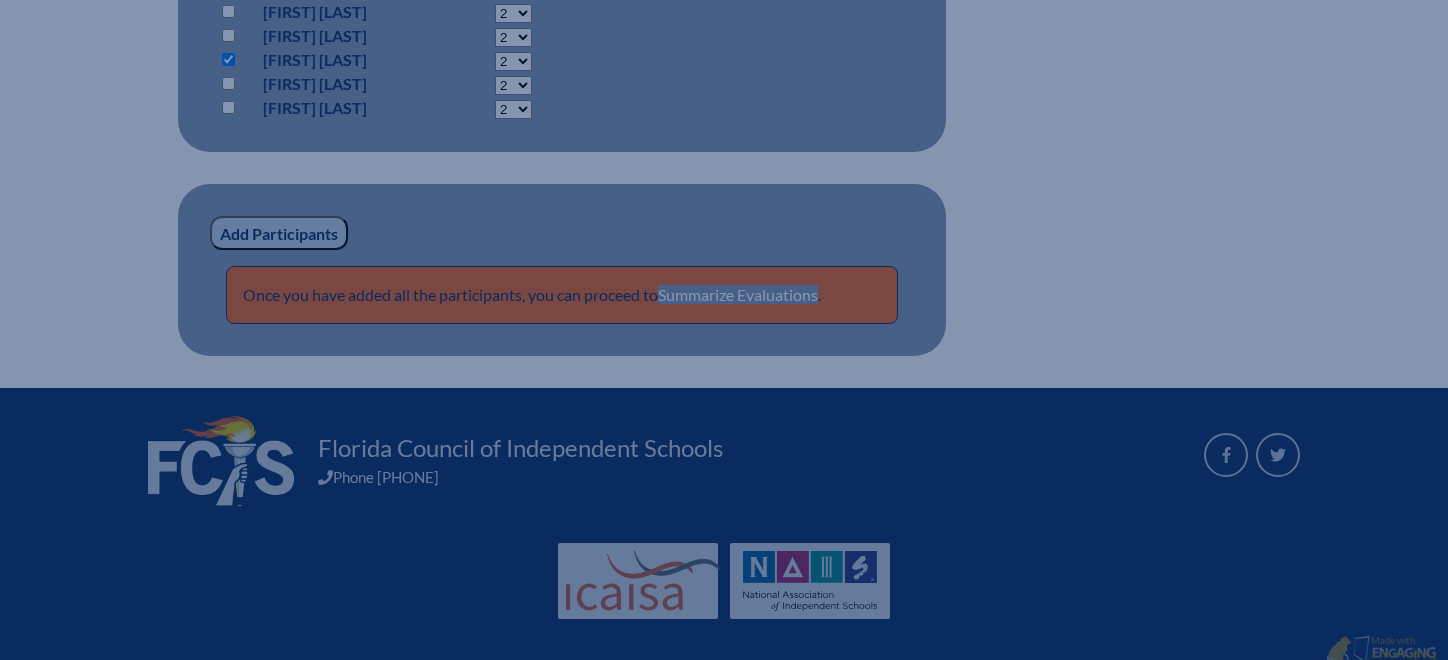 scroll, scrollTop: 1773, scrollLeft: 0, axis: vertical 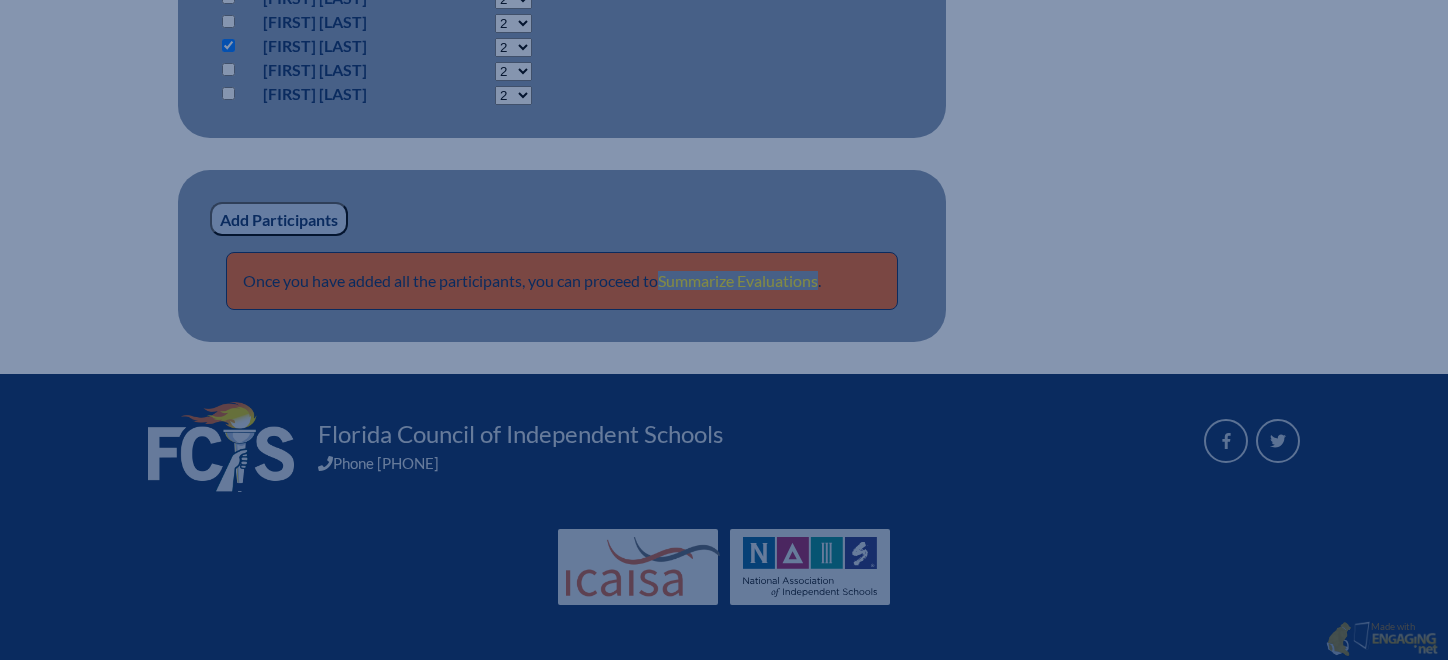 click on "Summarize Evaluations" at bounding box center [738, 280] 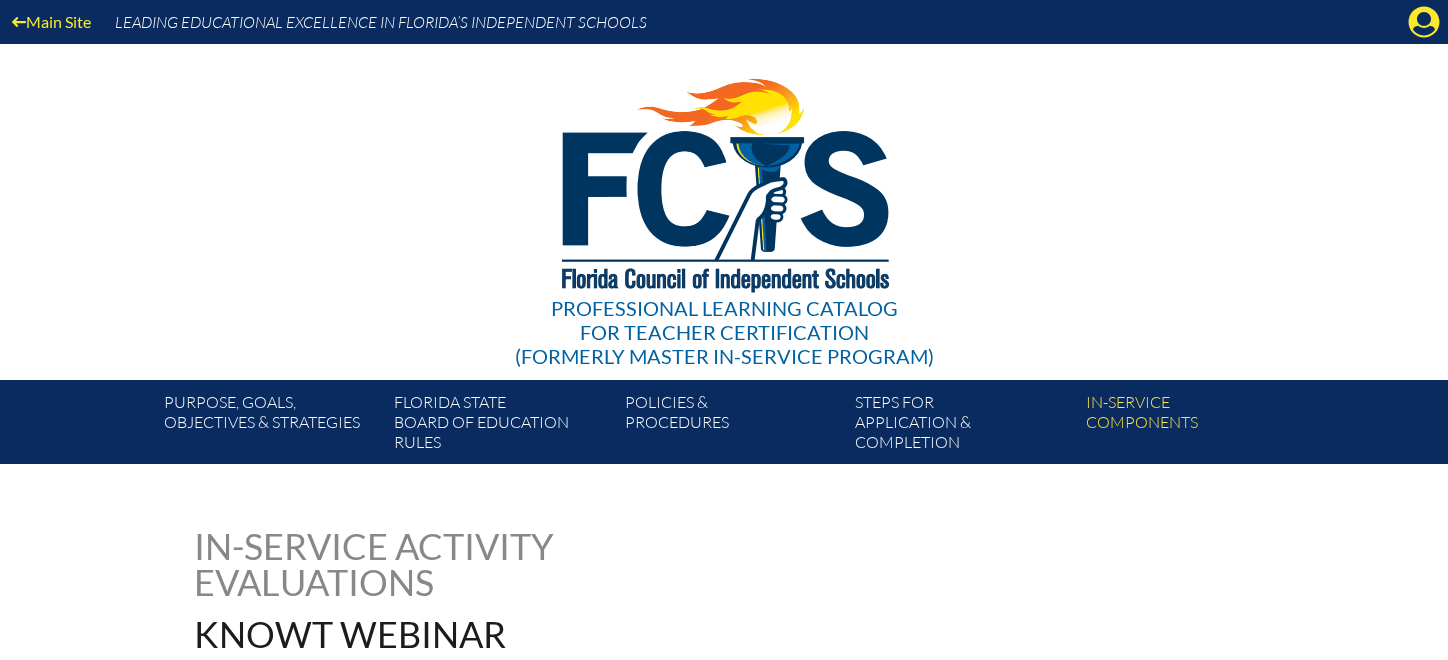scroll, scrollTop: 0, scrollLeft: 0, axis: both 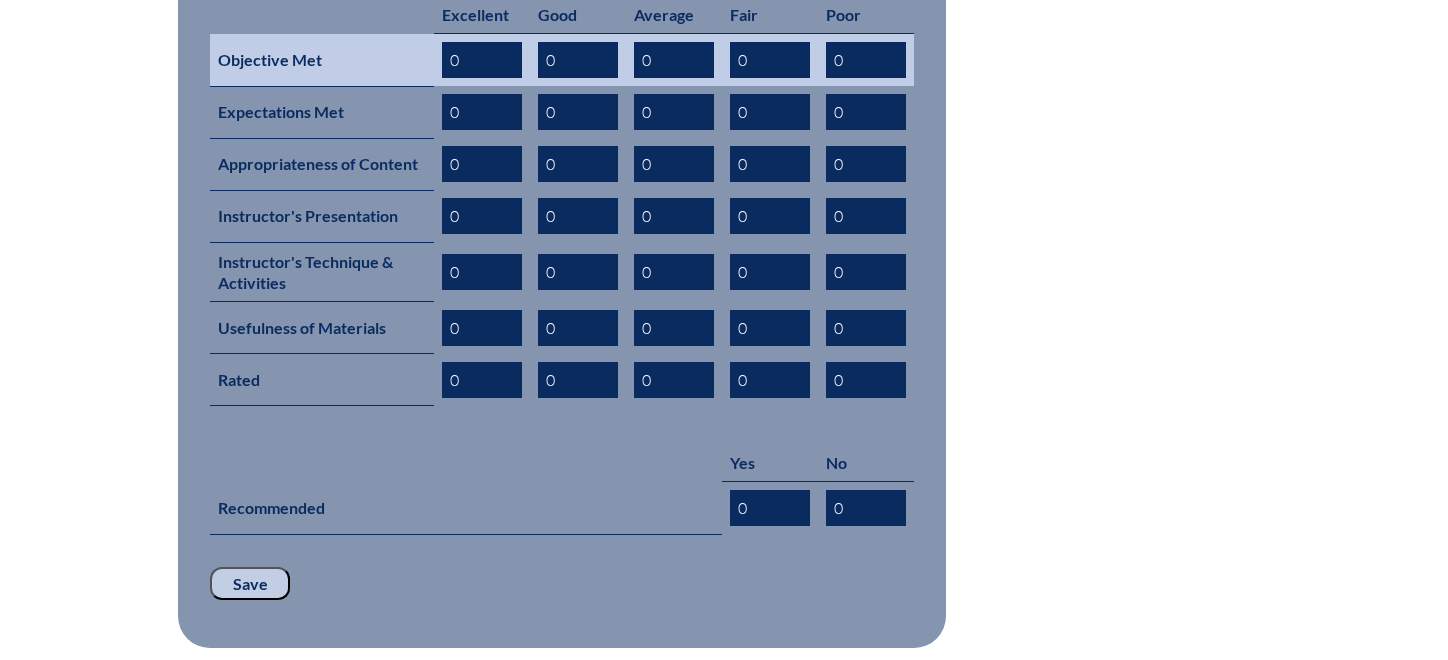 click on "0" at bounding box center [482, 60] 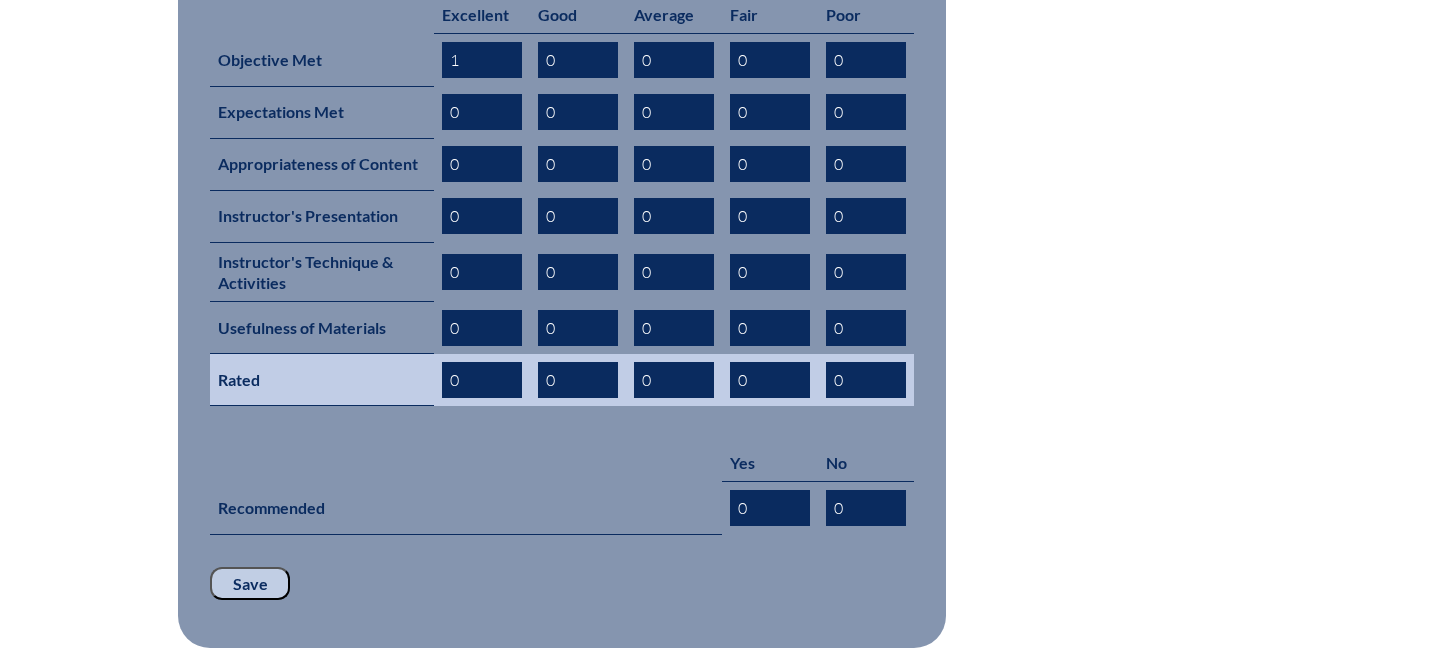 type on "1" 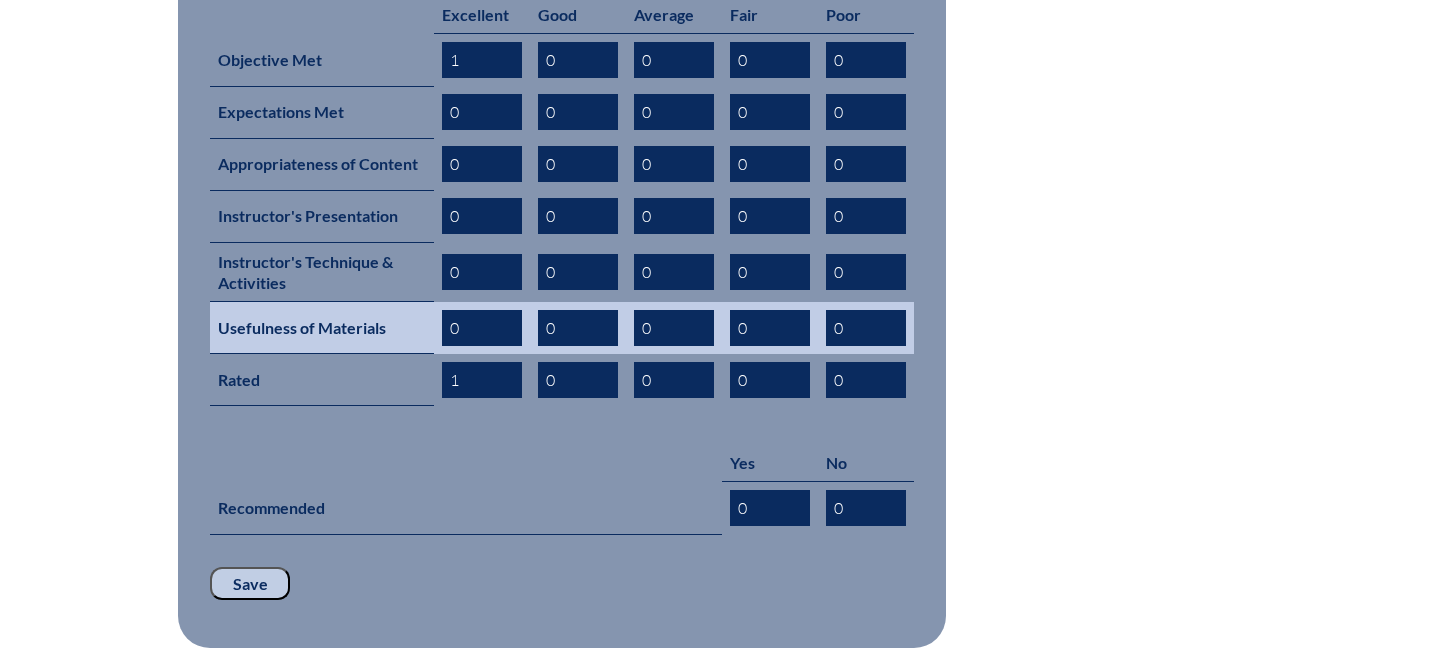 type on "1" 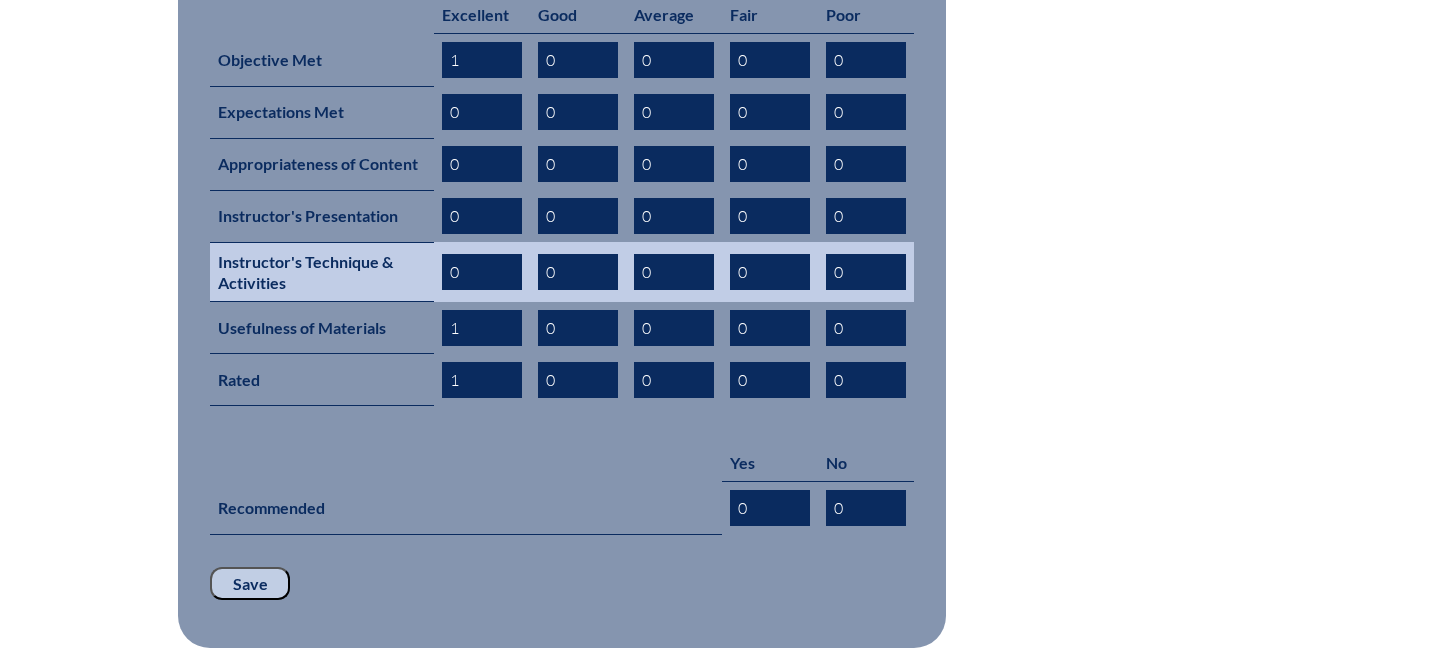 type on "1" 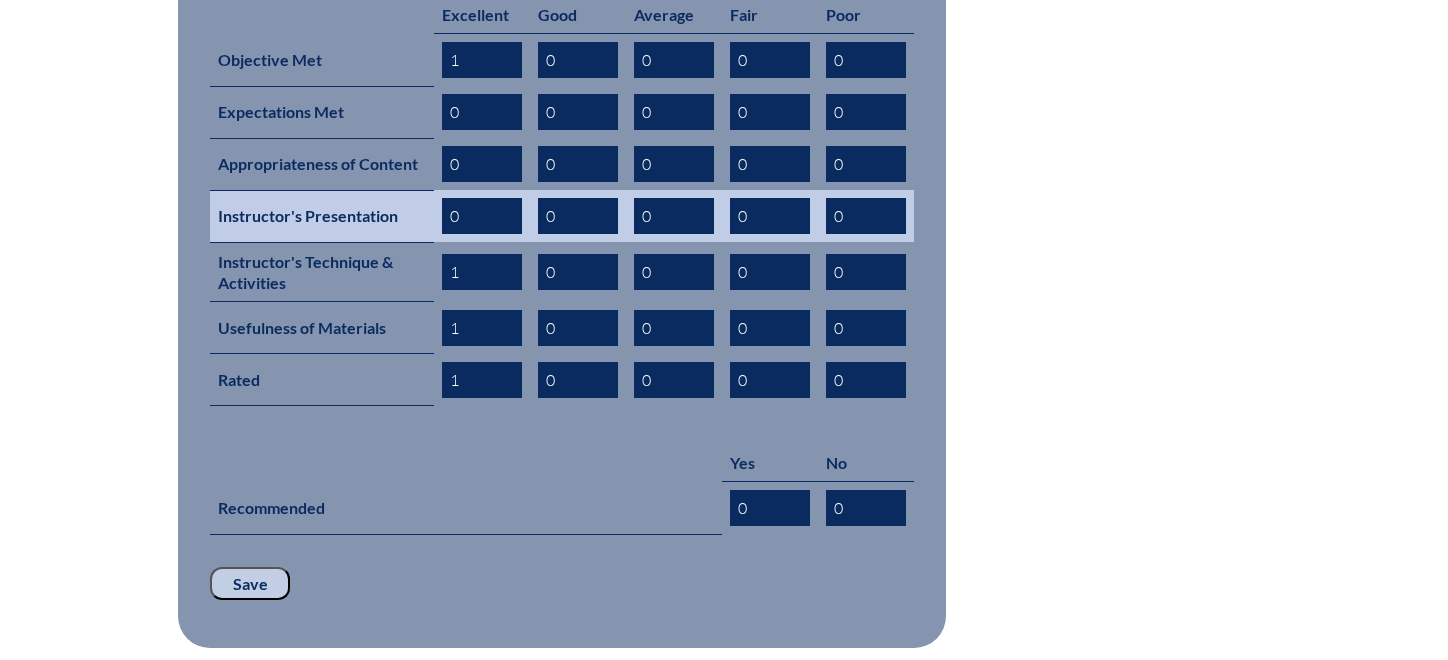 type on "1" 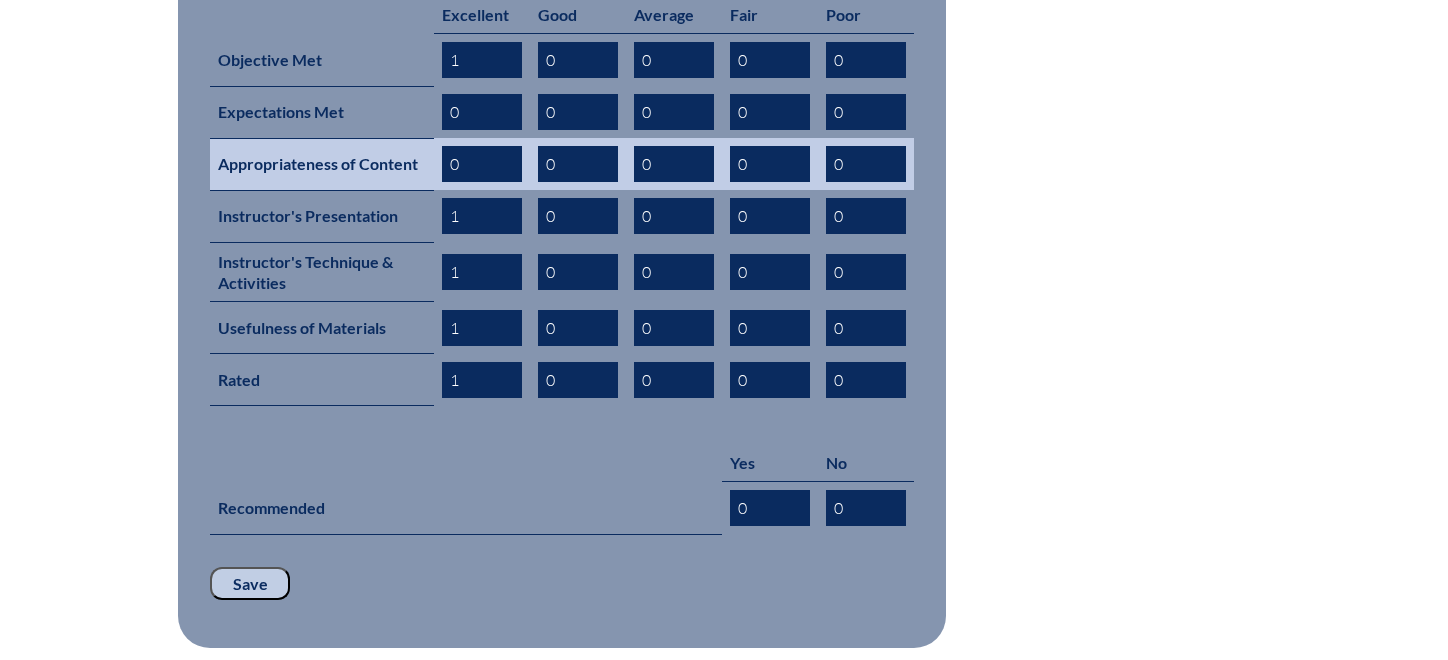 type on "1" 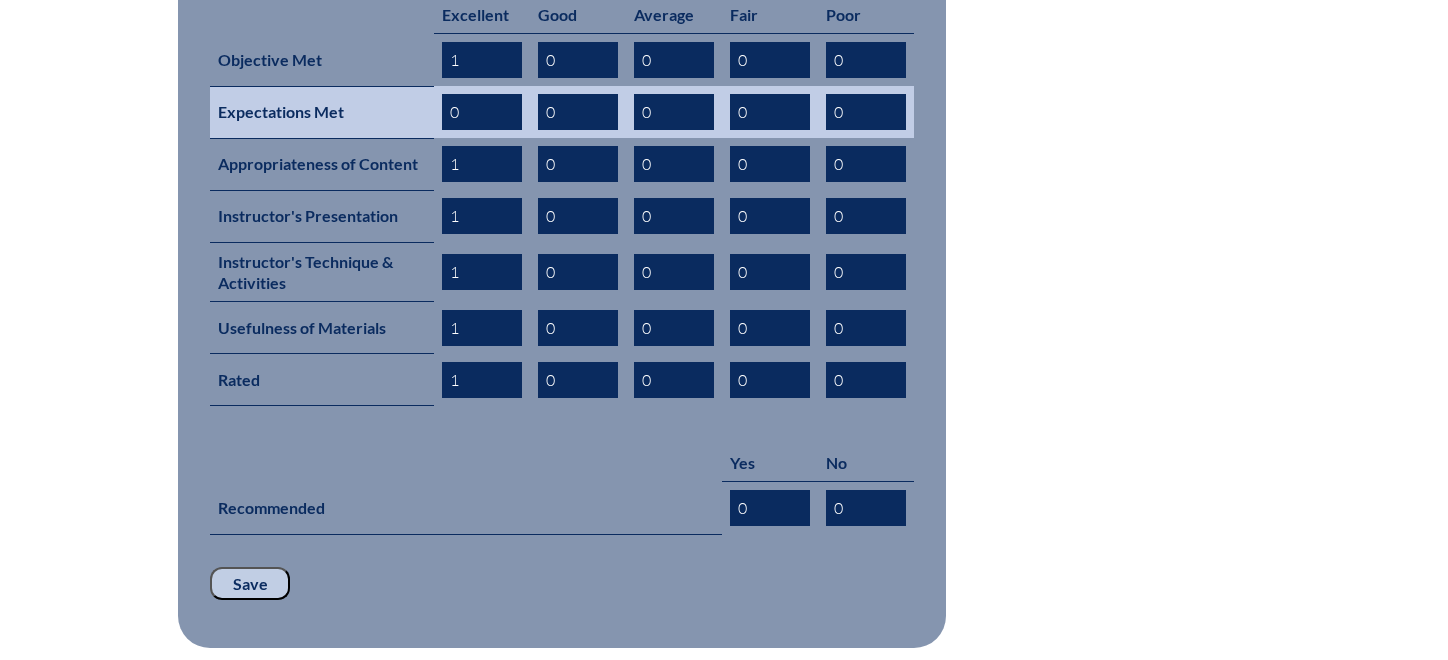 type on "1" 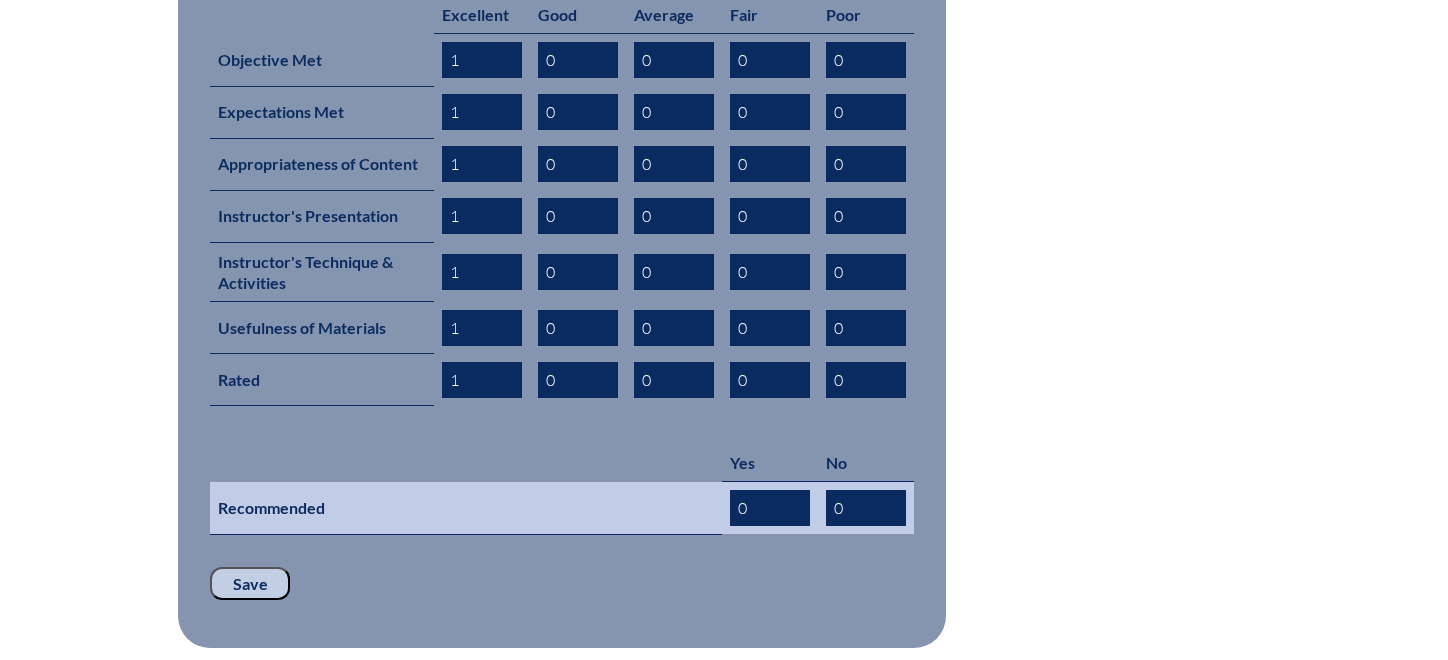 type on "1" 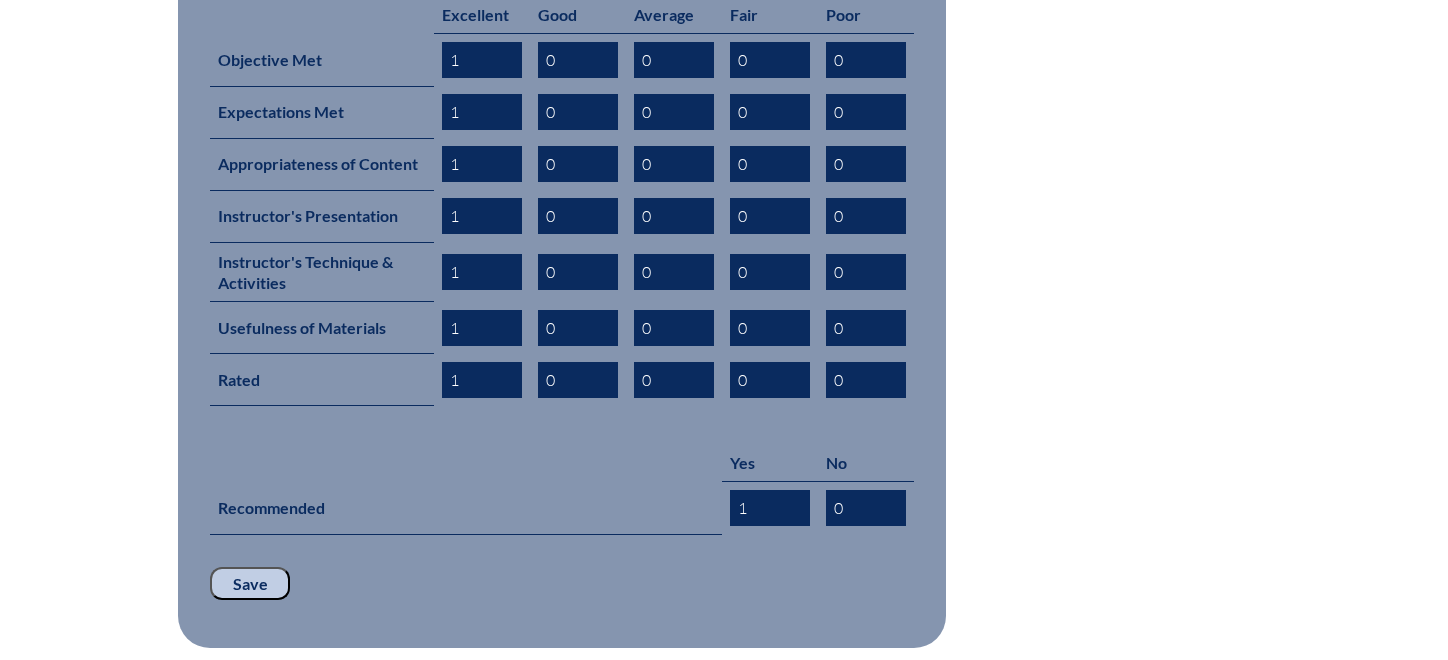 type on "1" 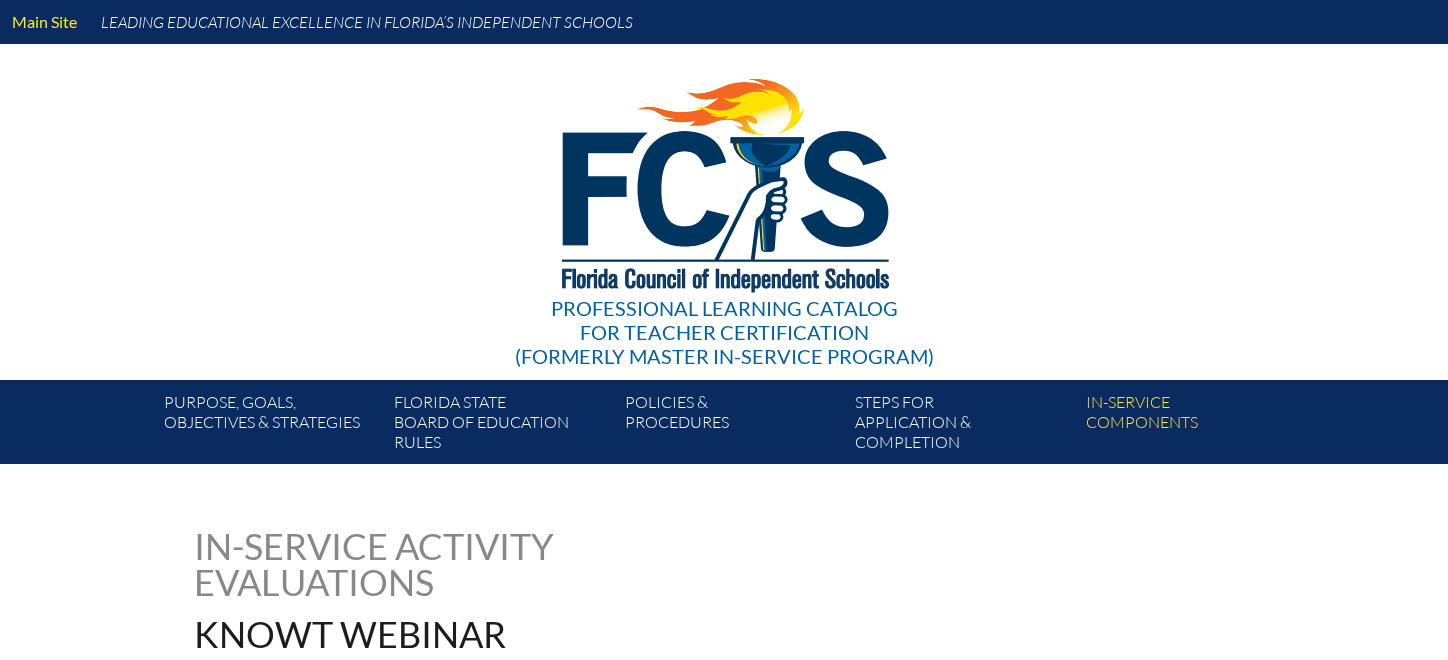scroll, scrollTop: 0, scrollLeft: 0, axis: both 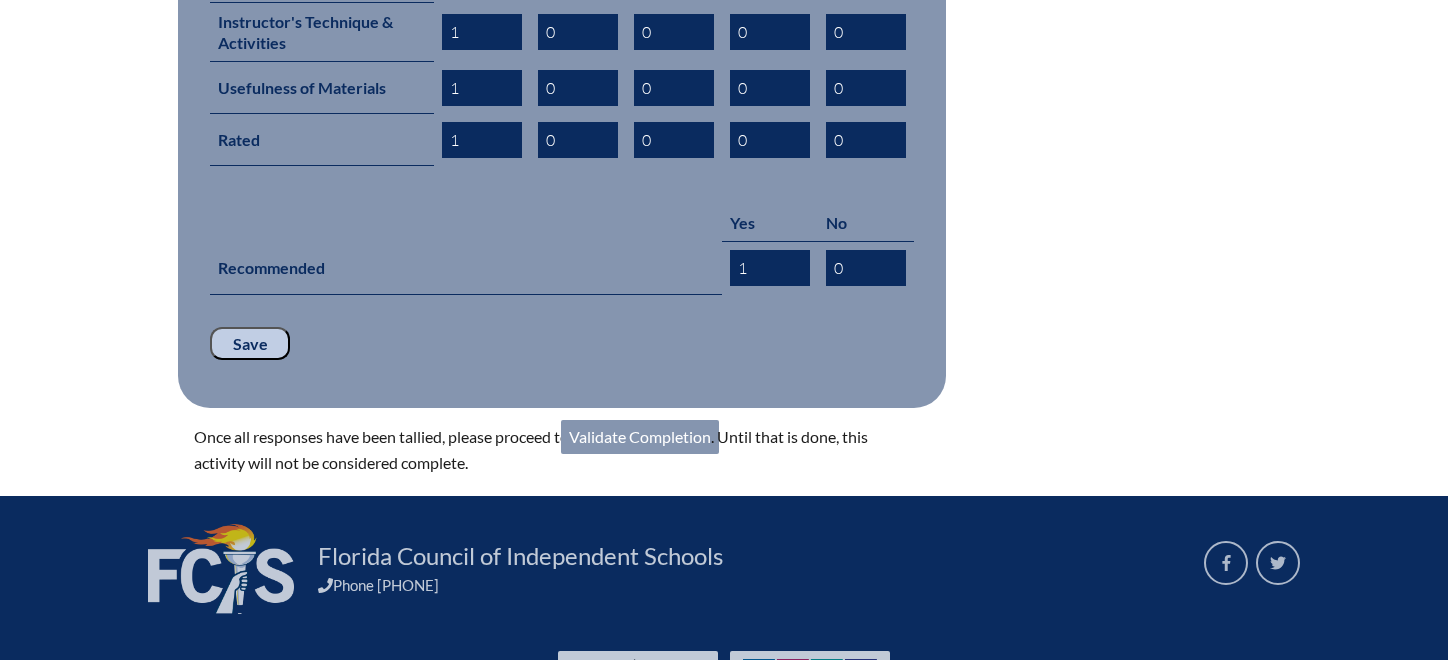 click on "Validate Completion" at bounding box center (640, 437) 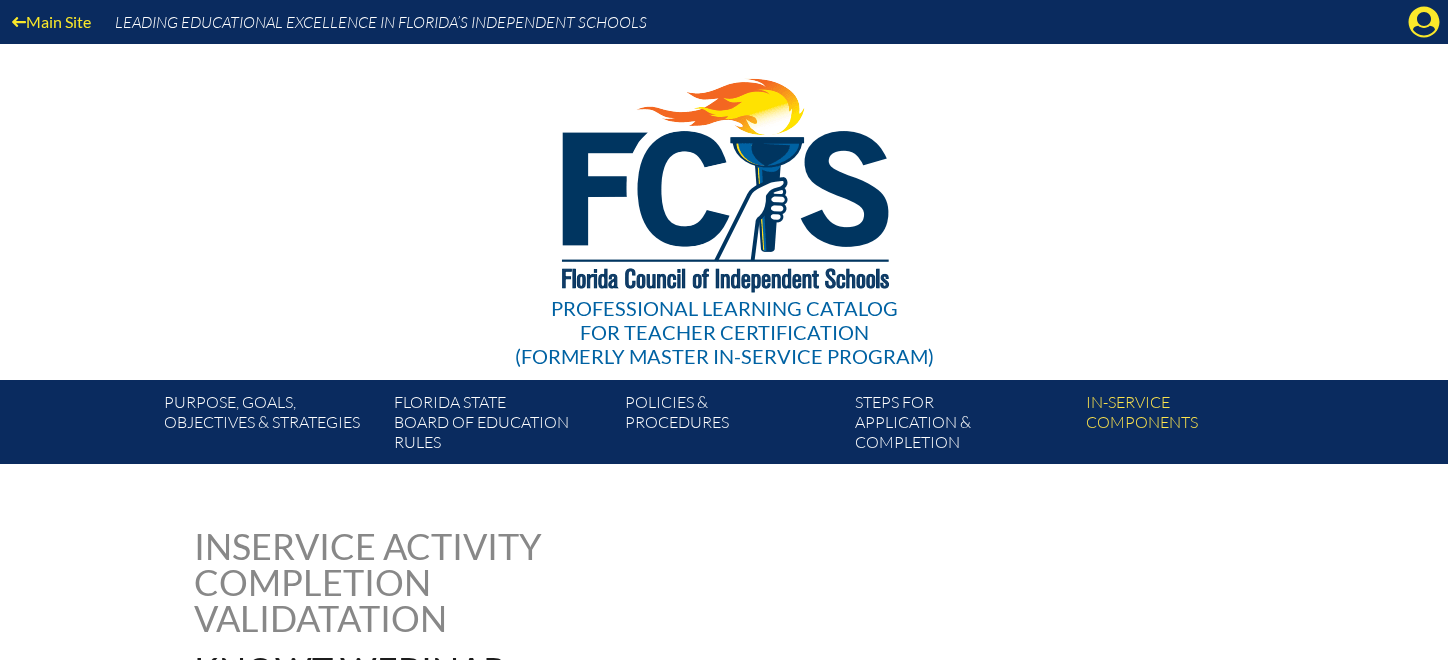 scroll, scrollTop: 0, scrollLeft: 0, axis: both 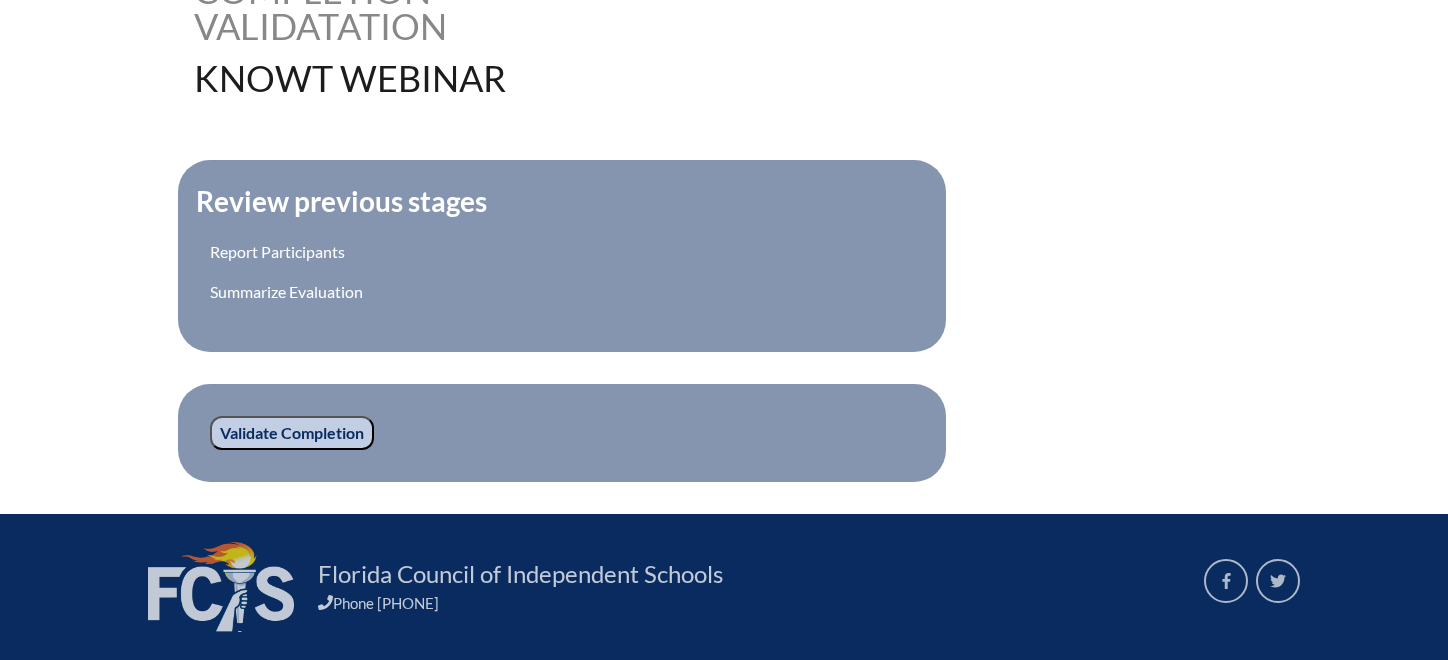 click on "Validate Completion" at bounding box center [292, 433] 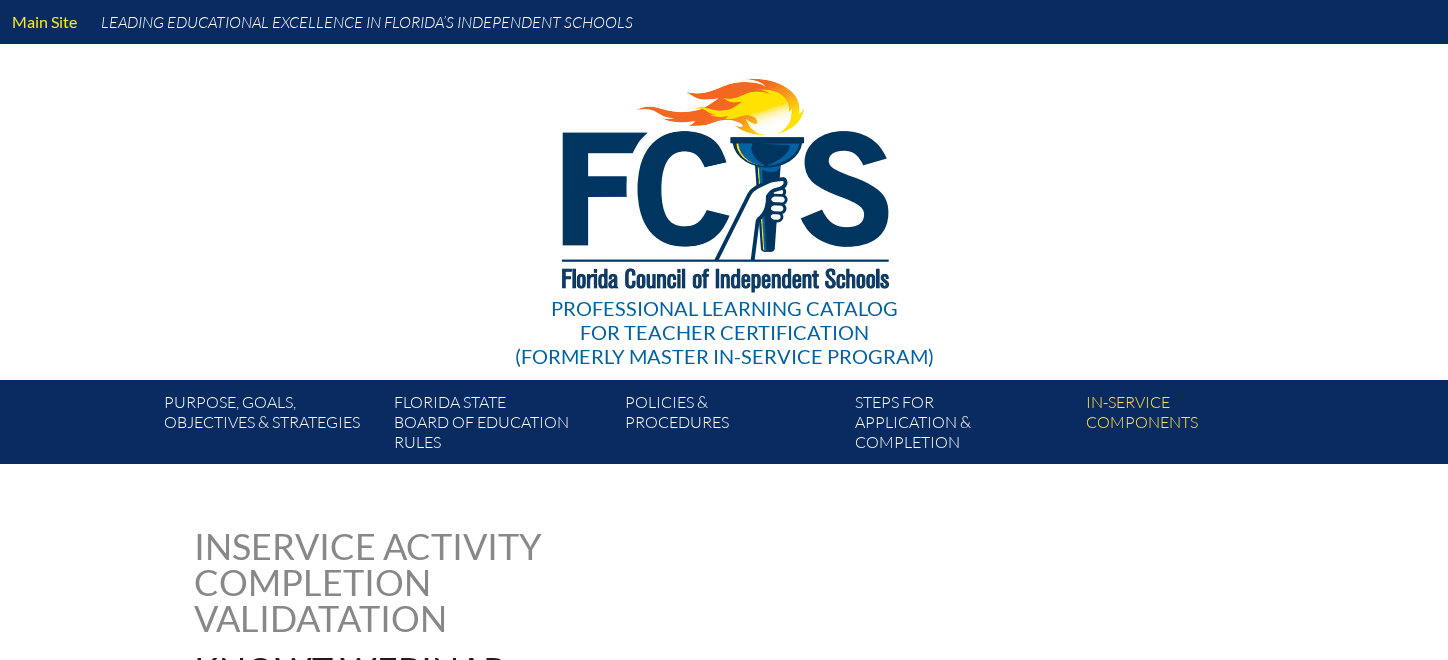 scroll, scrollTop: 0, scrollLeft: 0, axis: both 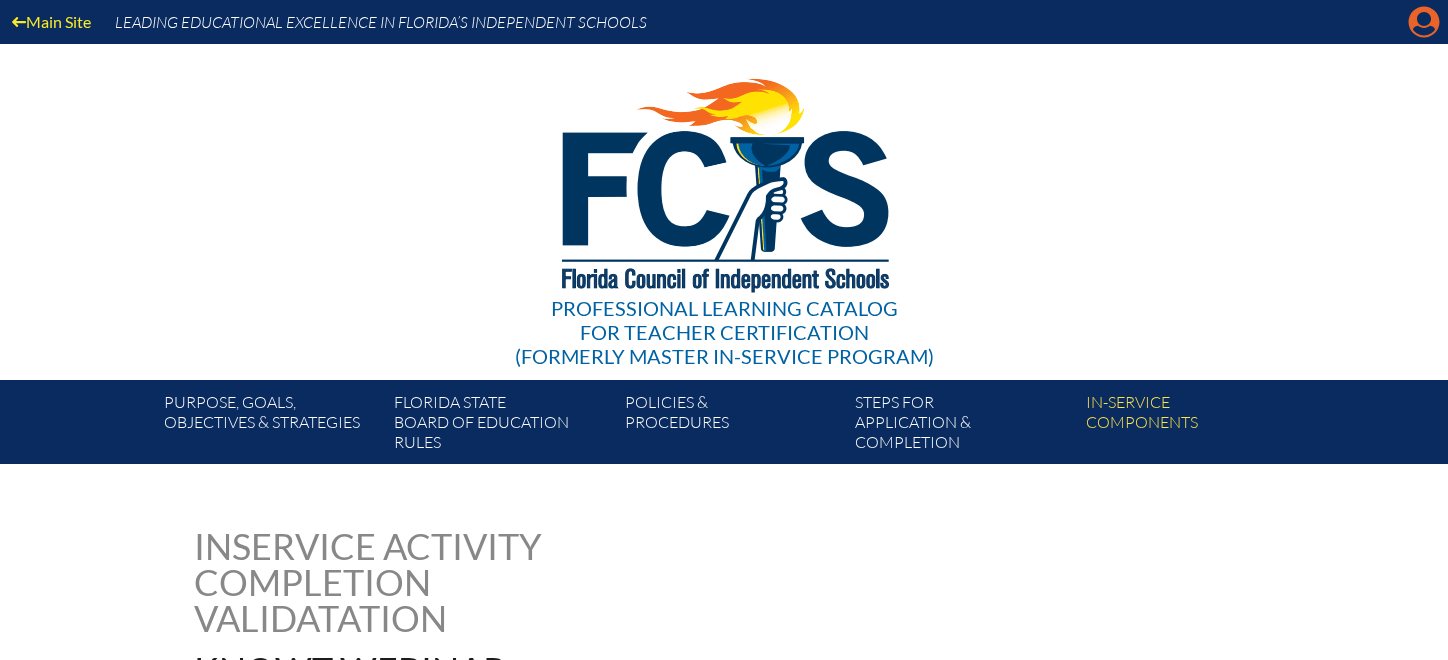click 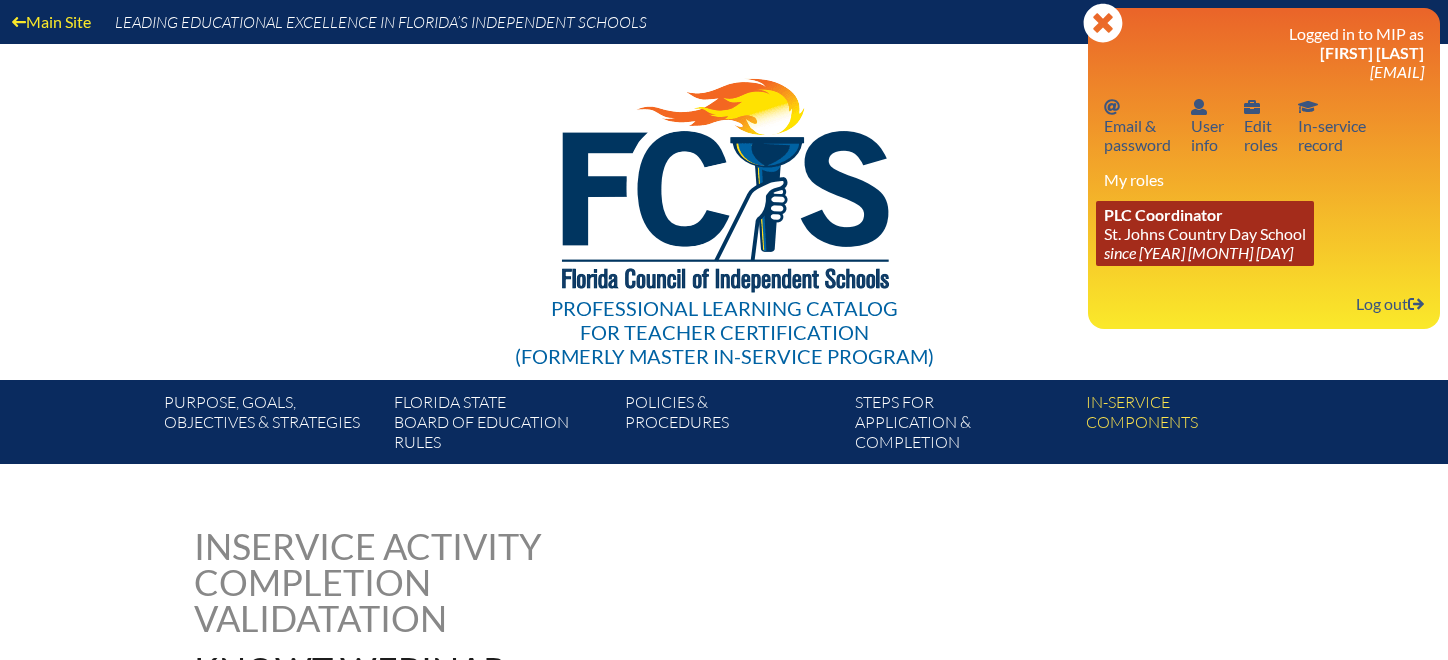 click on "since [YEAR] [MONTH] [DAY]" at bounding box center [1198, 252] 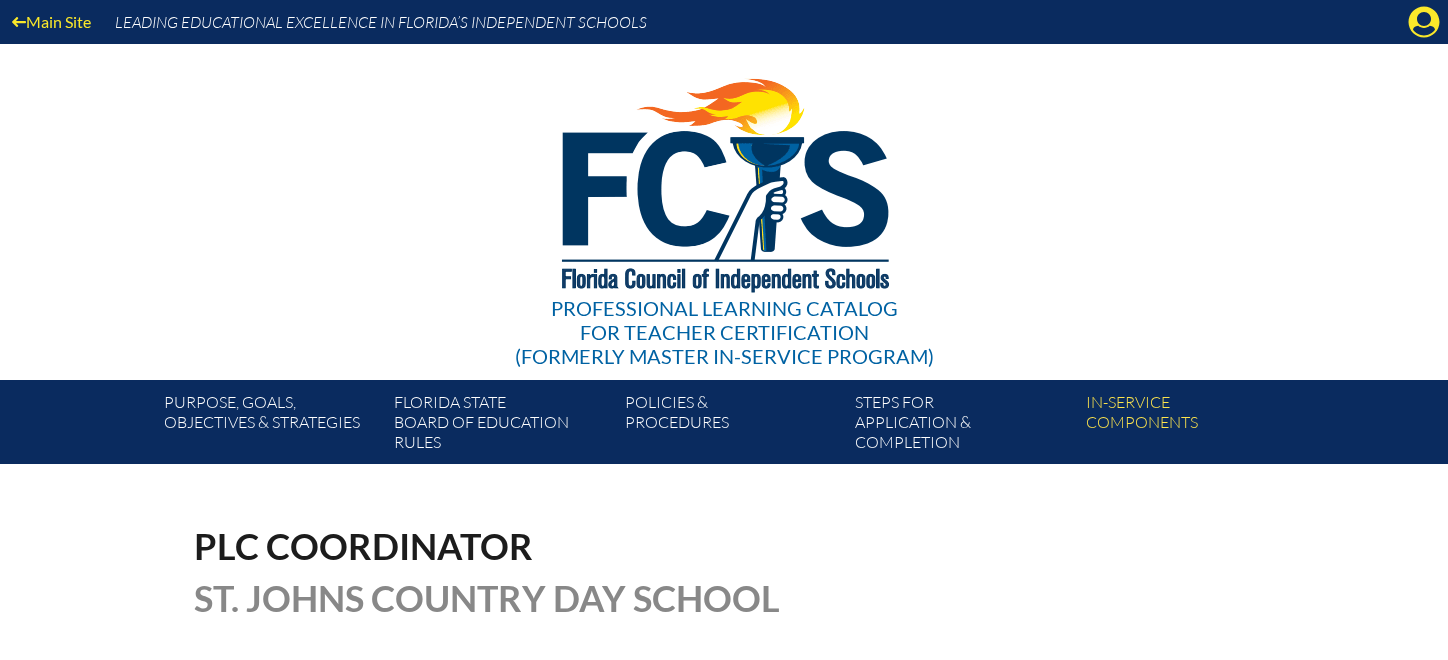scroll, scrollTop: 0, scrollLeft: 0, axis: both 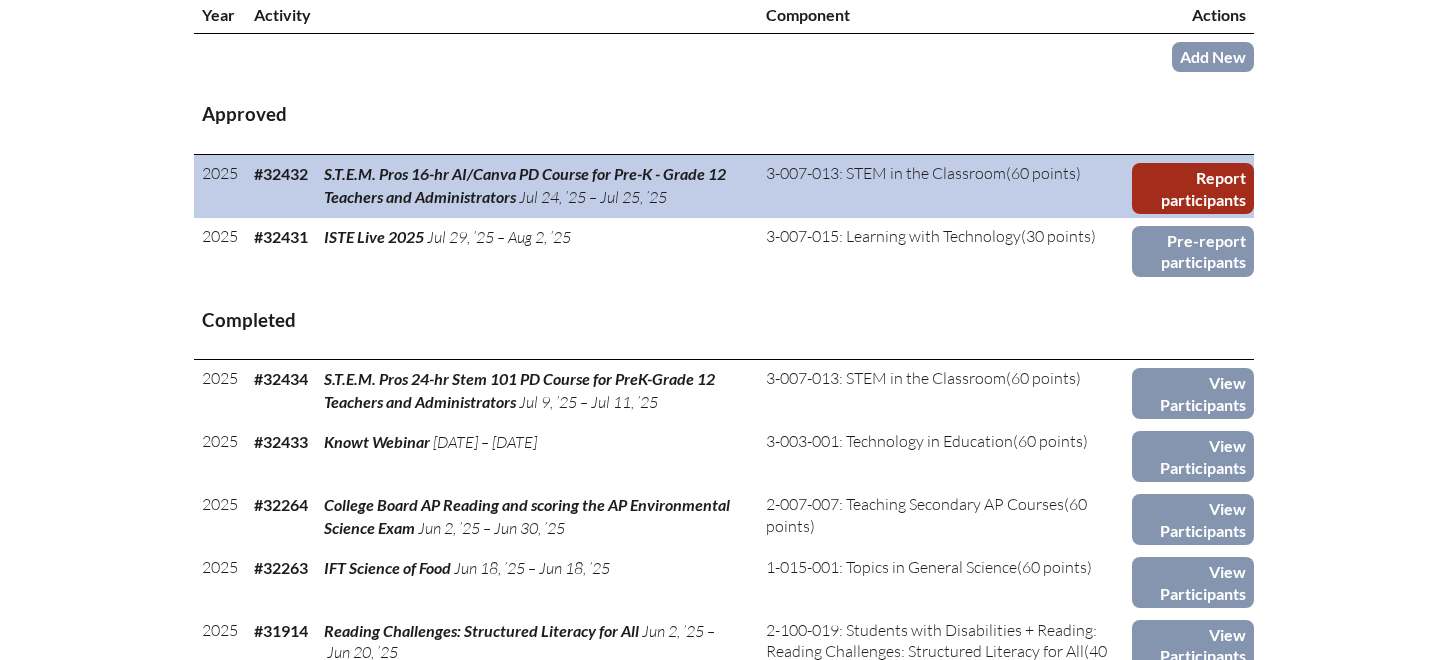 click on "Report participants" at bounding box center [1193, 188] 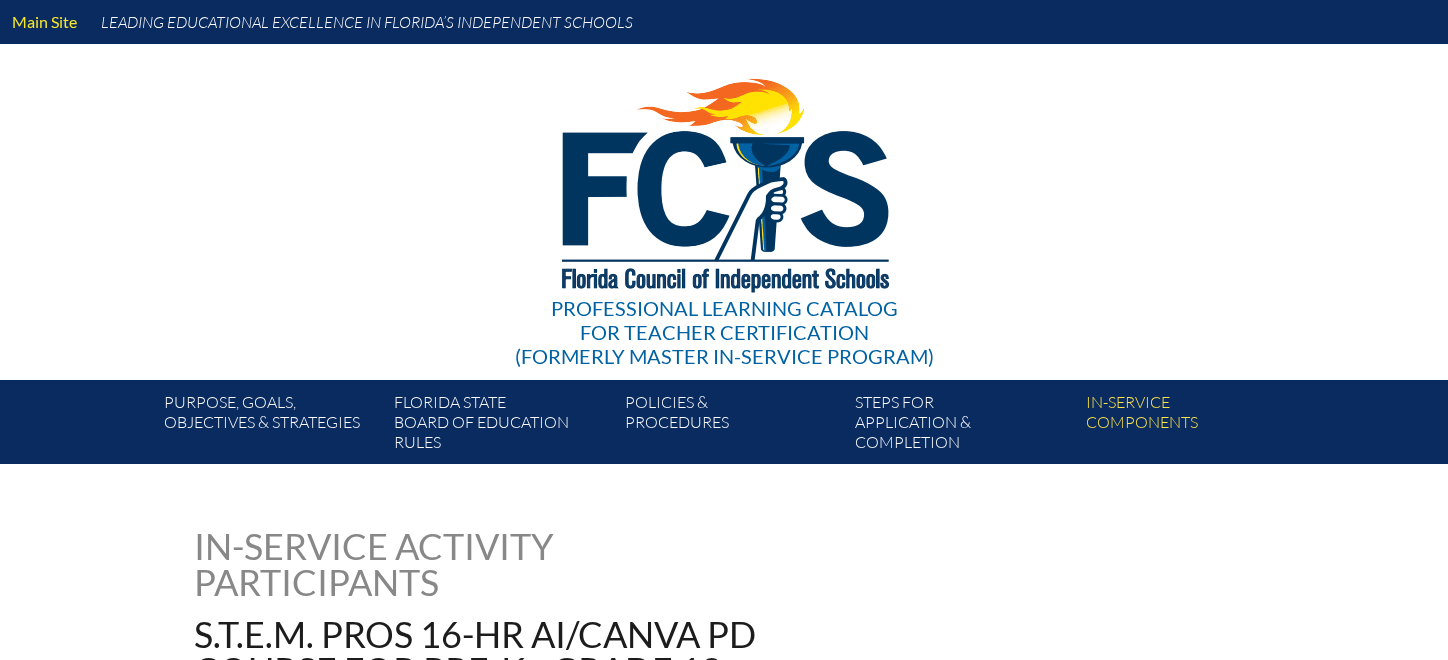 scroll, scrollTop: 0, scrollLeft: 0, axis: both 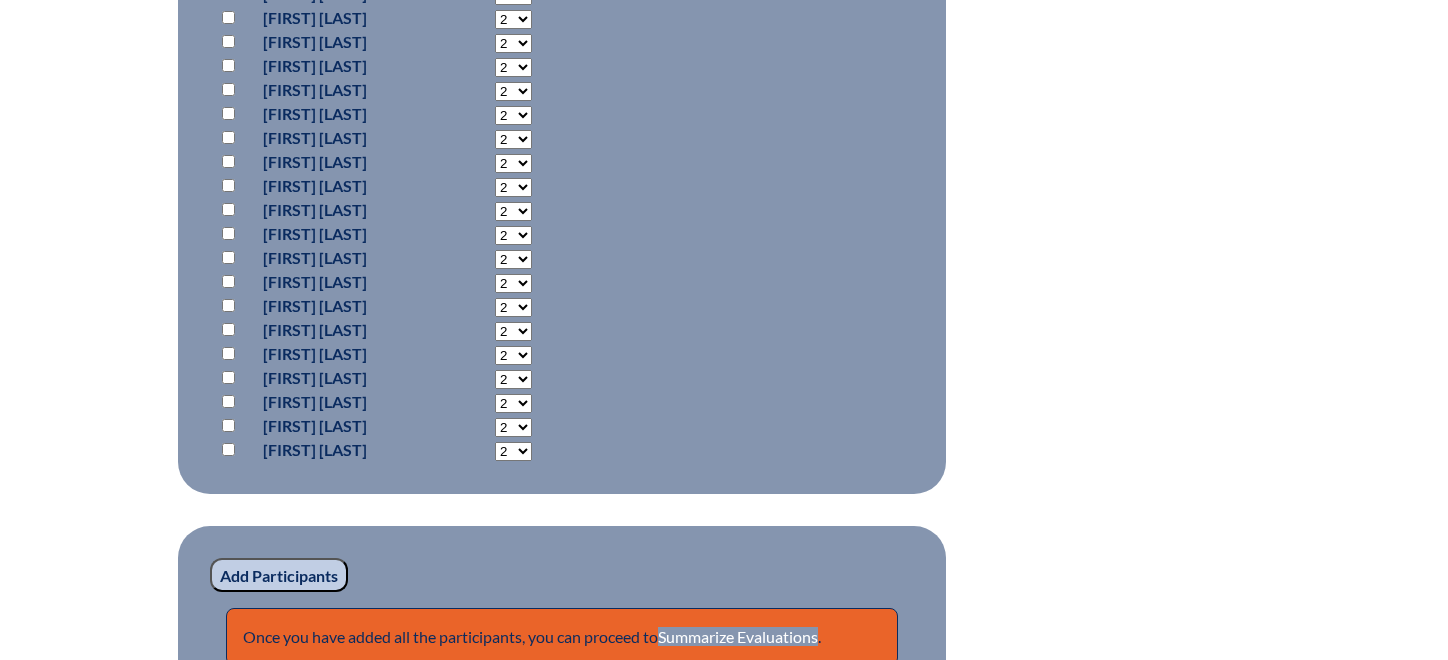 click at bounding box center [228, 401] 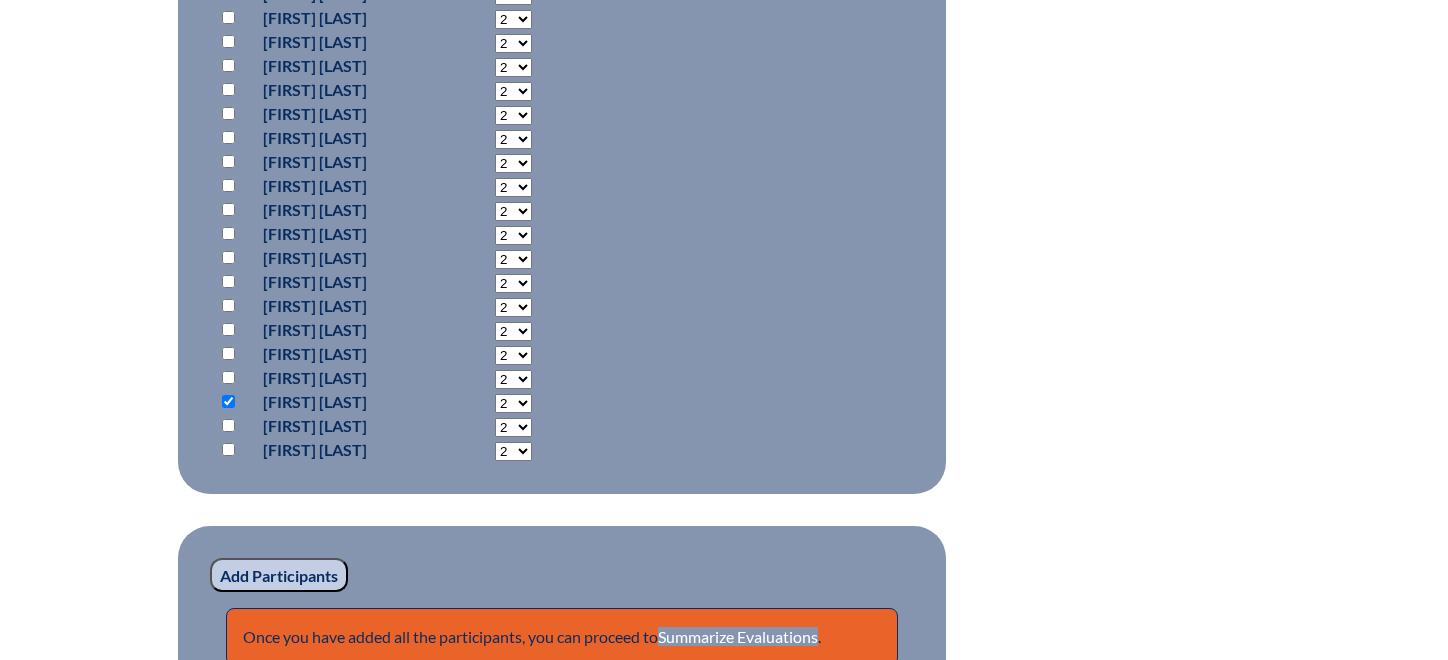 click on "2
3
4
5
6
7
8 9 10 11 12 13 14 15 16 17 18 19 20 21 22 23" at bounding box center (513, -365) 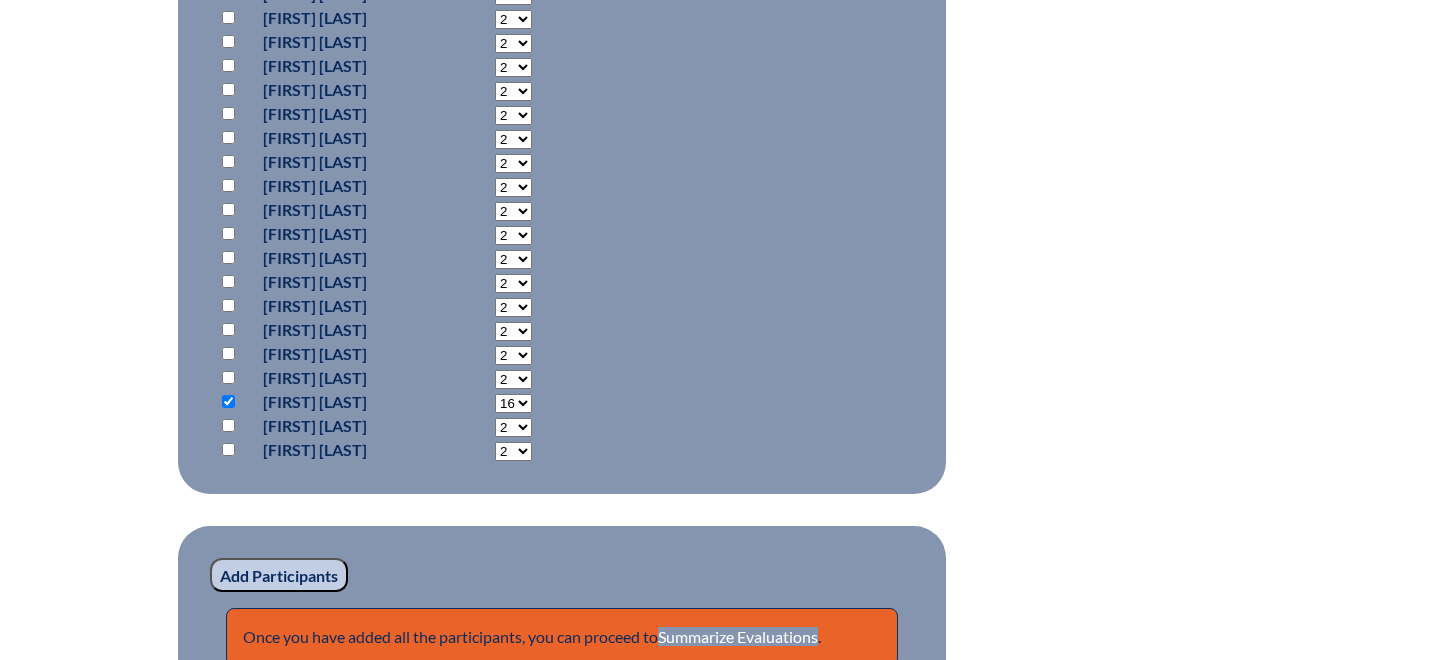 click on "Add Participants" at bounding box center (279, 575) 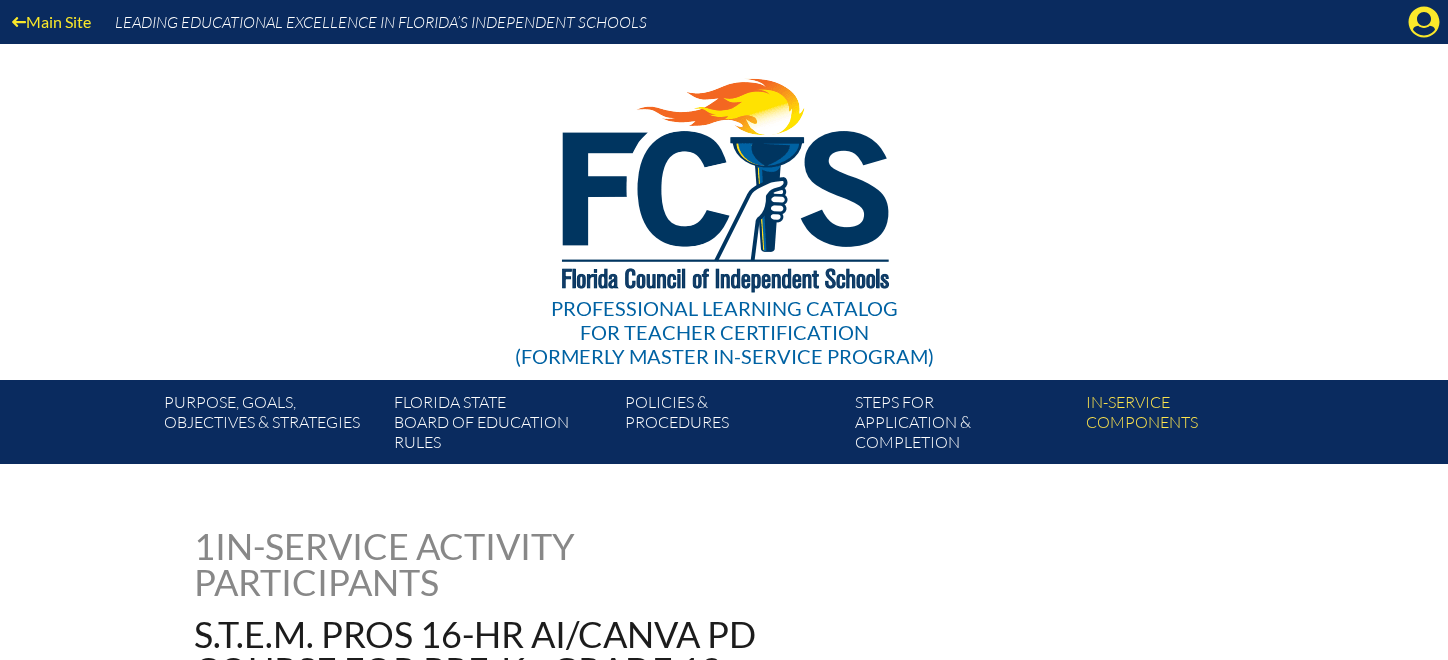 scroll, scrollTop: 1599, scrollLeft: 0, axis: vertical 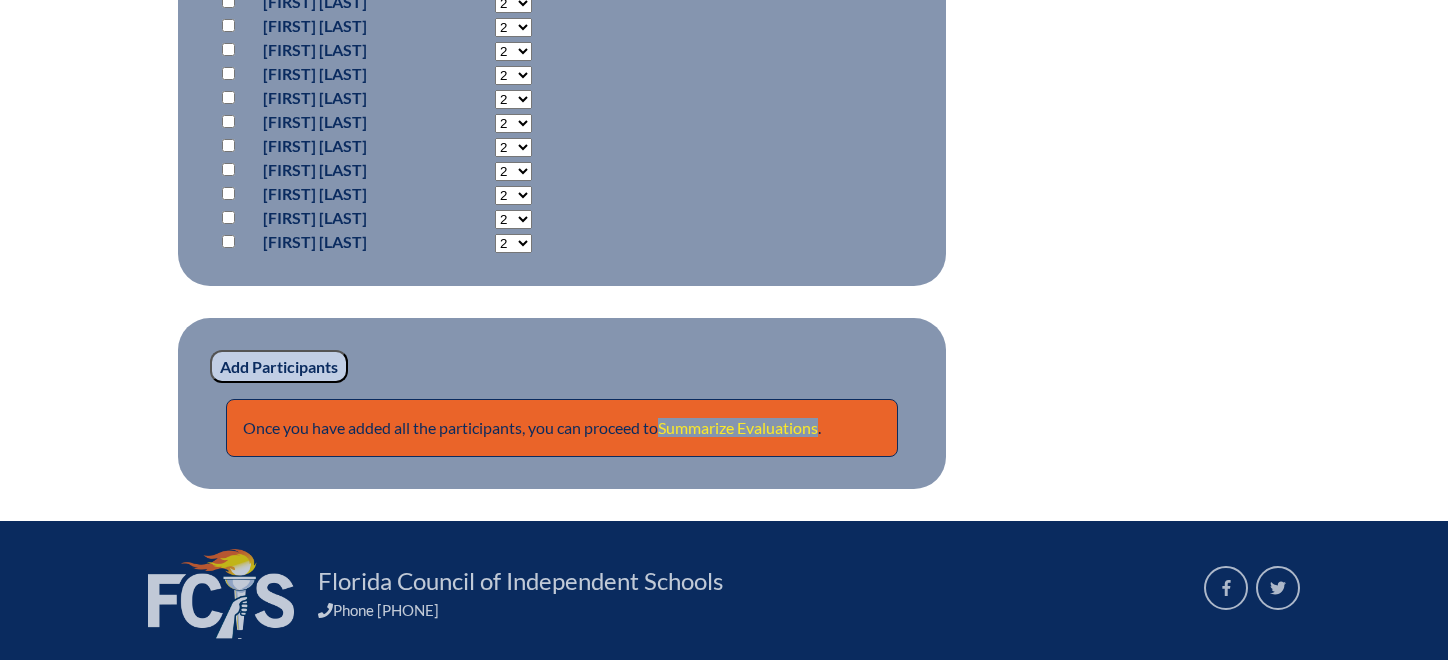 click on "Summarize Evaluations" at bounding box center (738, 427) 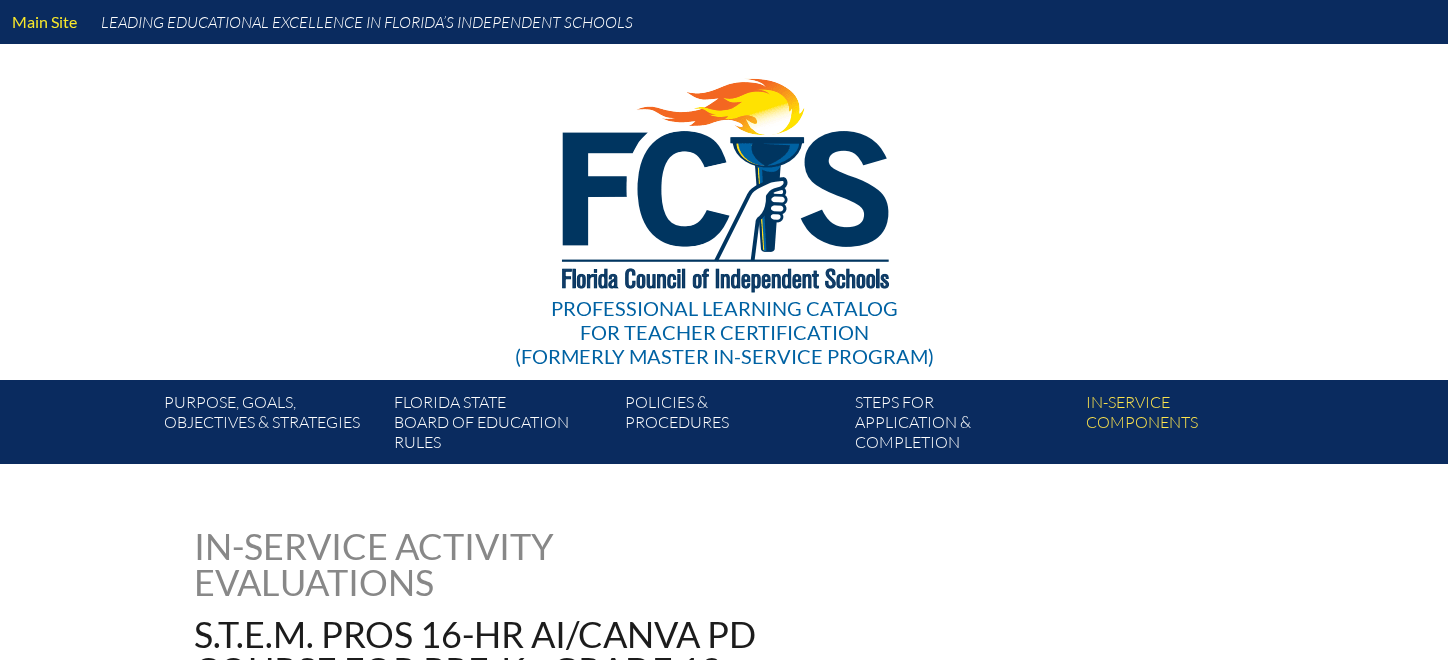 type on "0" 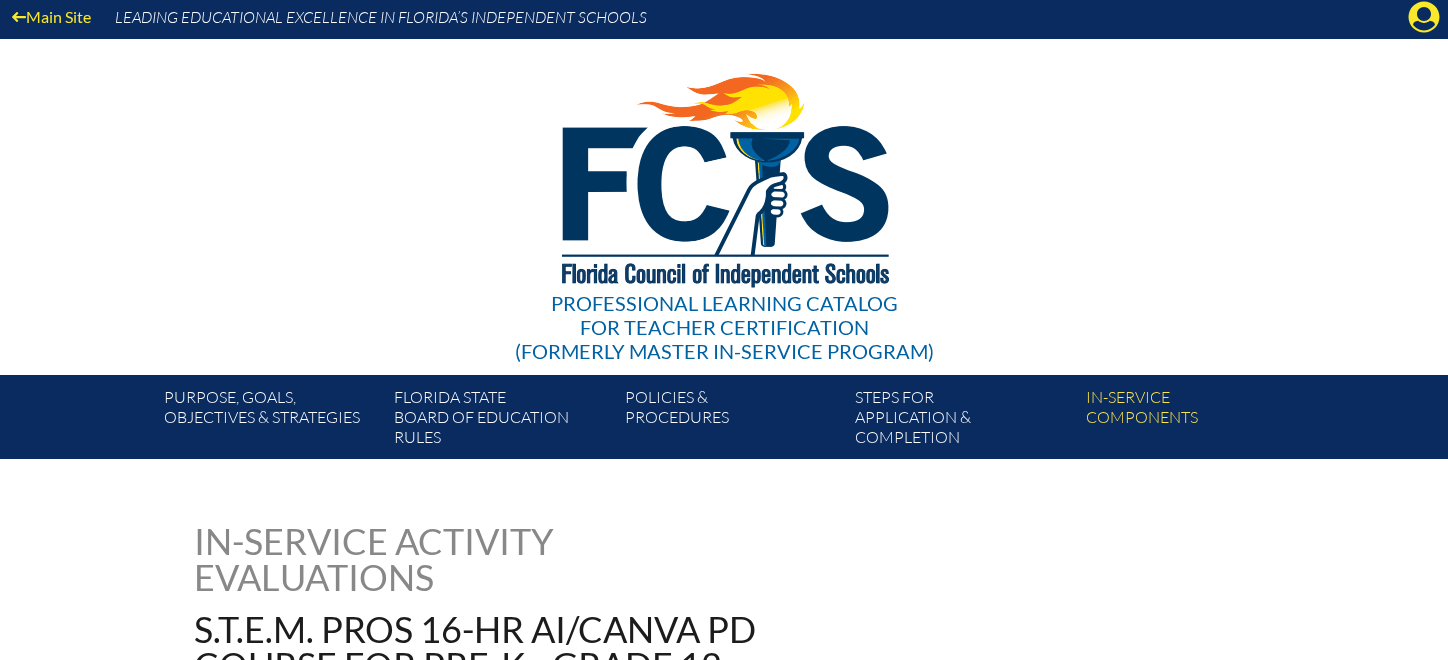 scroll, scrollTop: 0, scrollLeft: 0, axis: both 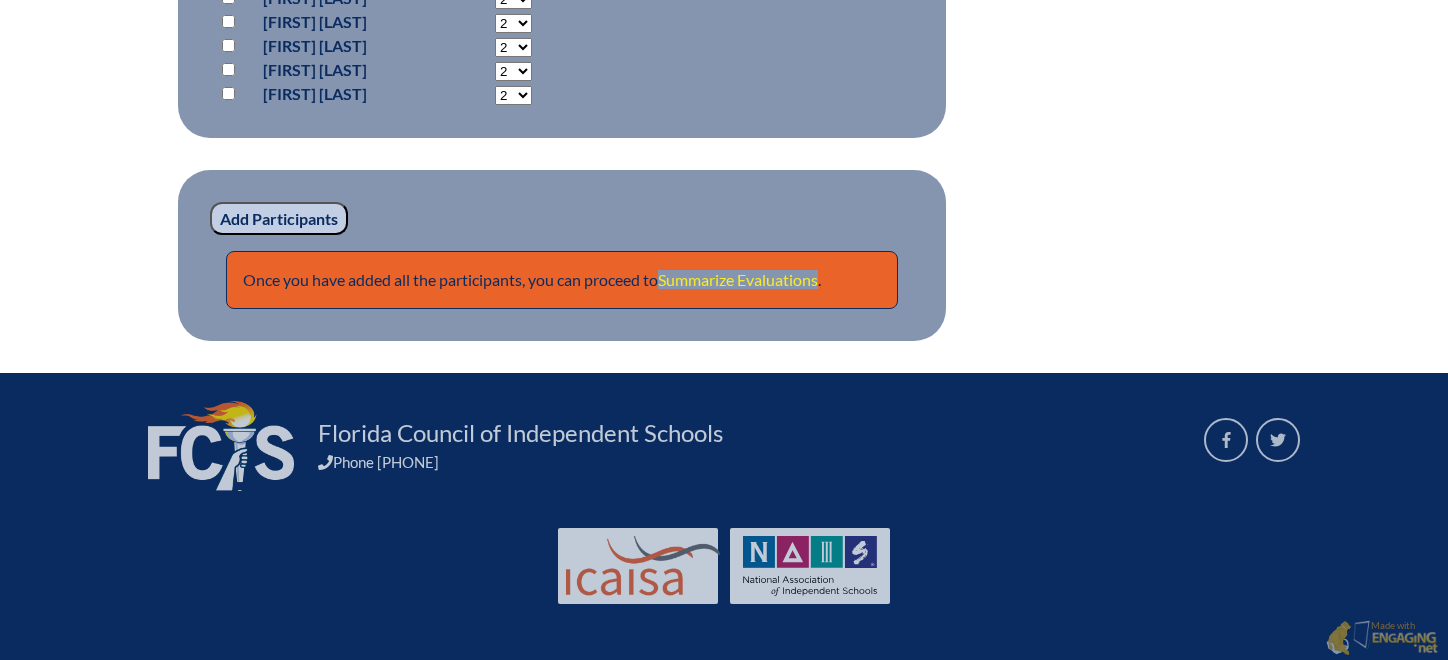 click on "Summarize Evaluations" at bounding box center [738, 279] 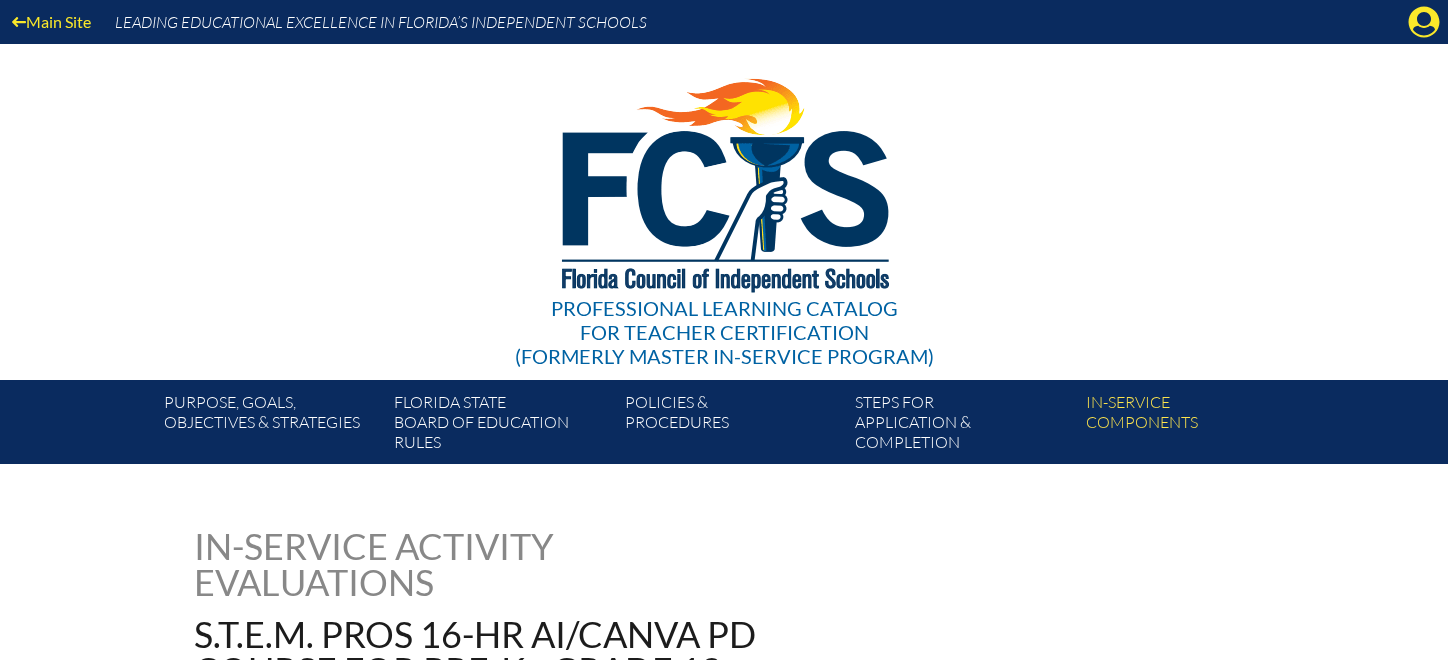 scroll, scrollTop: 0, scrollLeft: 0, axis: both 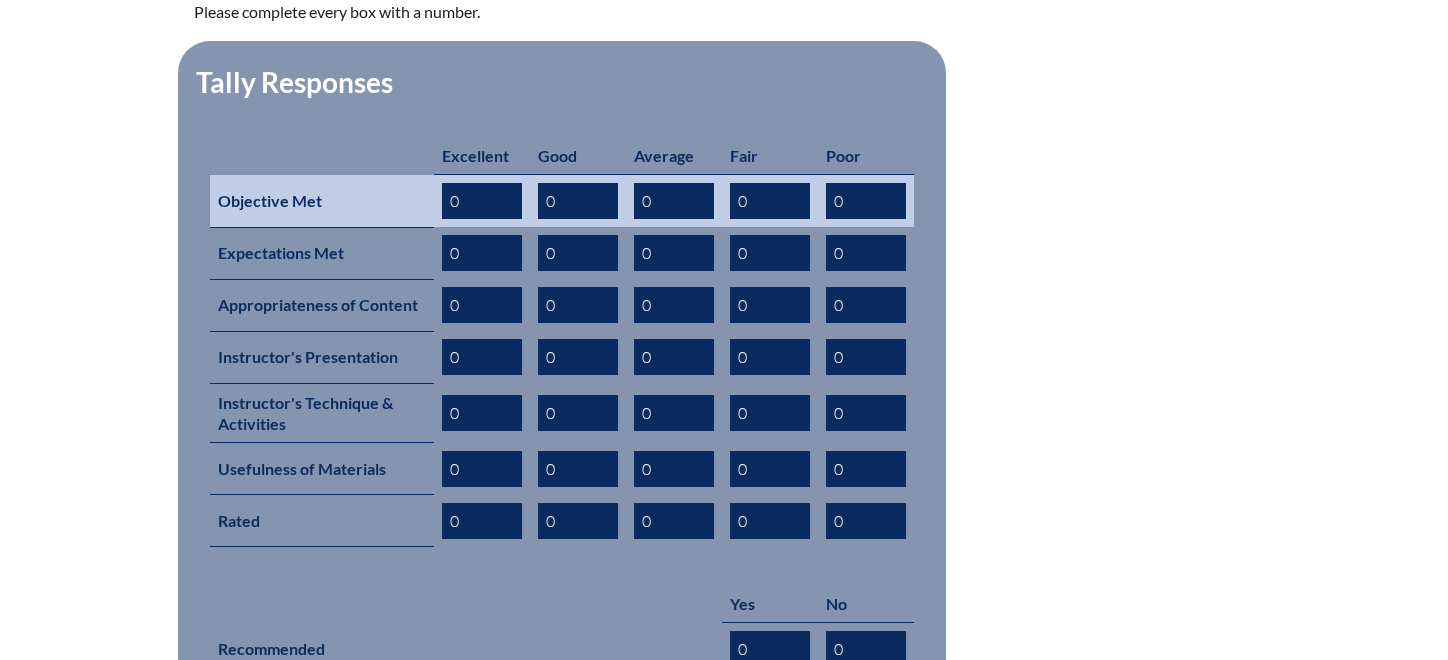 click on "0" at bounding box center (482, 201) 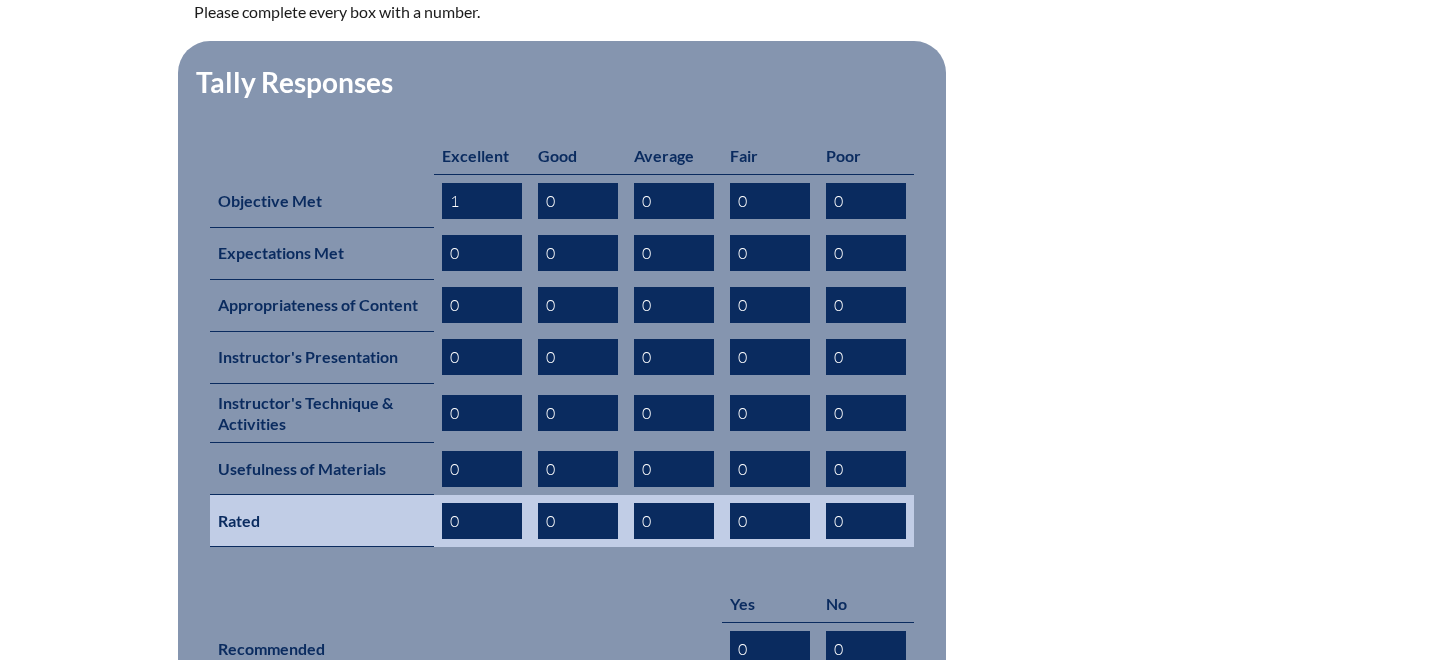 type on "1" 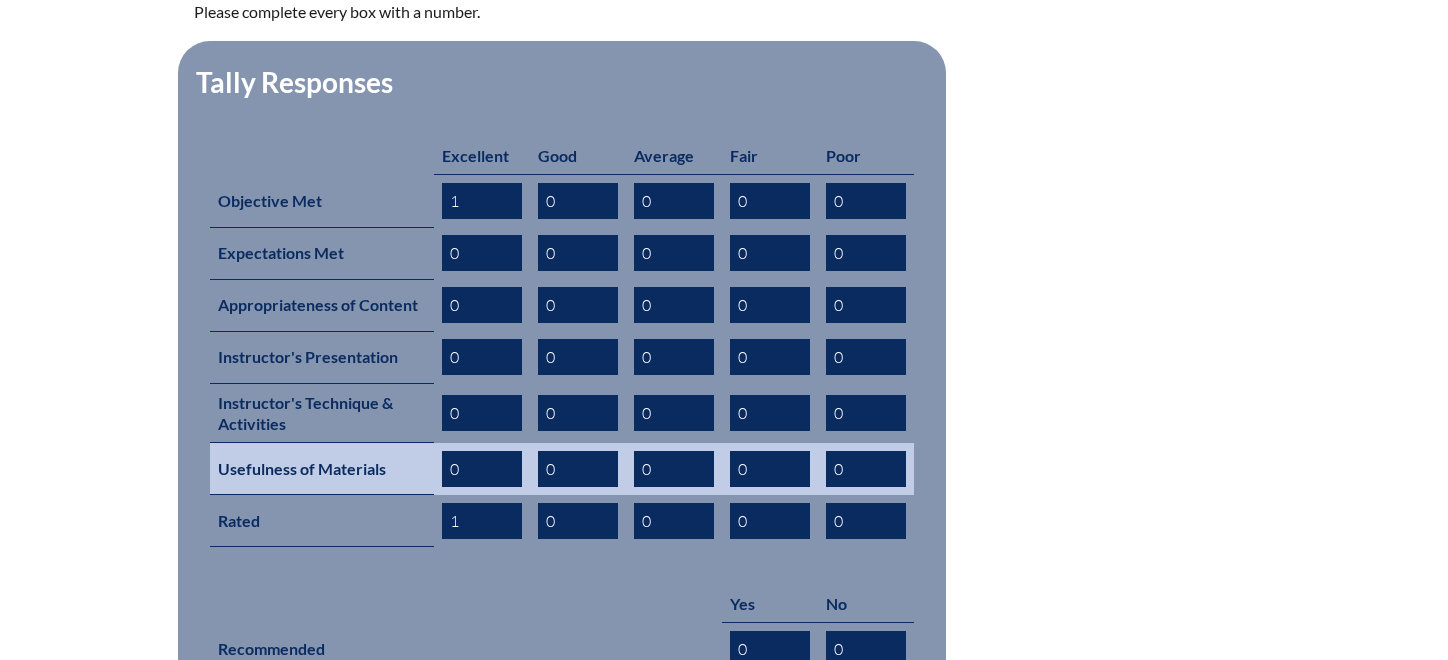 type on "1" 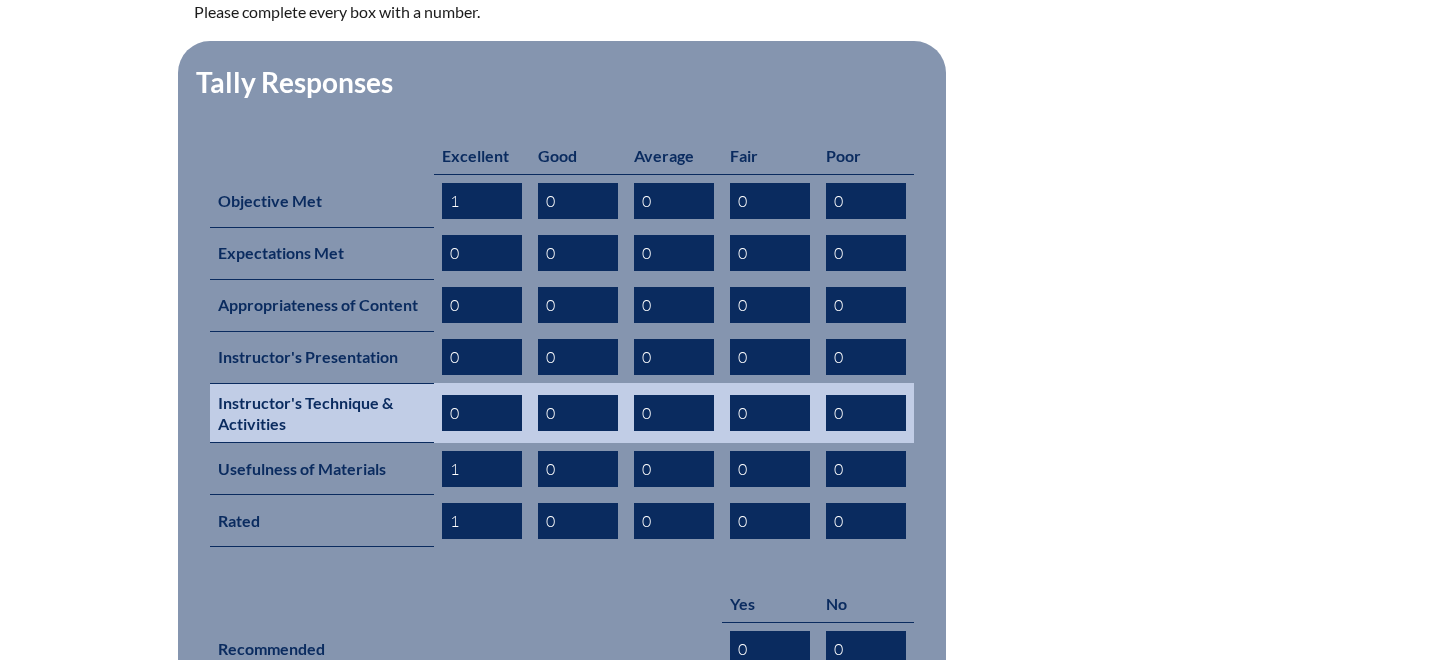 type on "1" 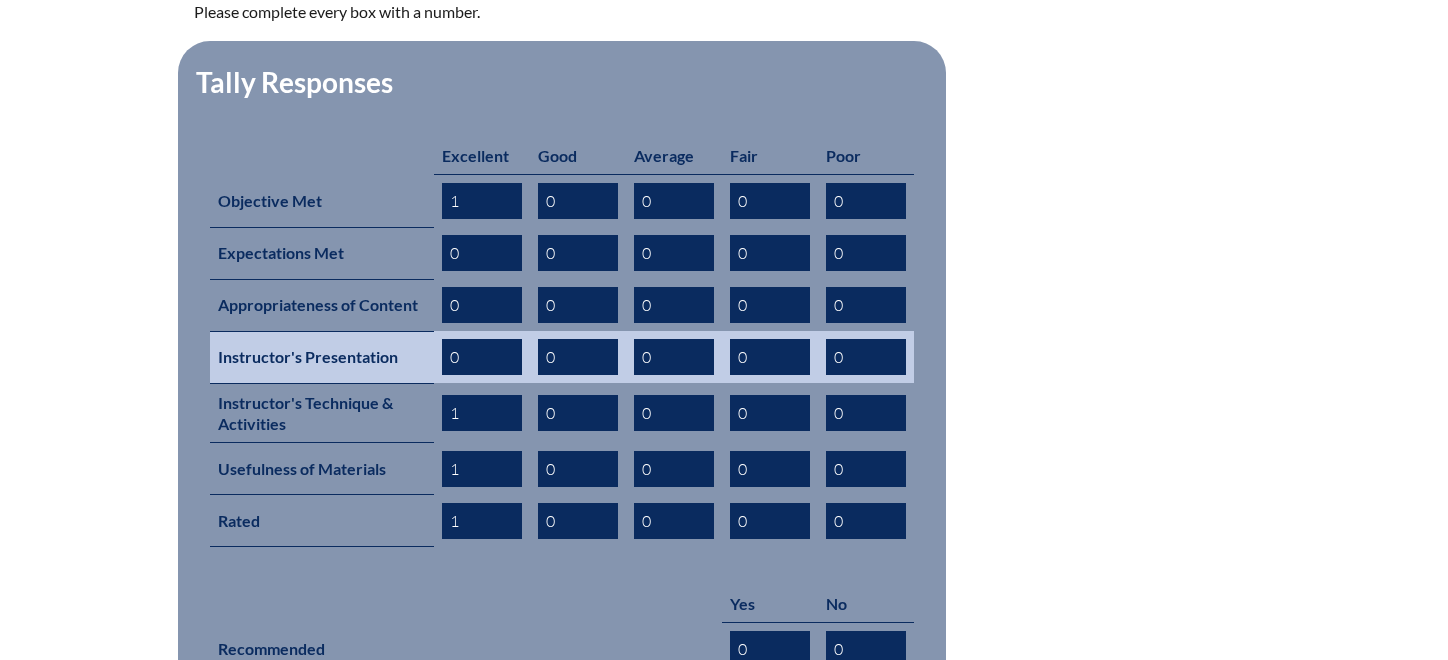 type on "1" 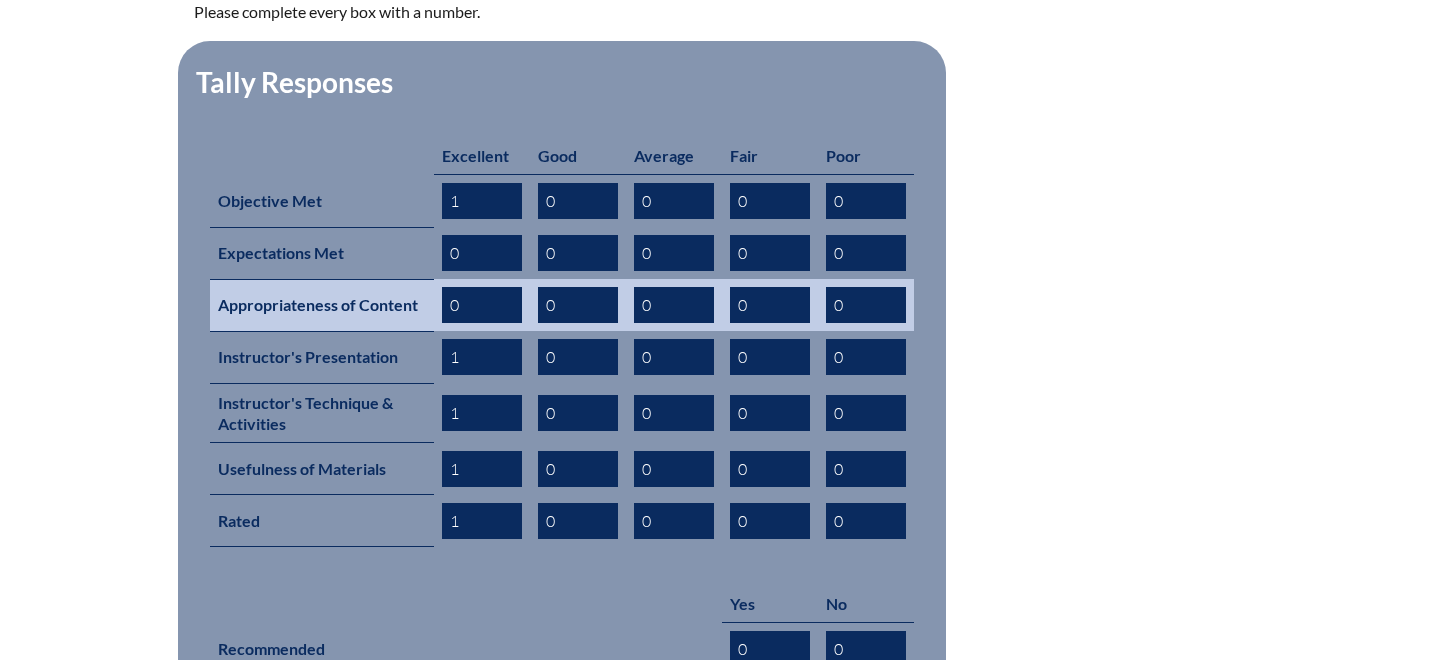 type on "1" 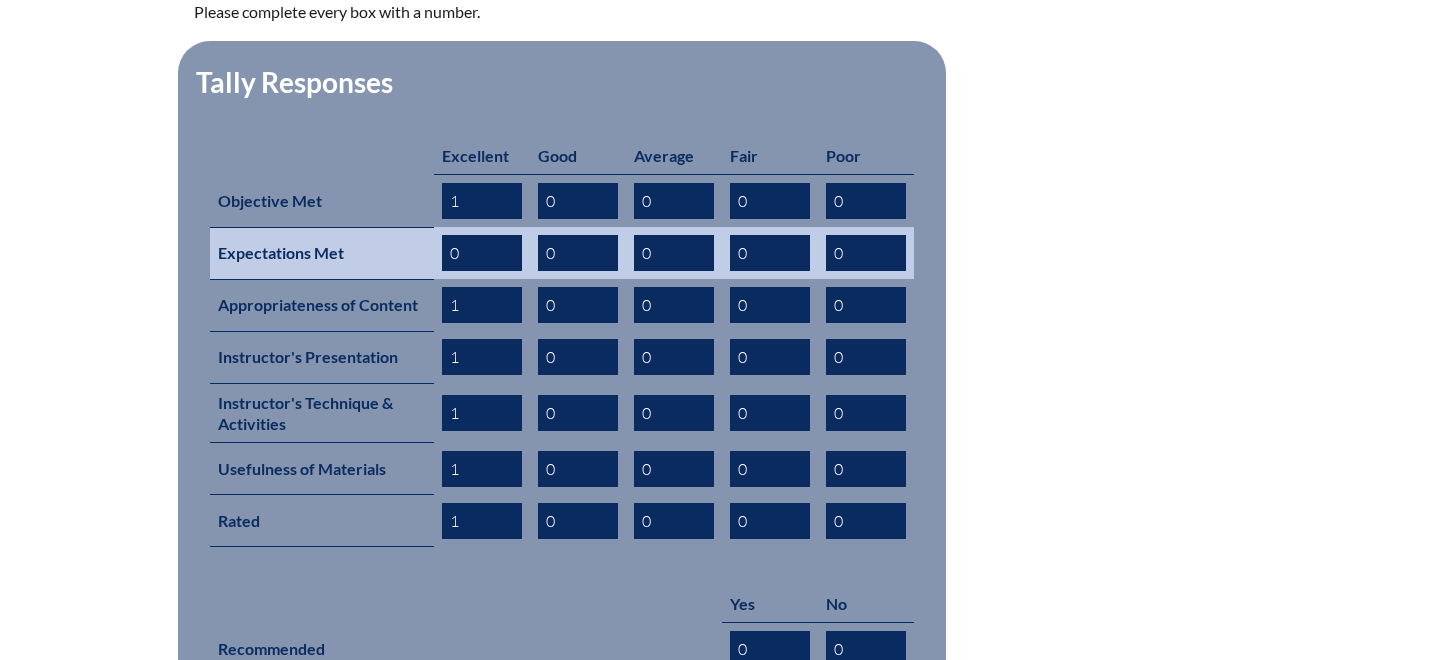 type on "1" 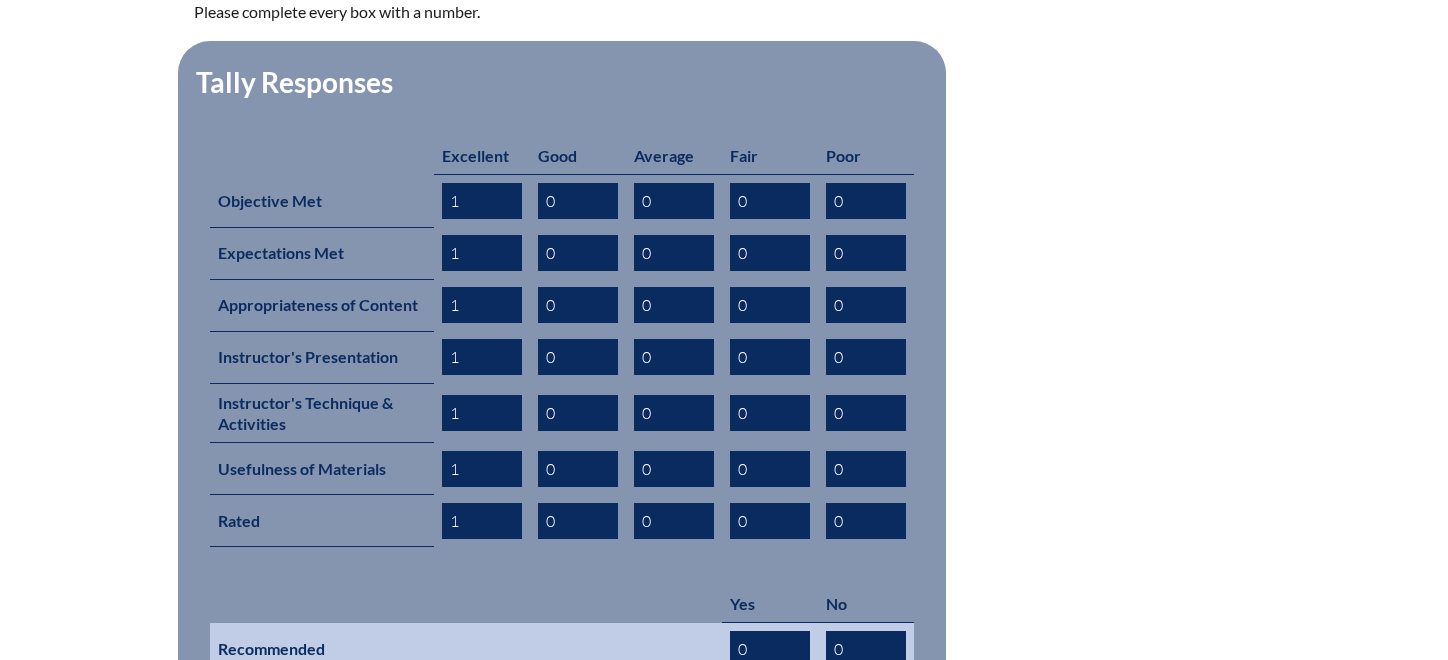 type on "1" 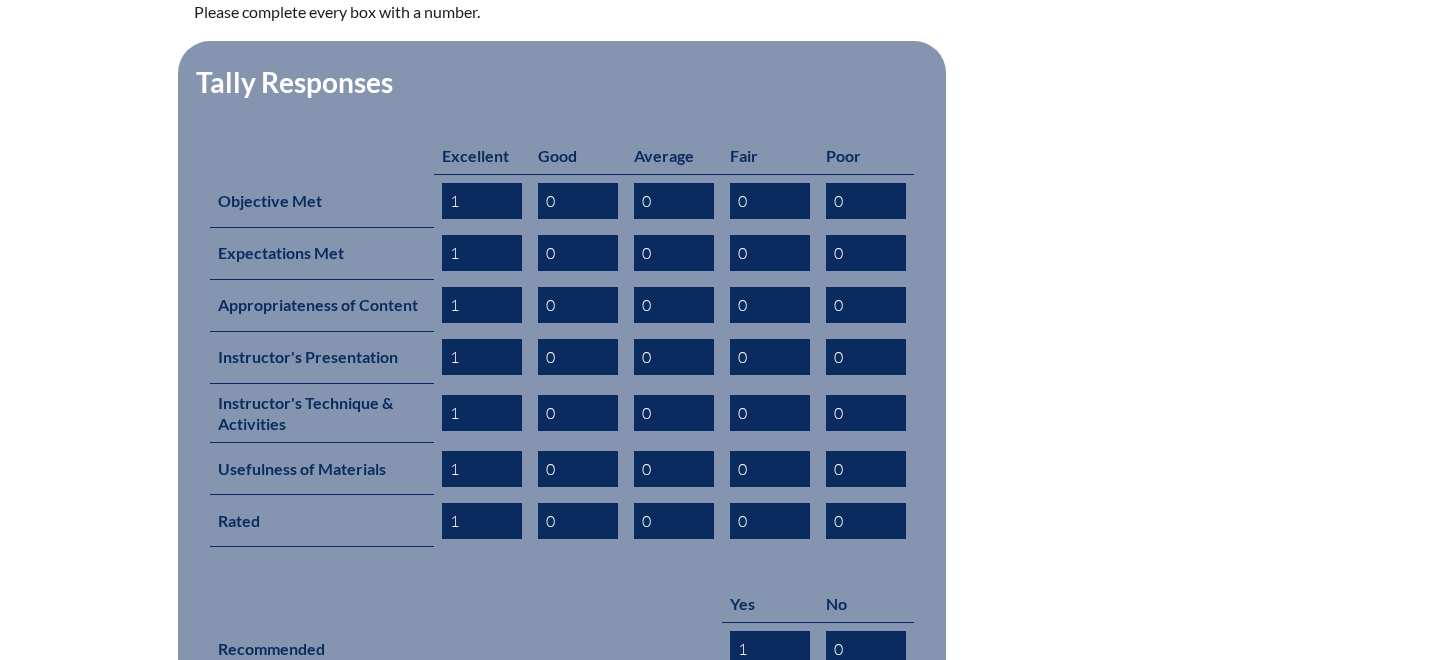 type on "1" 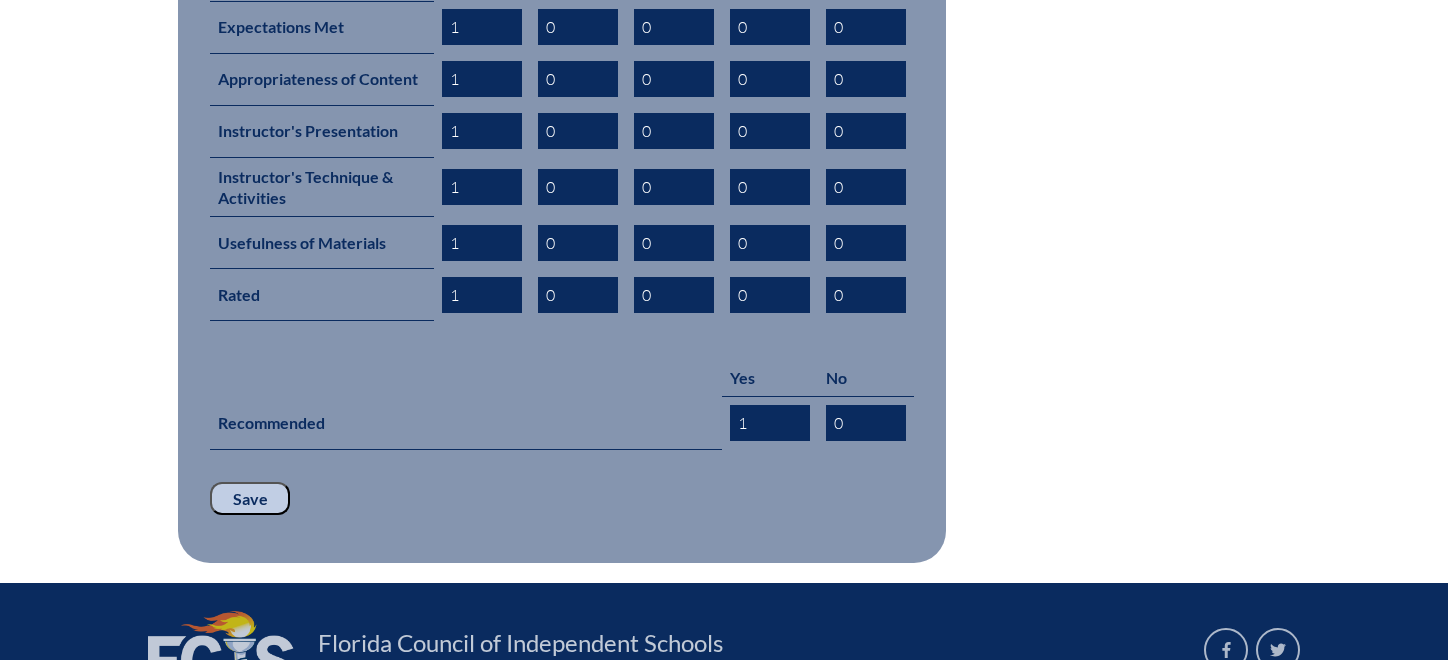 scroll, scrollTop: 1286, scrollLeft: 0, axis: vertical 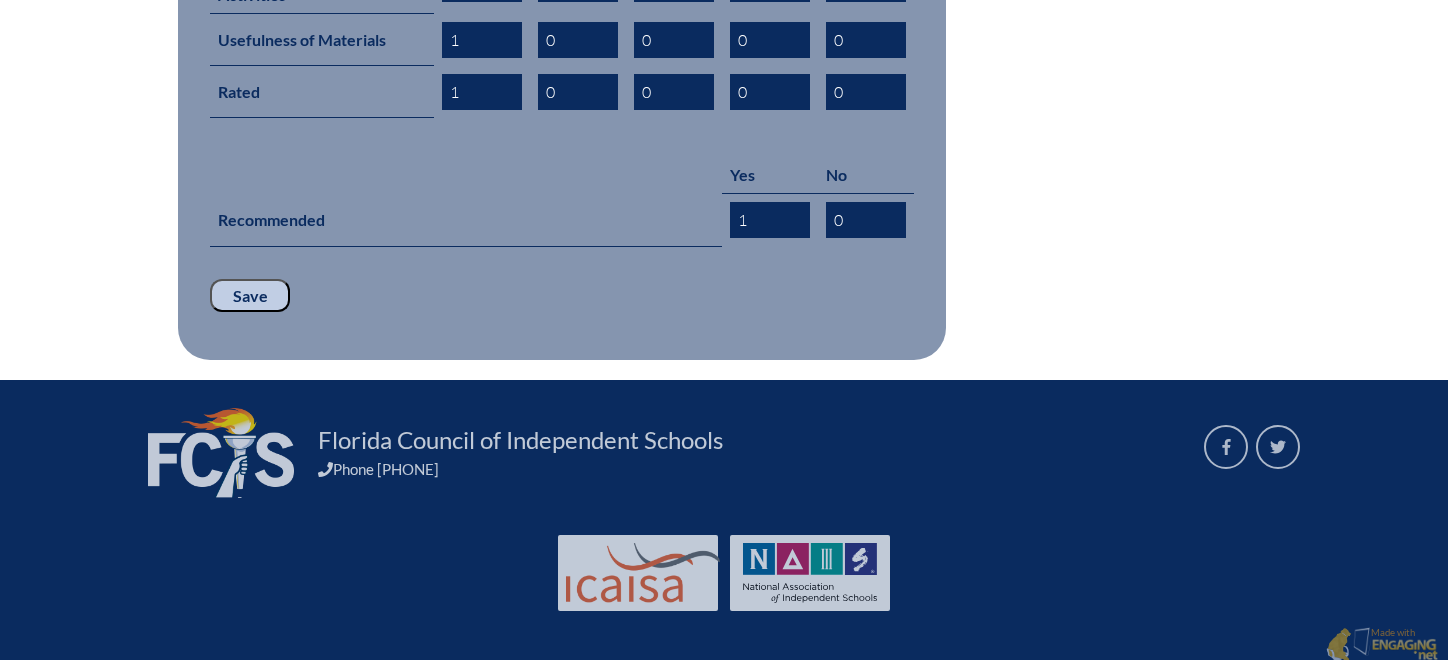 click on "Save" at bounding box center [250, 296] 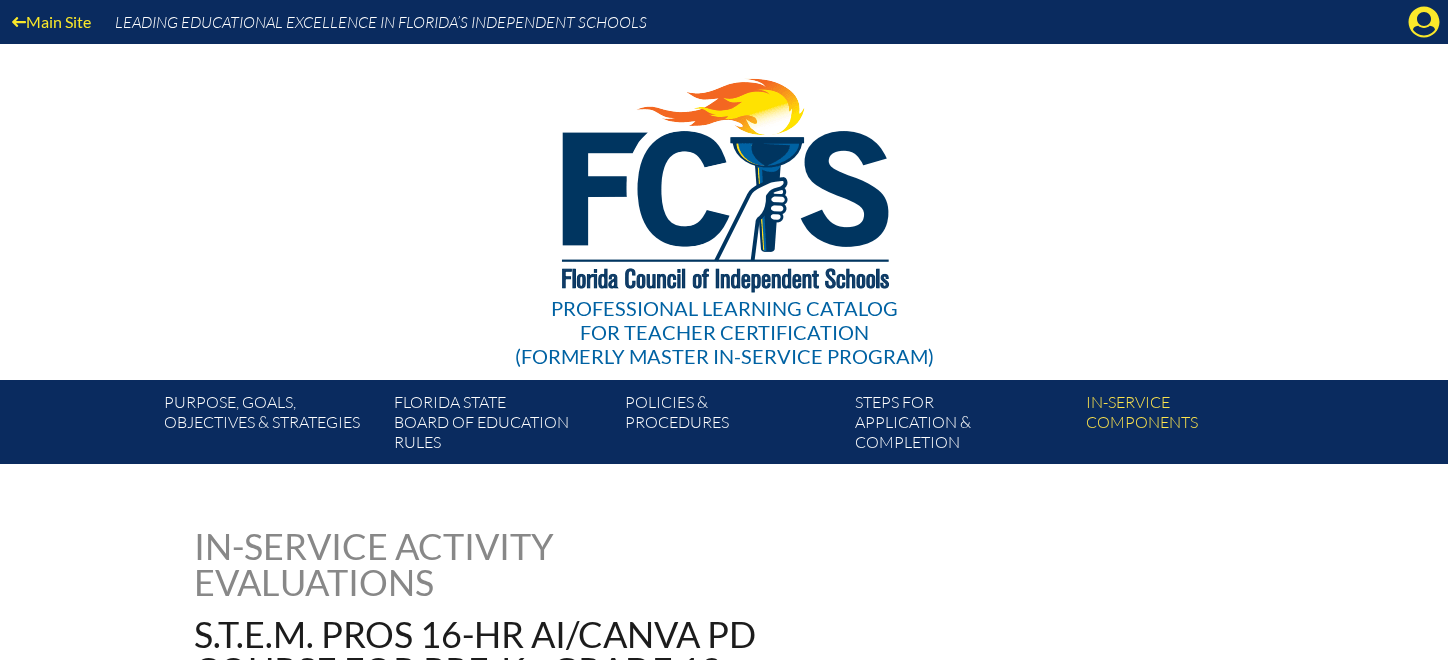 scroll, scrollTop: 0, scrollLeft: 0, axis: both 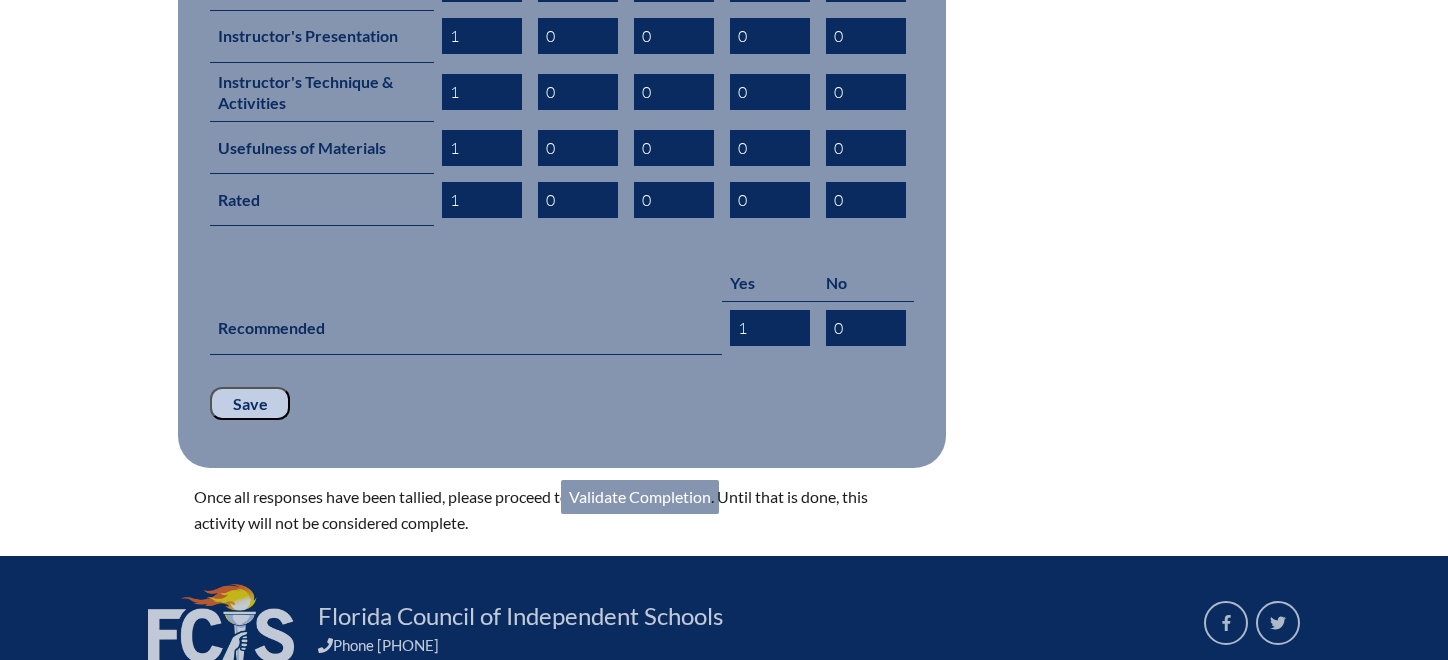 click on "Validate Completion" at bounding box center (640, 497) 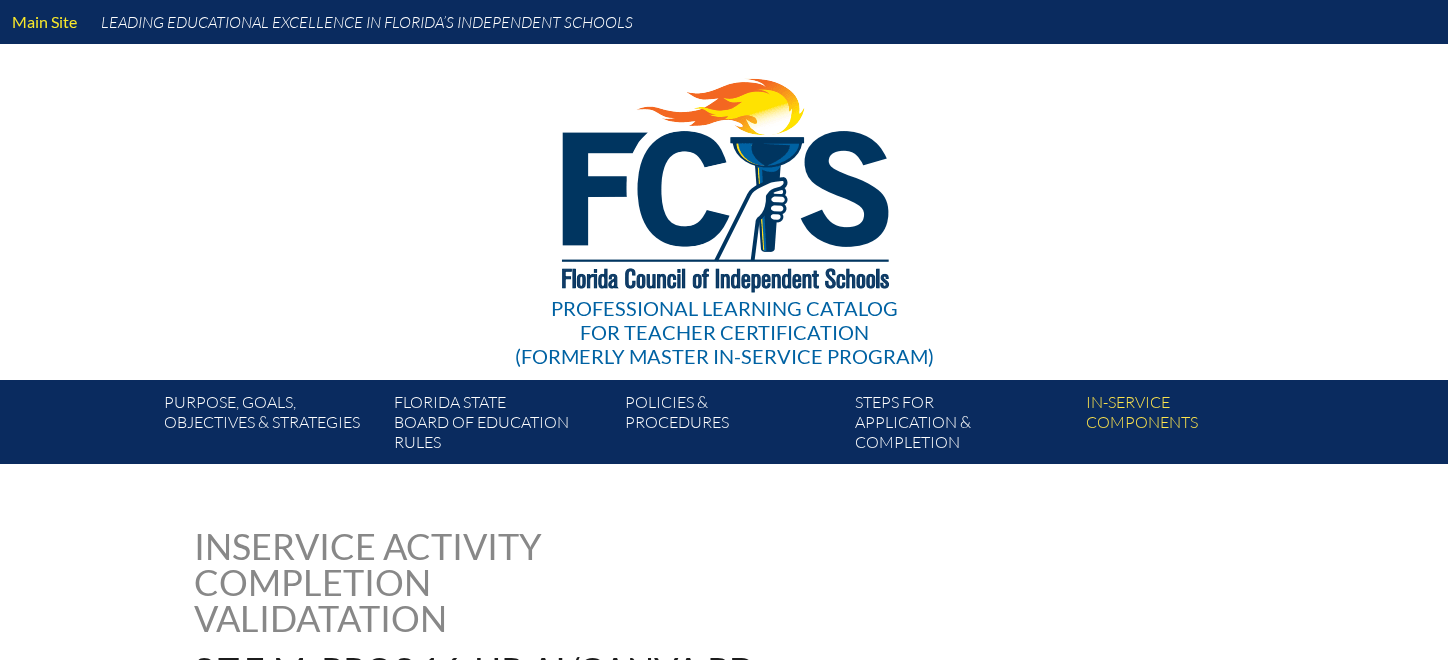 scroll, scrollTop: 0, scrollLeft: 0, axis: both 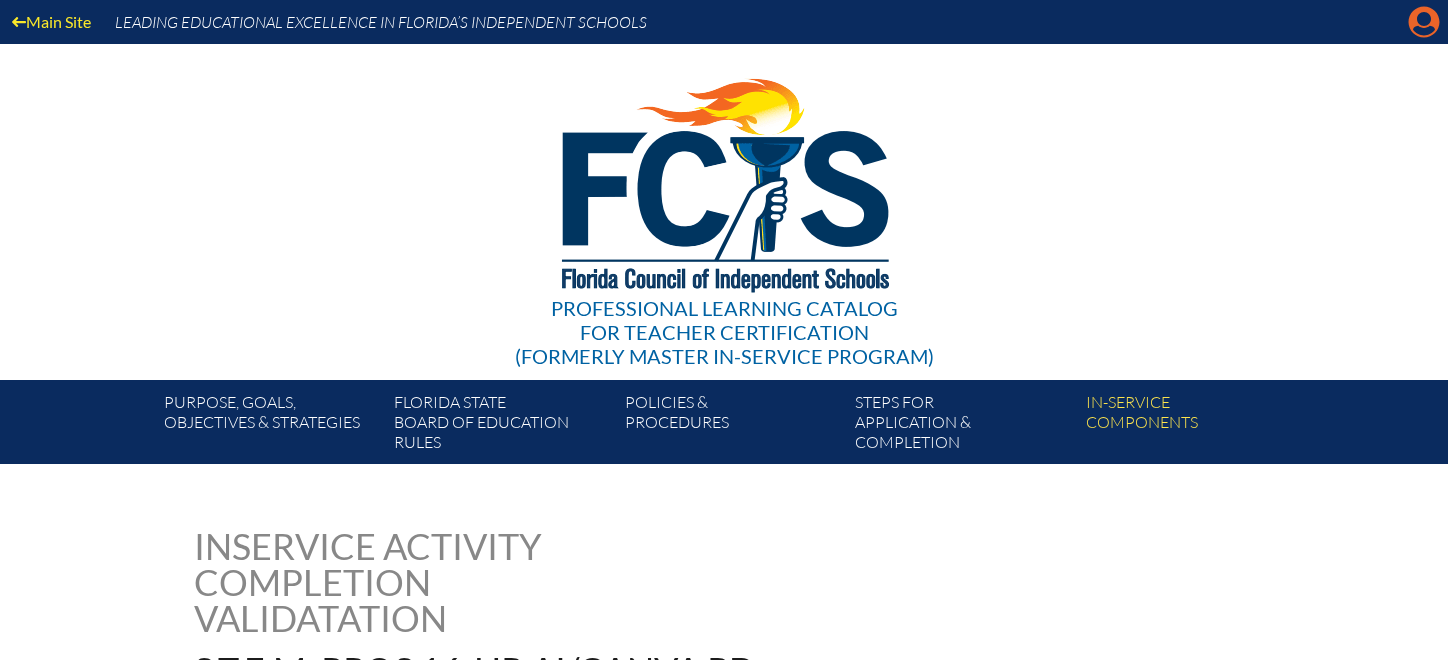 click on "Manage account" 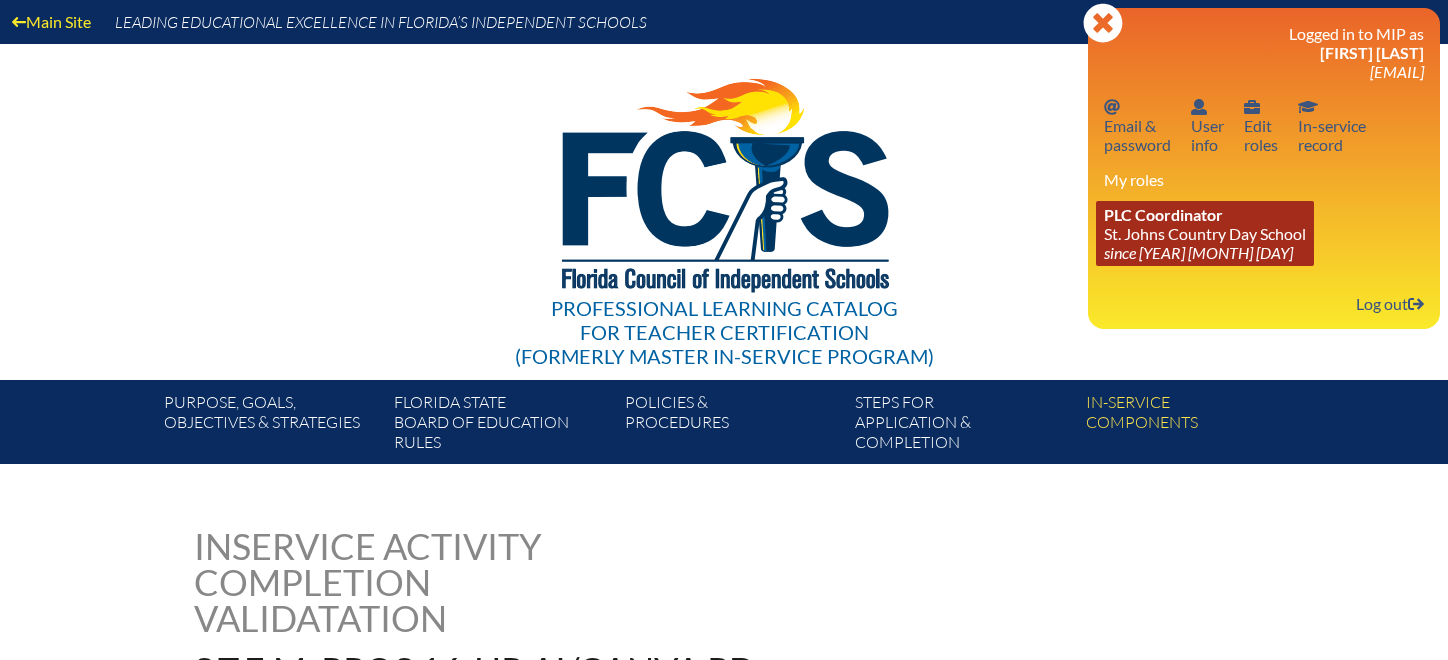 click on "PLC Coordinator" at bounding box center (1163, 214) 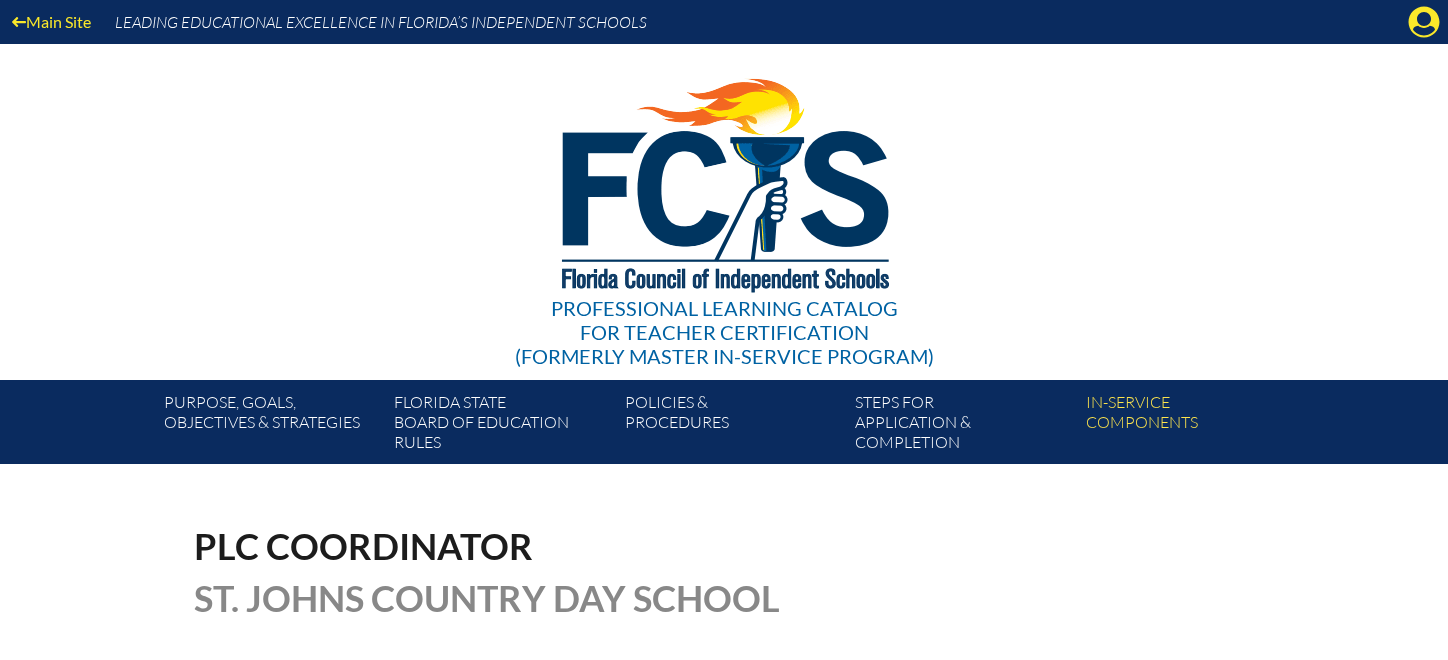 scroll, scrollTop: 0, scrollLeft: 0, axis: both 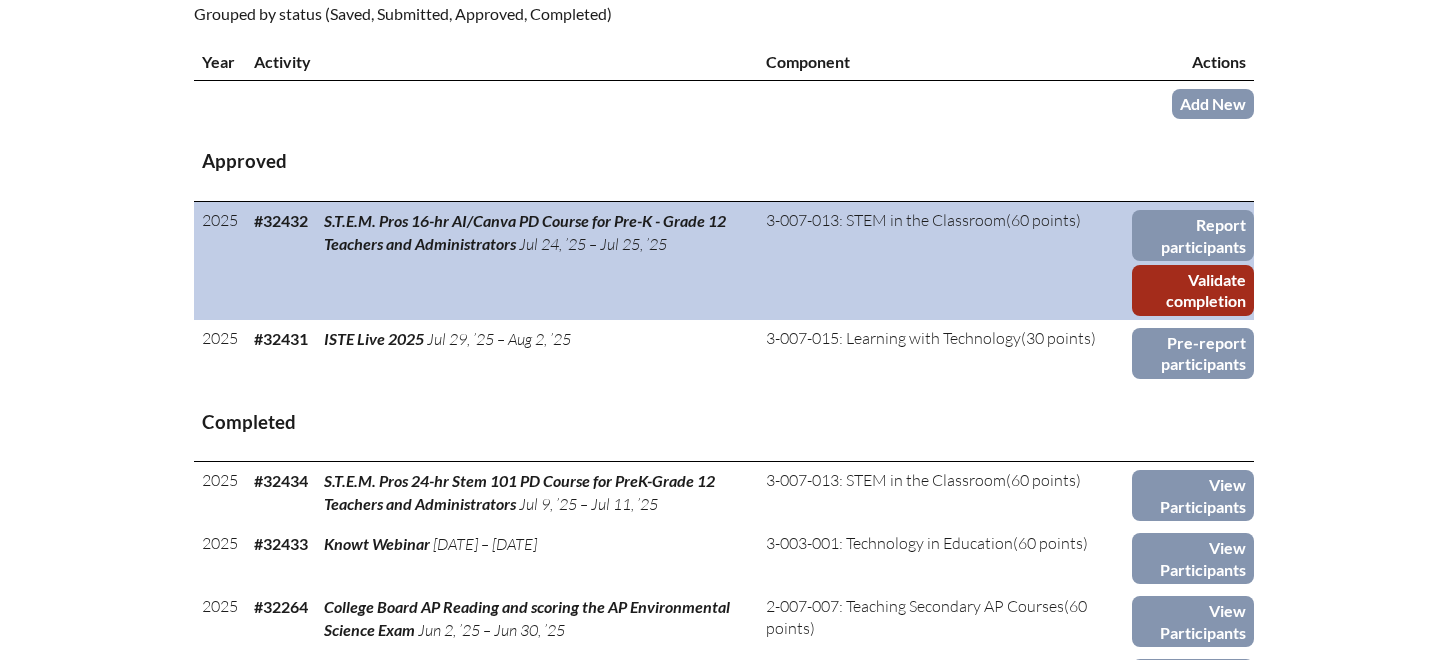 click on "Validate completion" at bounding box center (1193, 290) 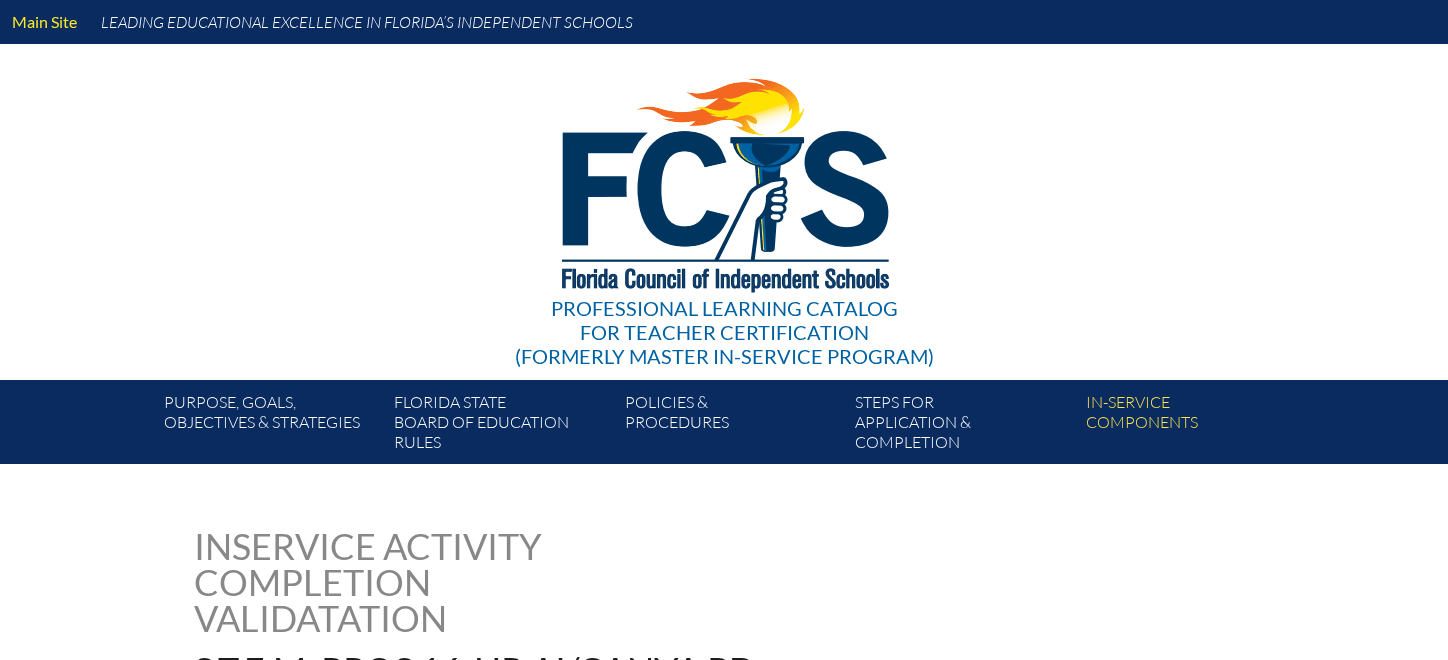 scroll, scrollTop: 0, scrollLeft: 0, axis: both 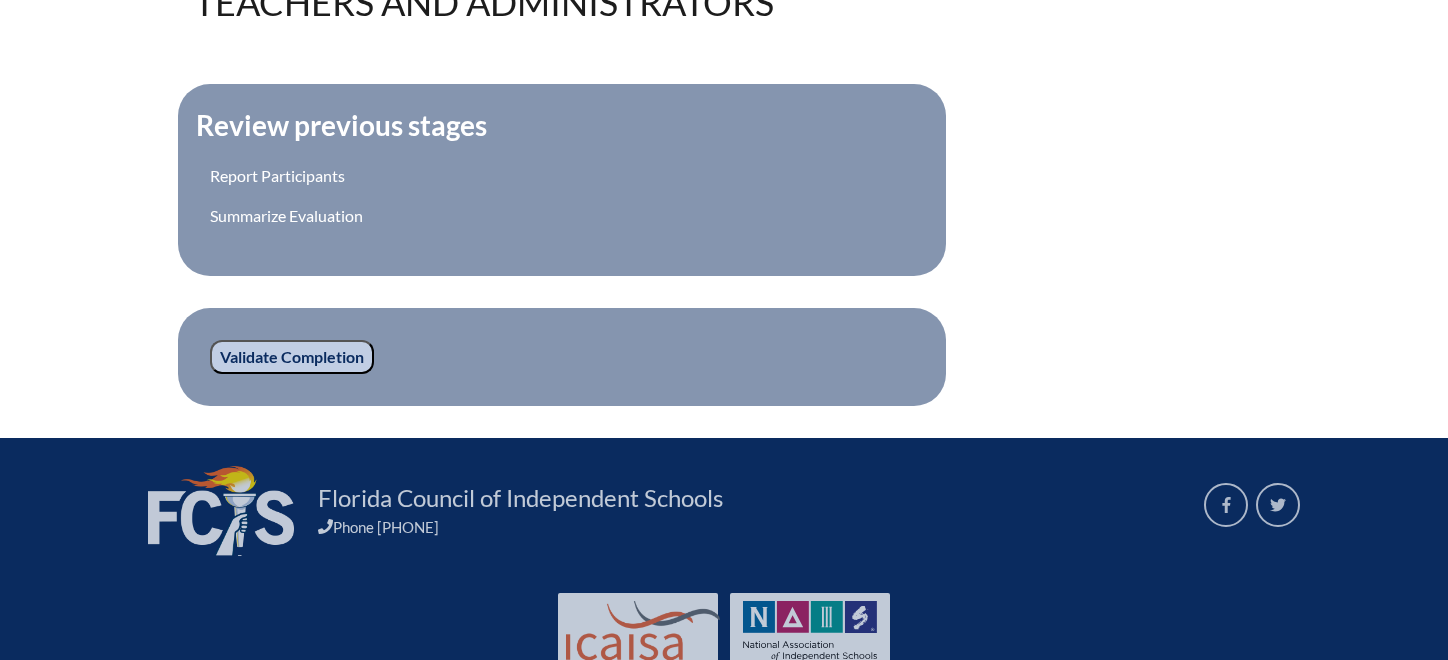 click on "Validate Completion" at bounding box center [292, 357] 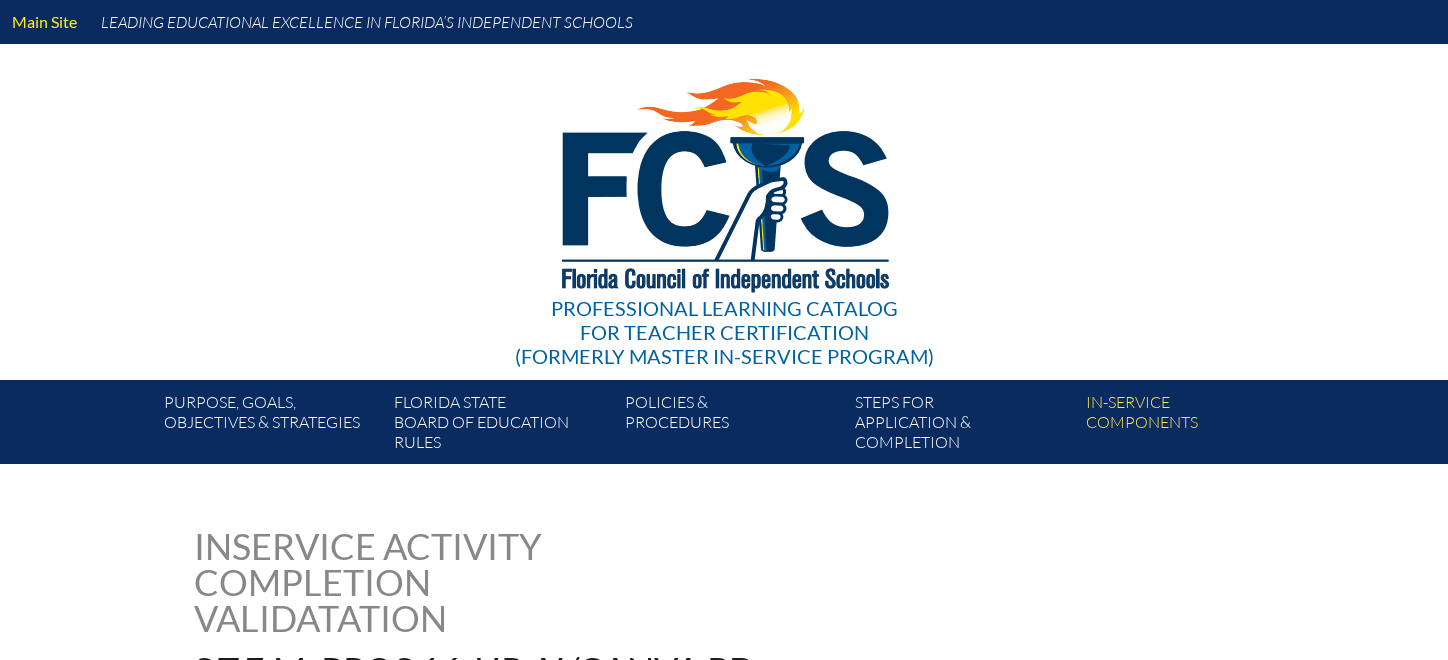 scroll, scrollTop: 0, scrollLeft: 0, axis: both 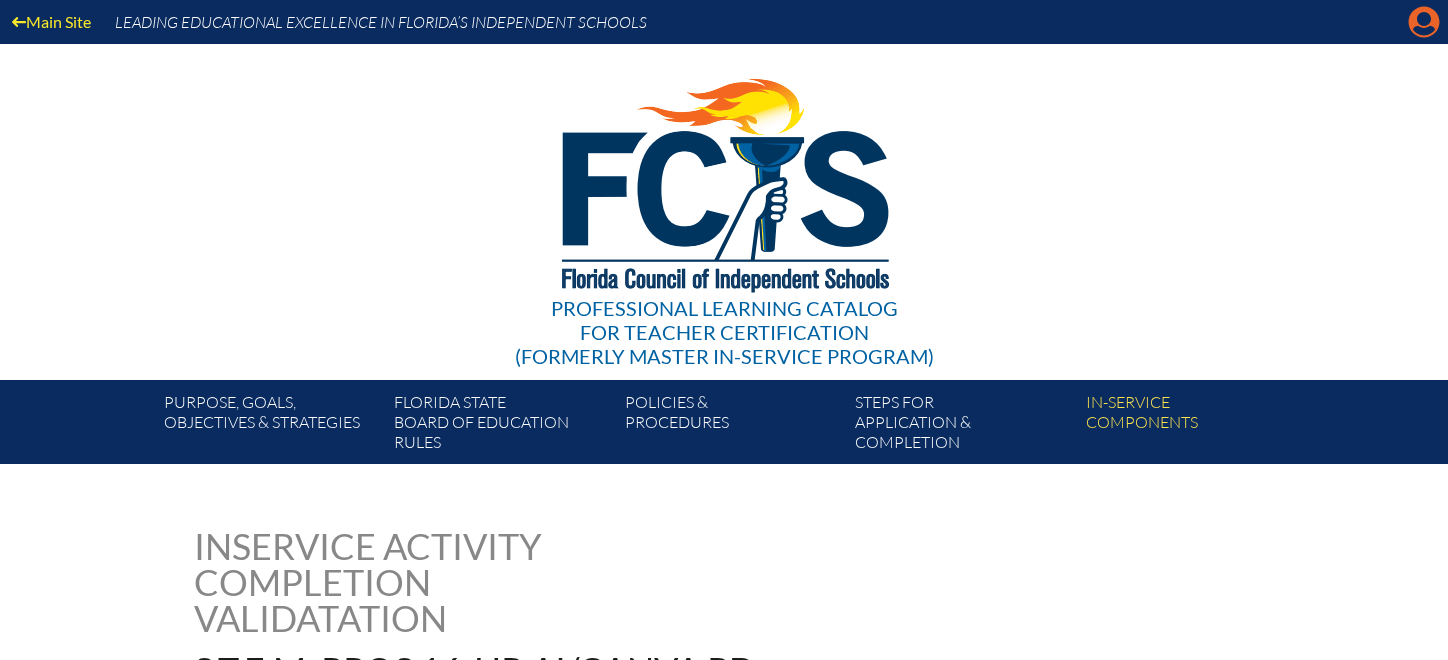 click on "Manage account" 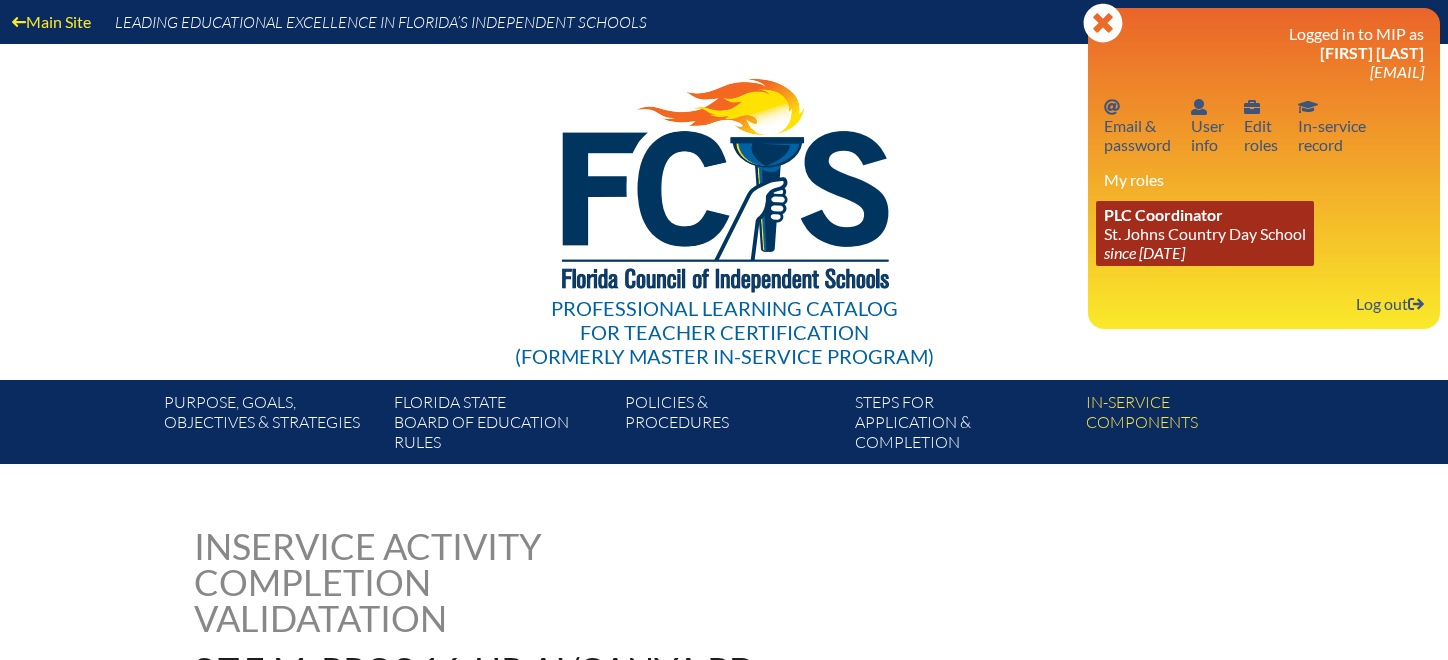 click on "PLC Coordinator
St. Johns Country Day School
since 2022 Aug 3" at bounding box center (1205, 233) 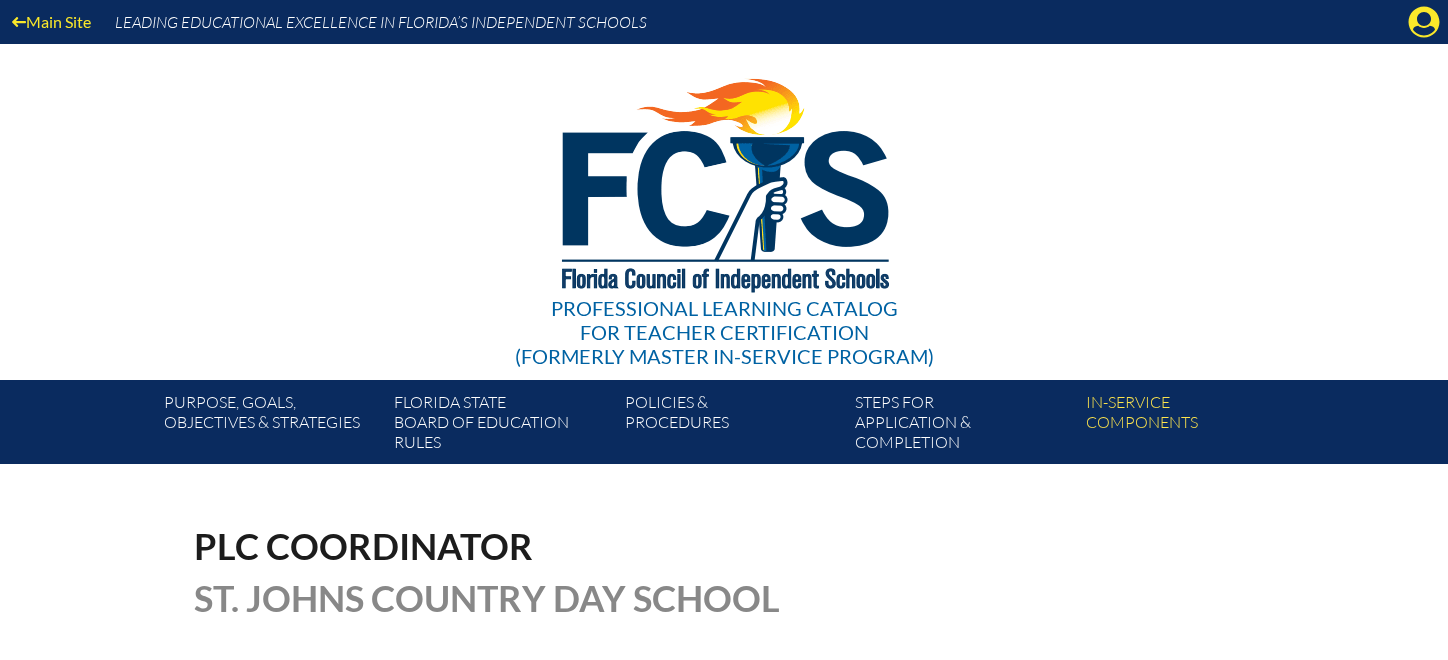 scroll, scrollTop: 0, scrollLeft: 0, axis: both 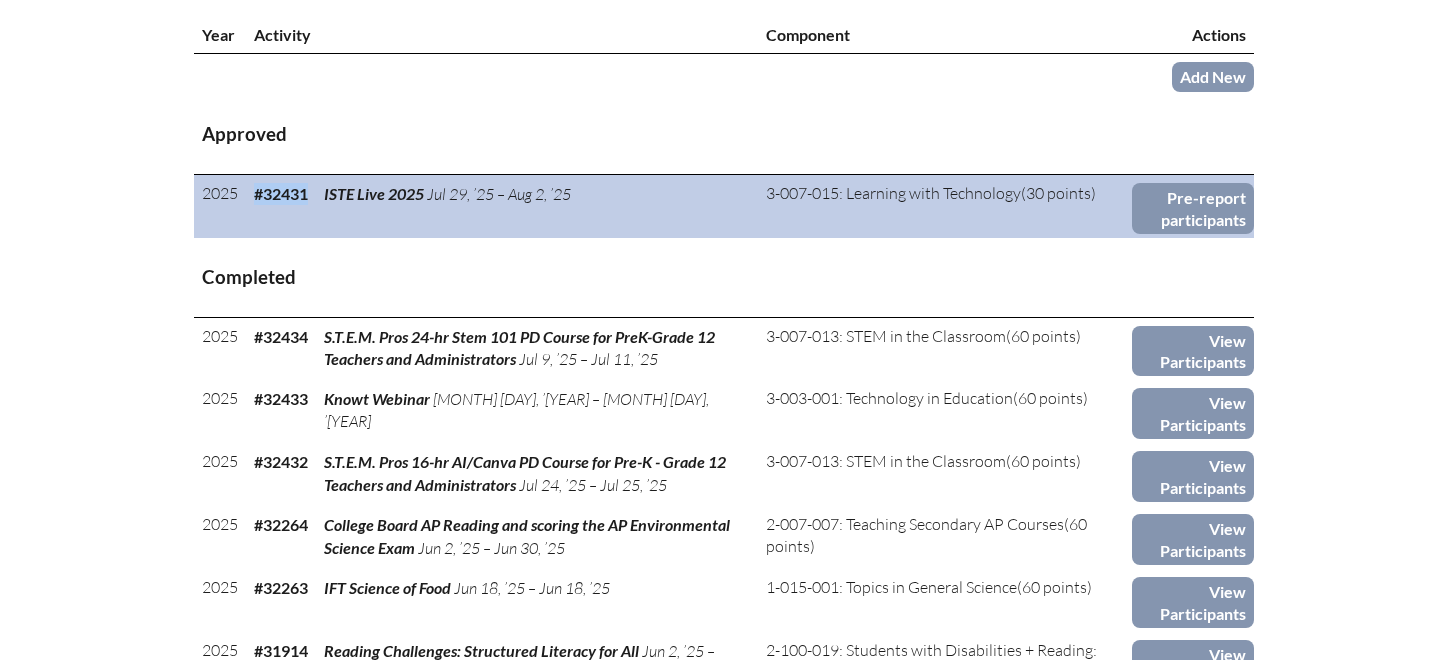 drag, startPoint x: 309, startPoint y: 189, endPoint x: 251, endPoint y: 195, distance: 58.30952 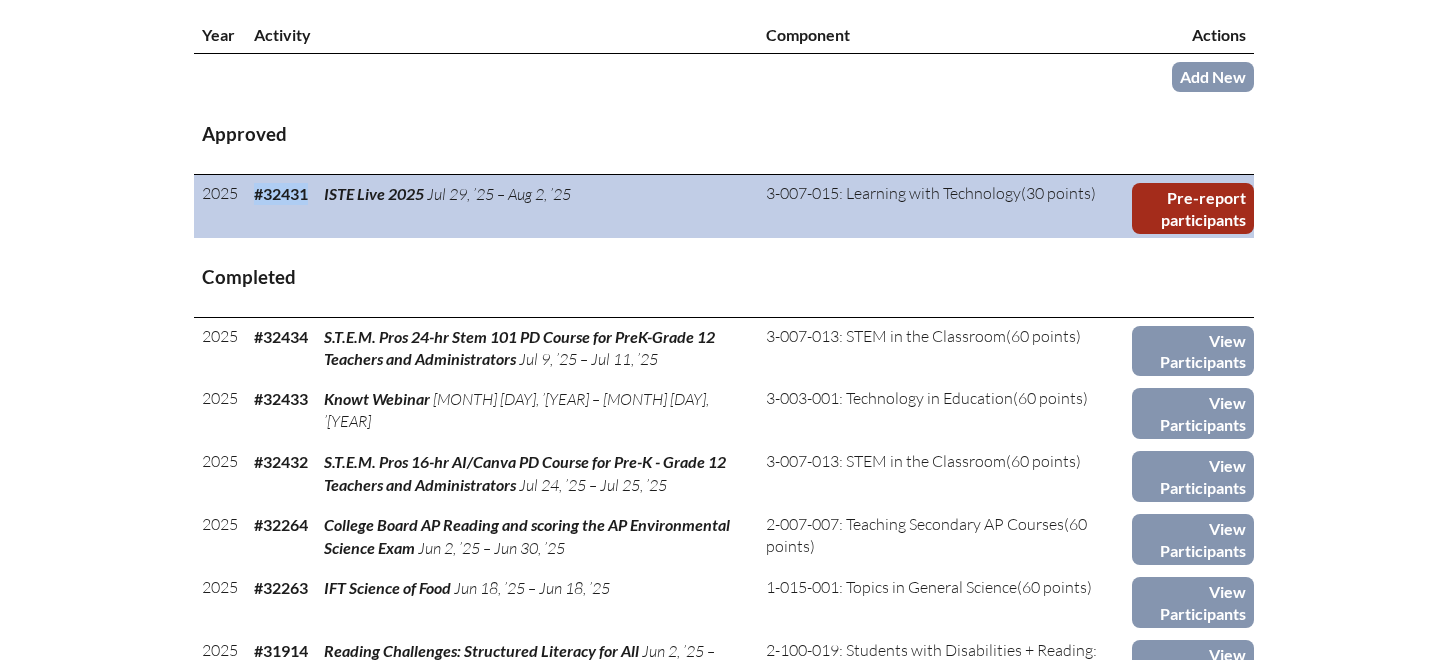 click on "Pre-report participants" at bounding box center [1193, 208] 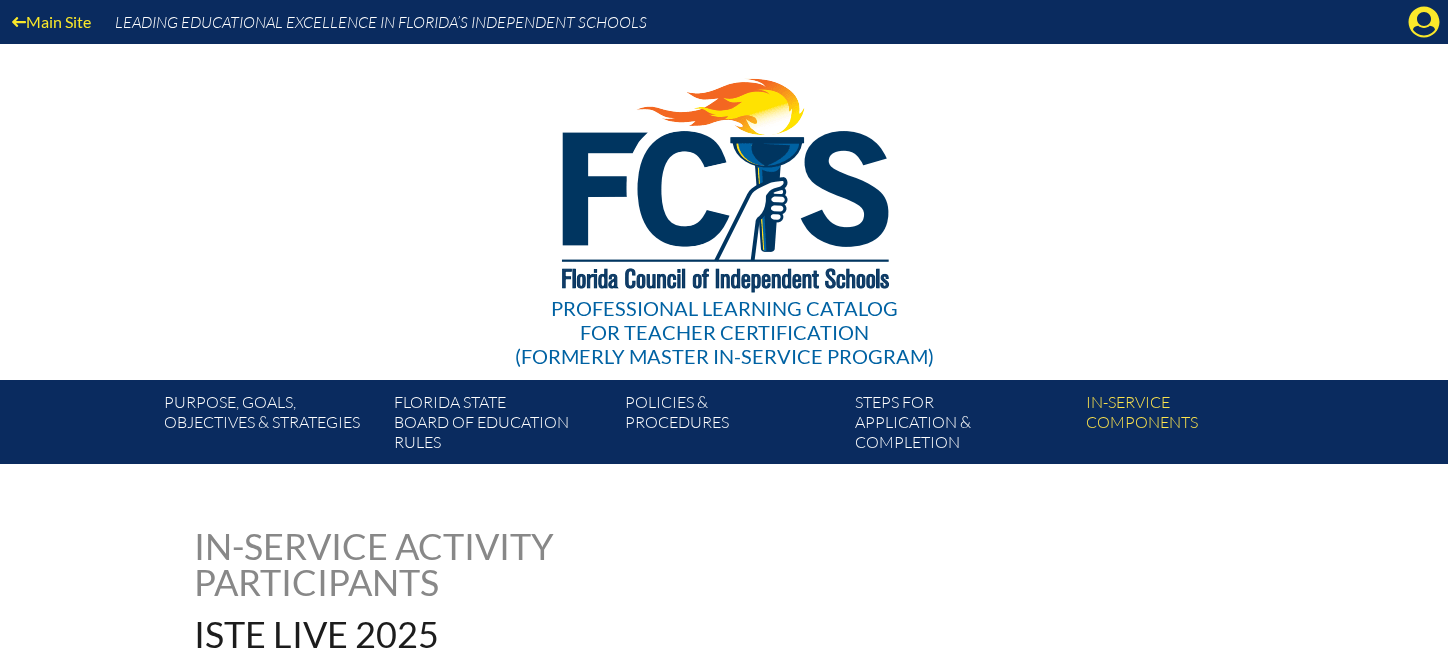 scroll, scrollTop: 0, scrollLeft: 0, axis: both 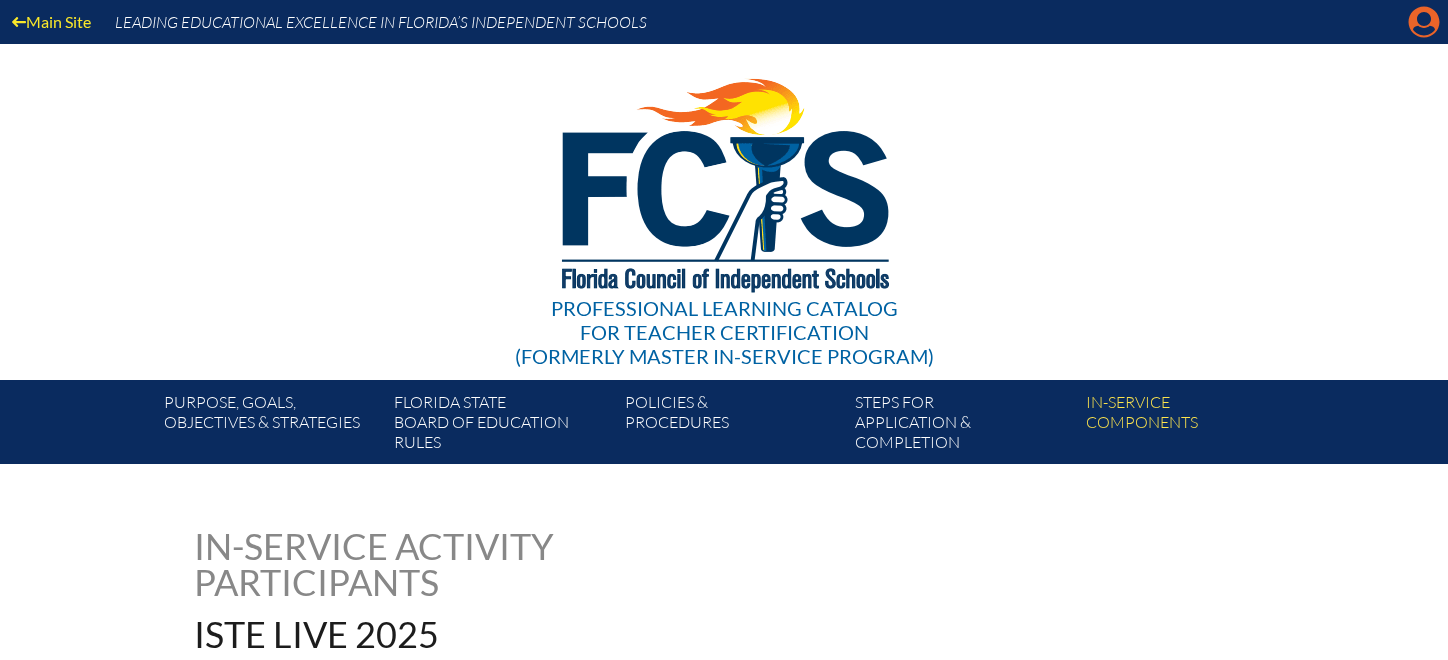 click on "Manage account" 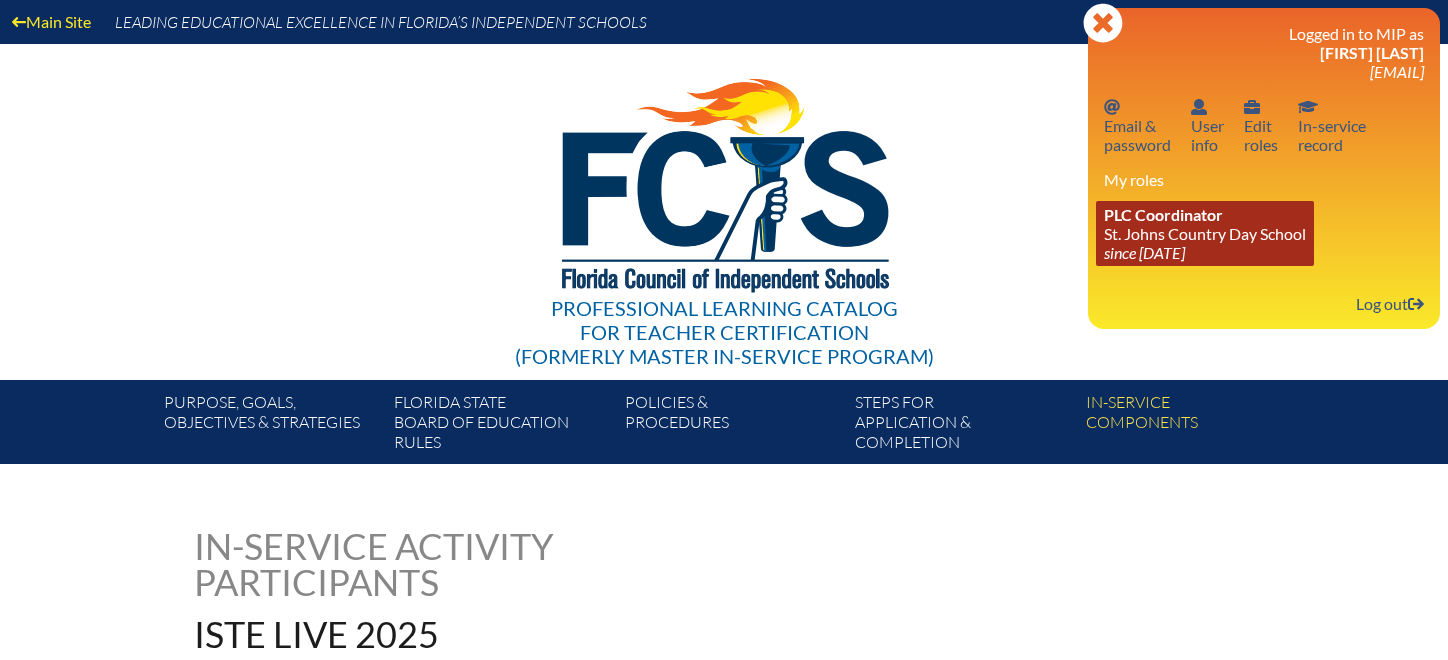 click on "PLC Coordinator
[SCHOOL_NAME]
since [DATE]" at bounding box center (1205, 233) 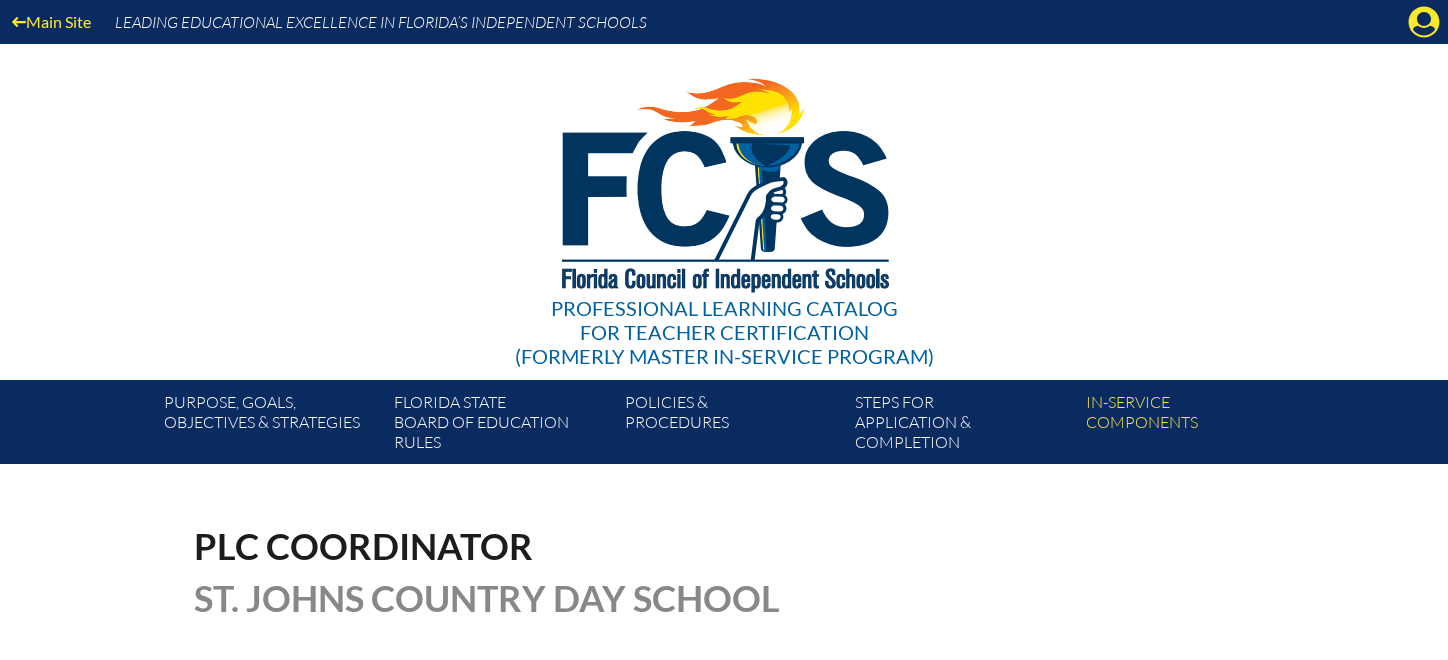 scroll, scrollTop: 0, scrollLeft: 0, axis: both 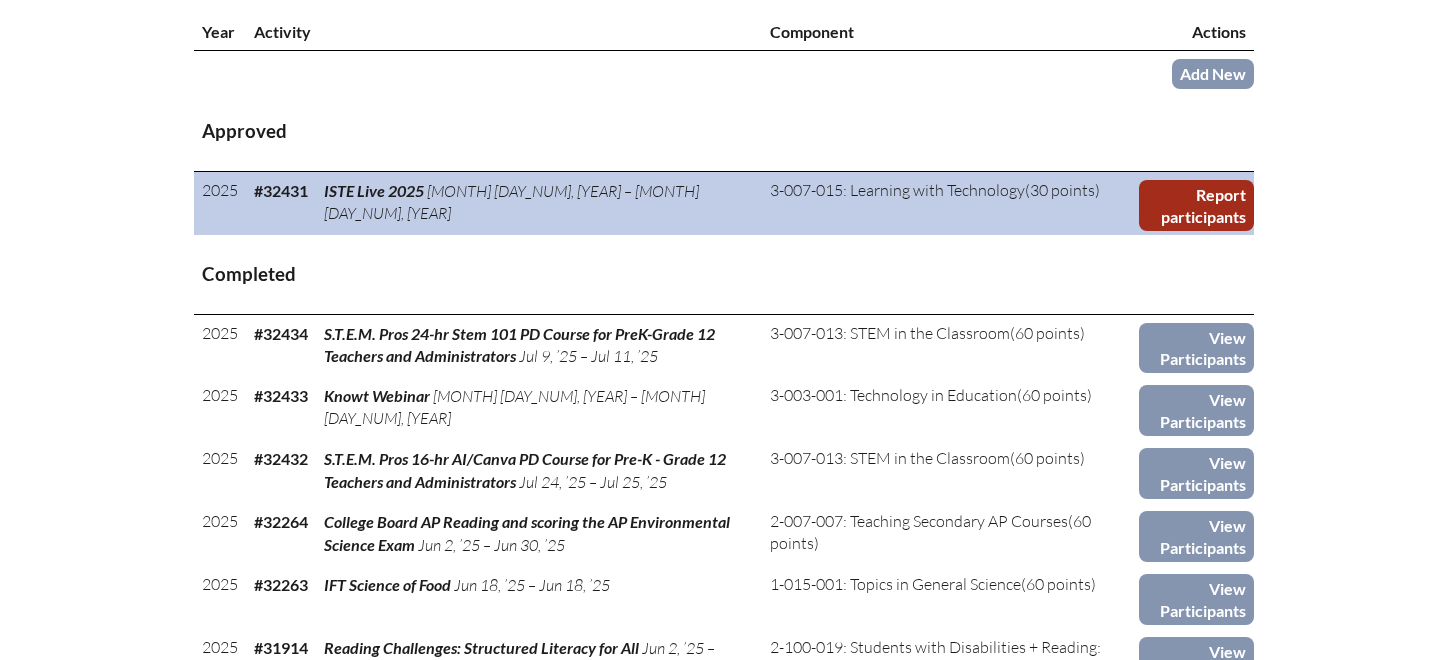 click on "Report participants" at bounding box center (1196, 205) 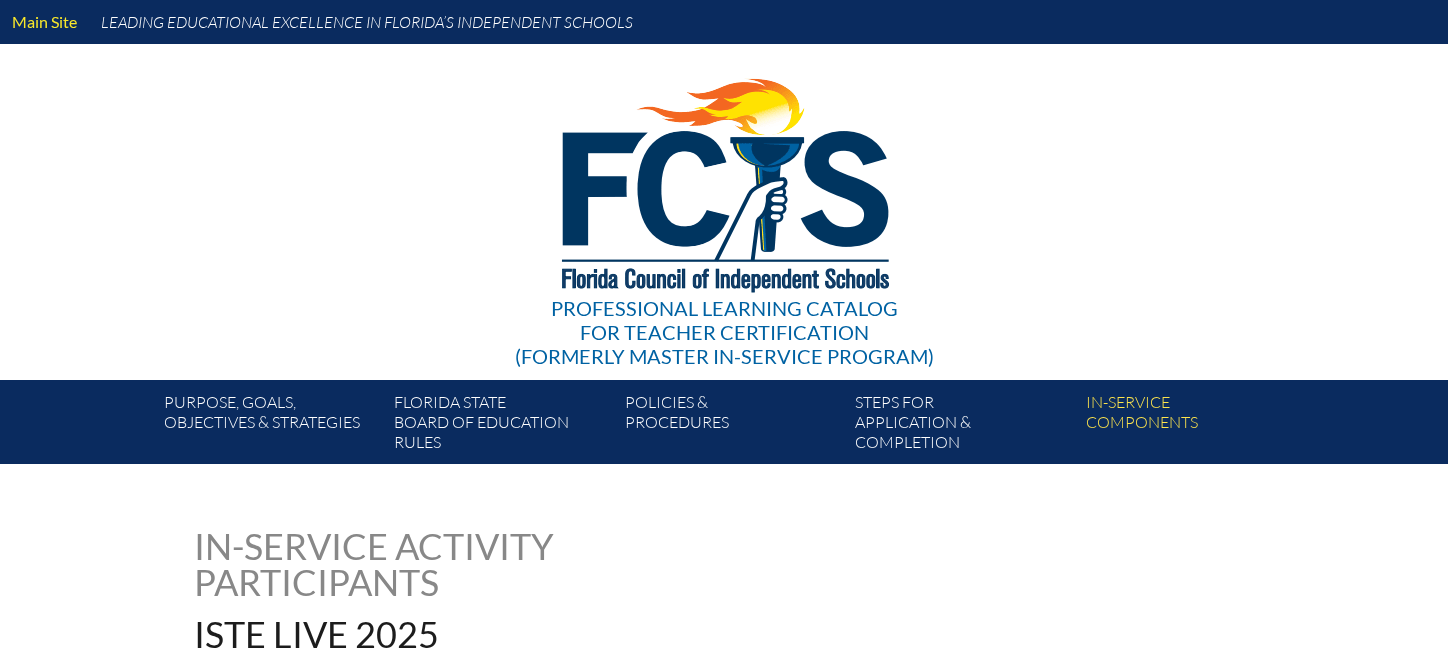 scroll, scrollTop: 0, scrollLeft: 0, axis: both 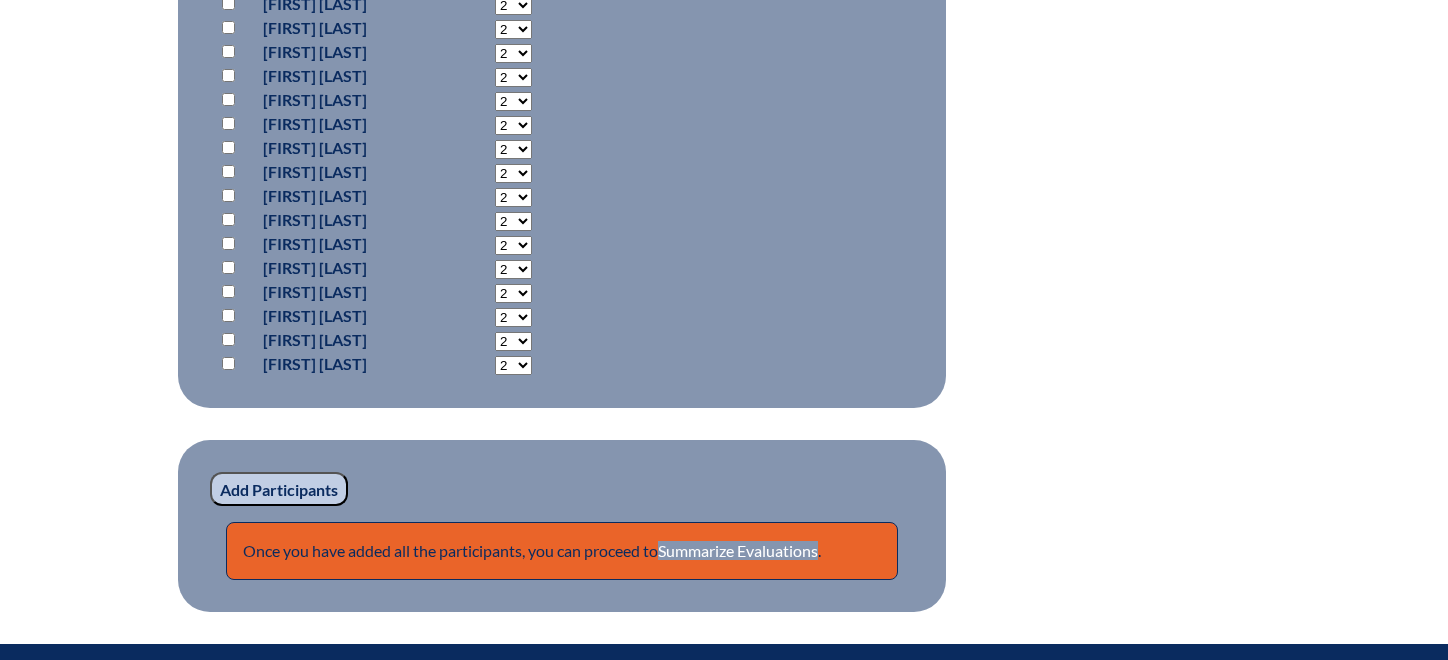 click at bounding box center (228, 315) 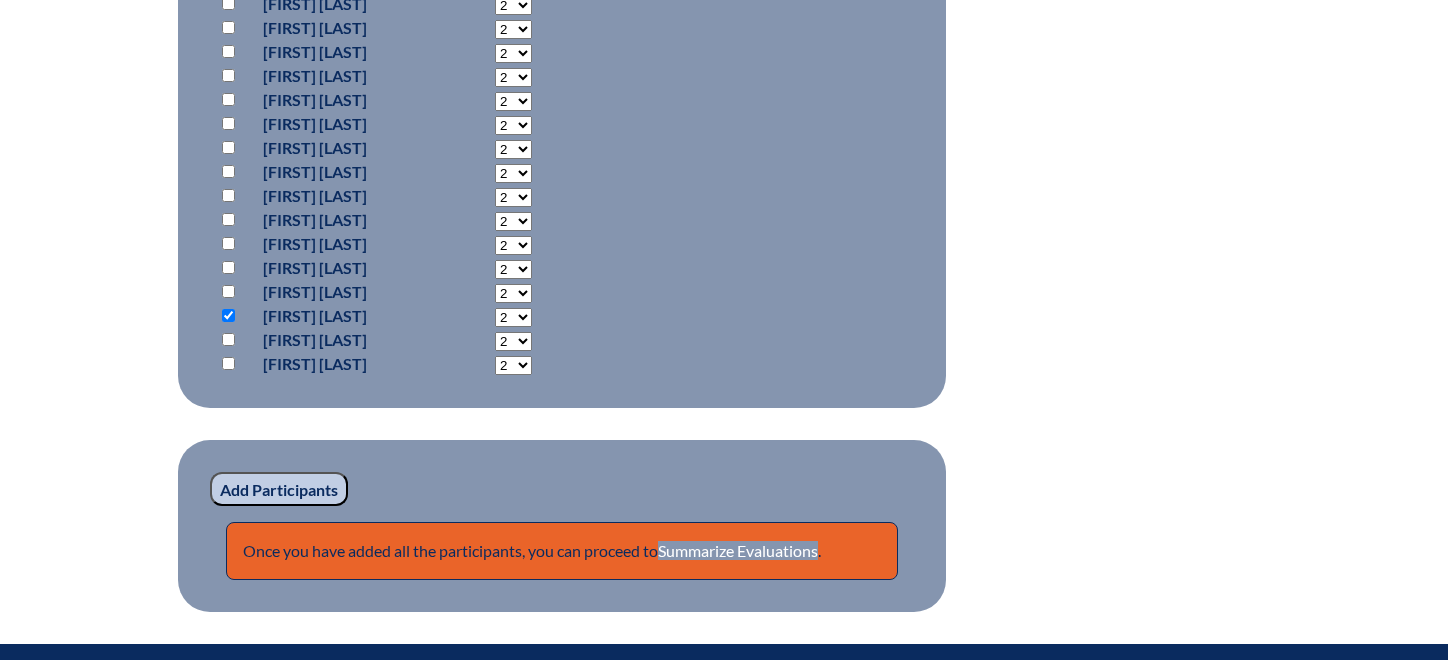 click on "2
3
4
5
6
7
8 9 10 11 12 13 14 15 16 17 18 19 20 21 22 23" at bounding box center [513, -451] 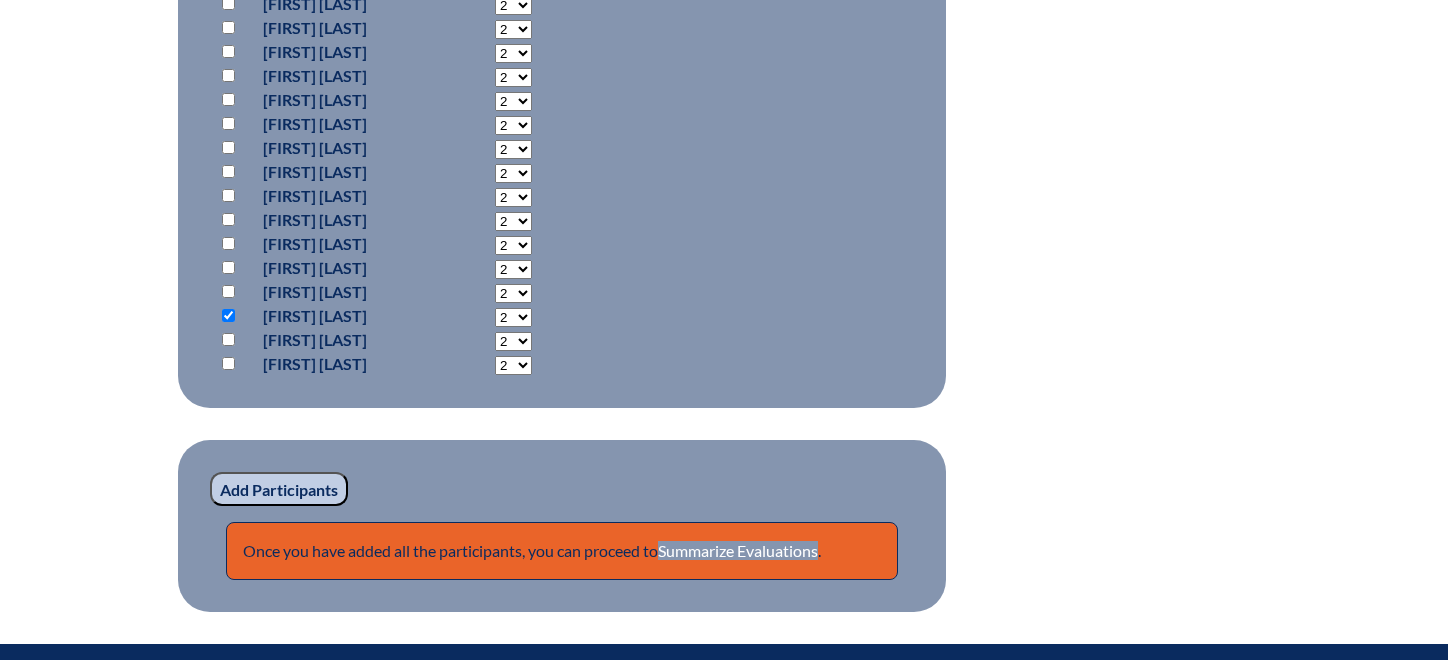 select on "12" 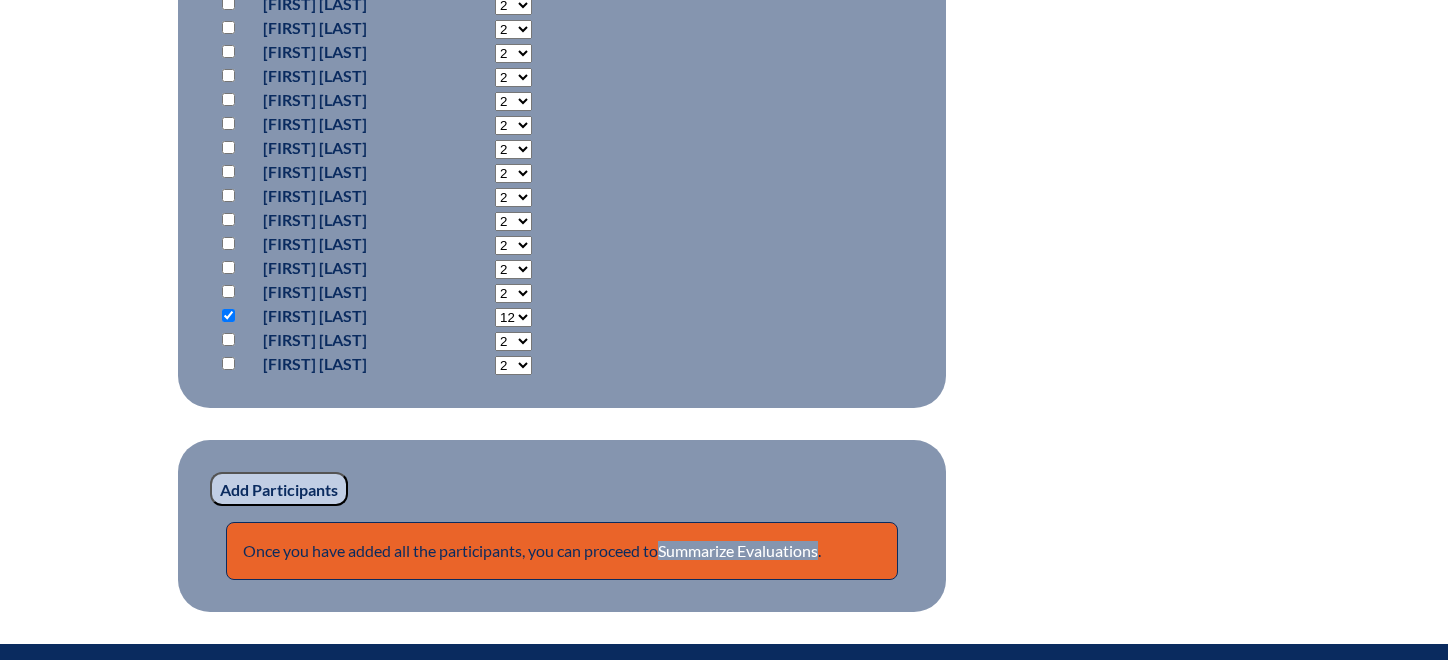 click on "Add Participants" at bounding box center (279, 489) 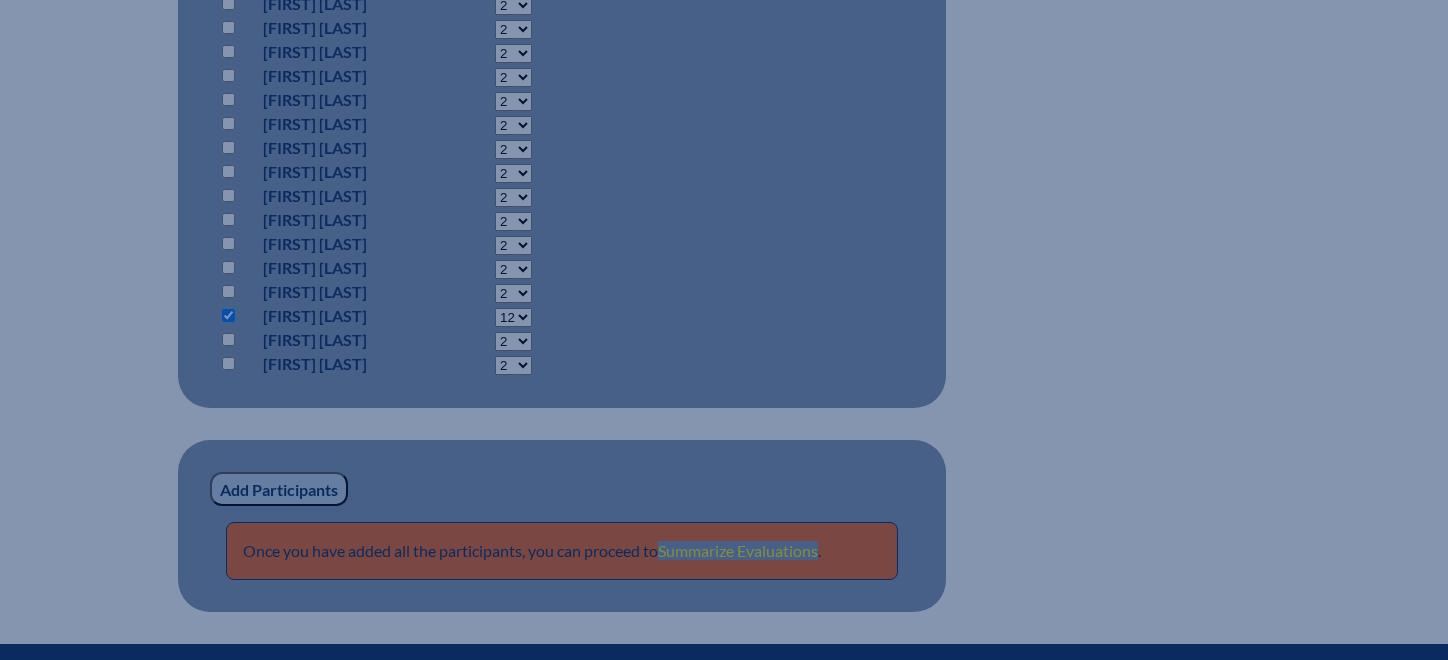 click on "Summarize Evaluations" at bounding box center (738, 550) 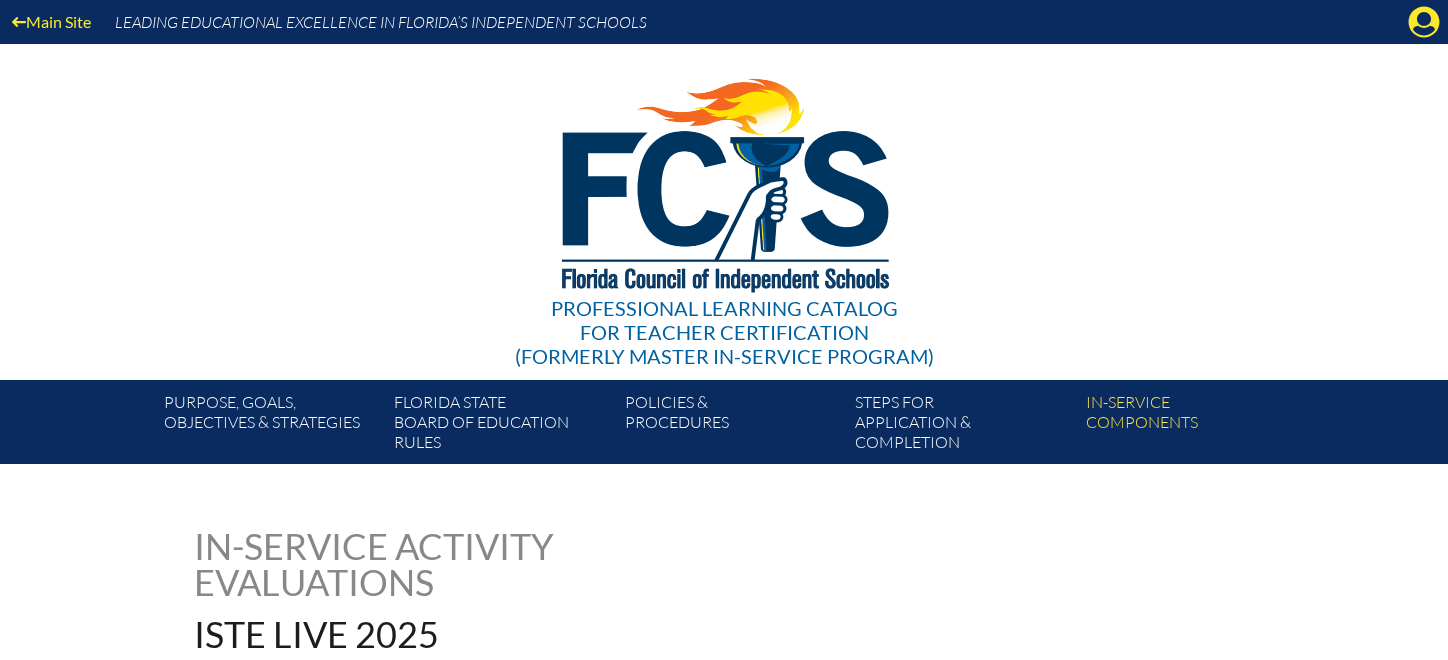 scroll, scrollTop: 0, scrollLeft: 0, axis: both 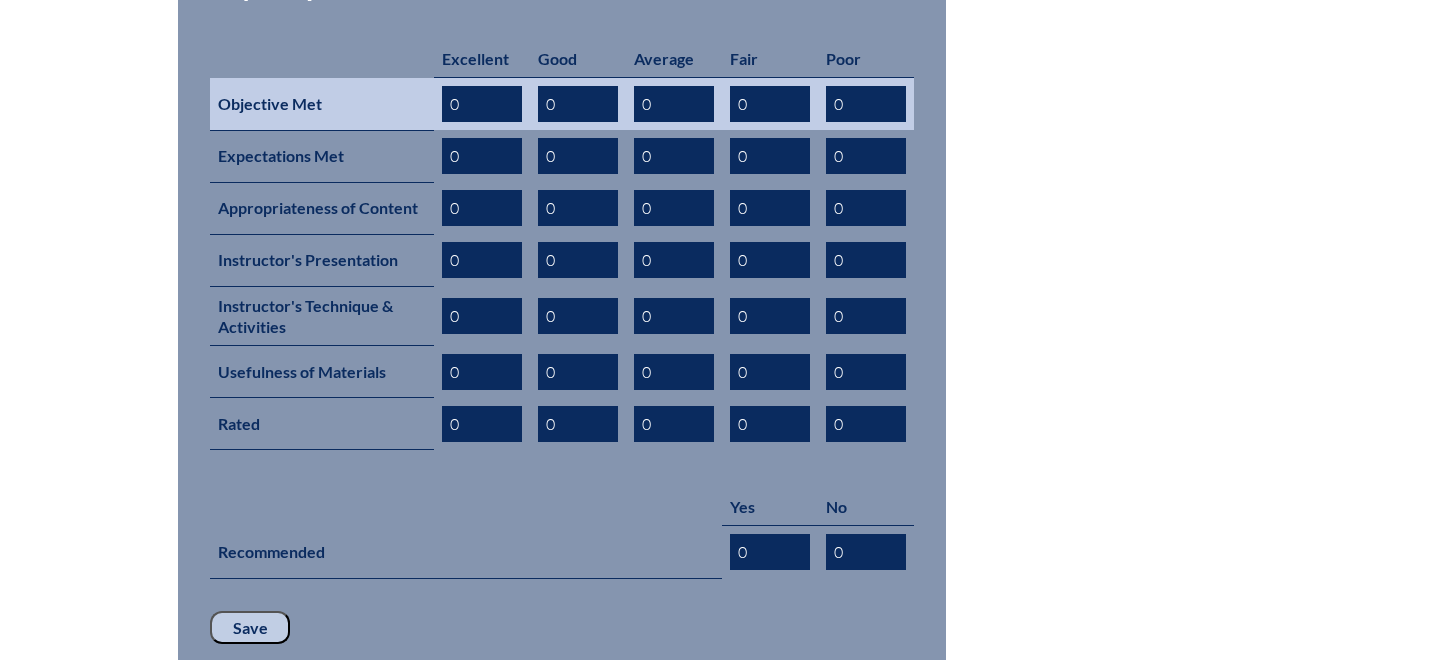 click on "0" at bounding box center [482, 104] 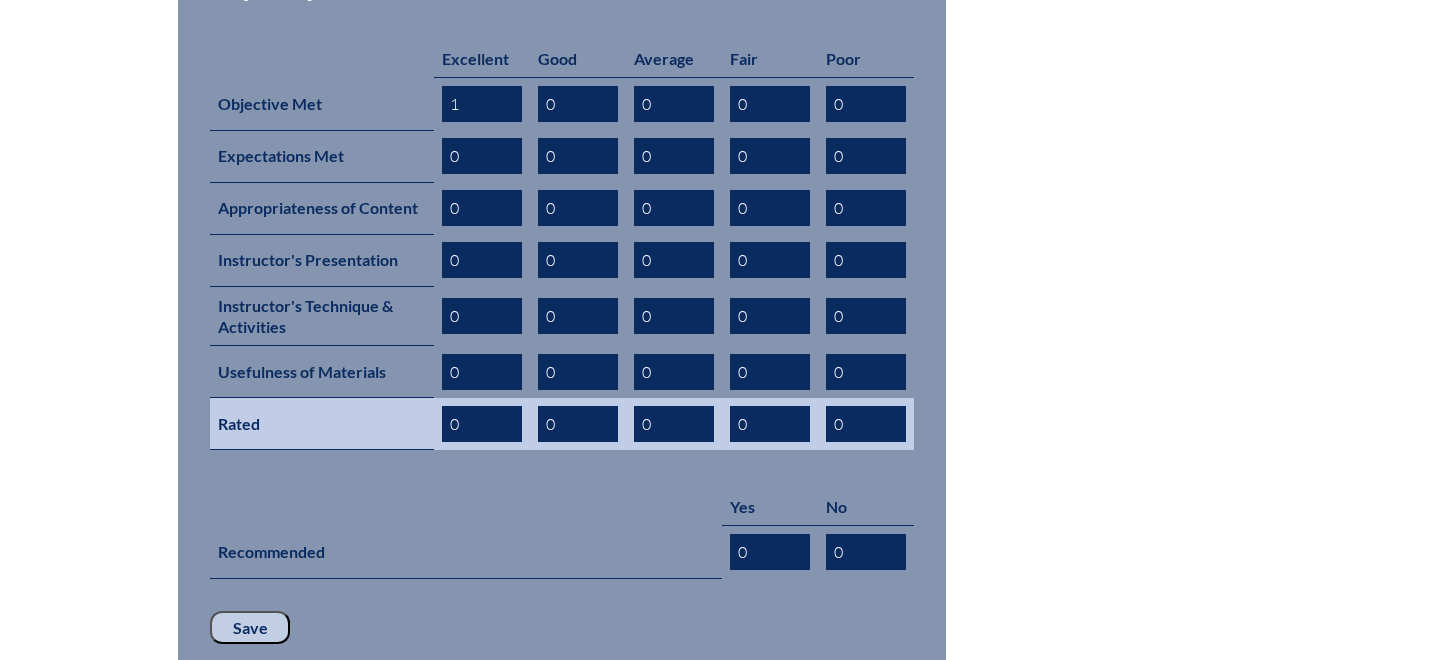 type on "1" 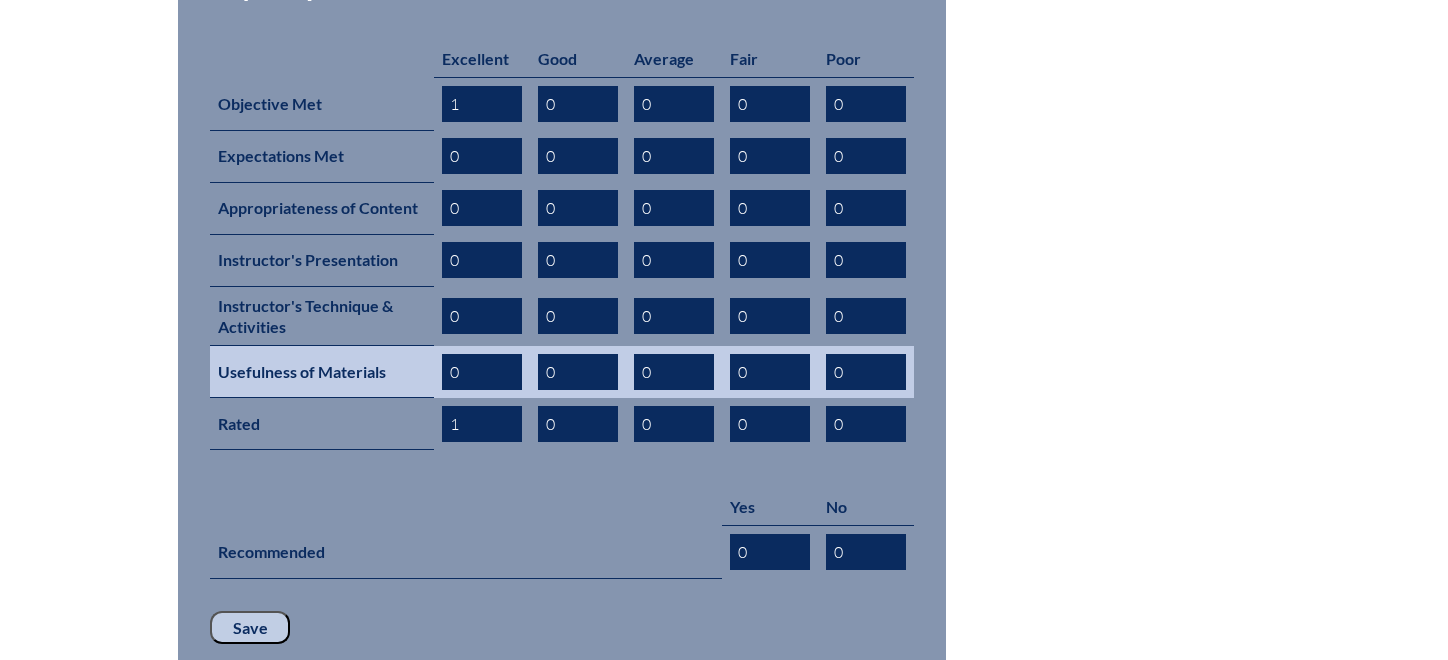 type on "1" 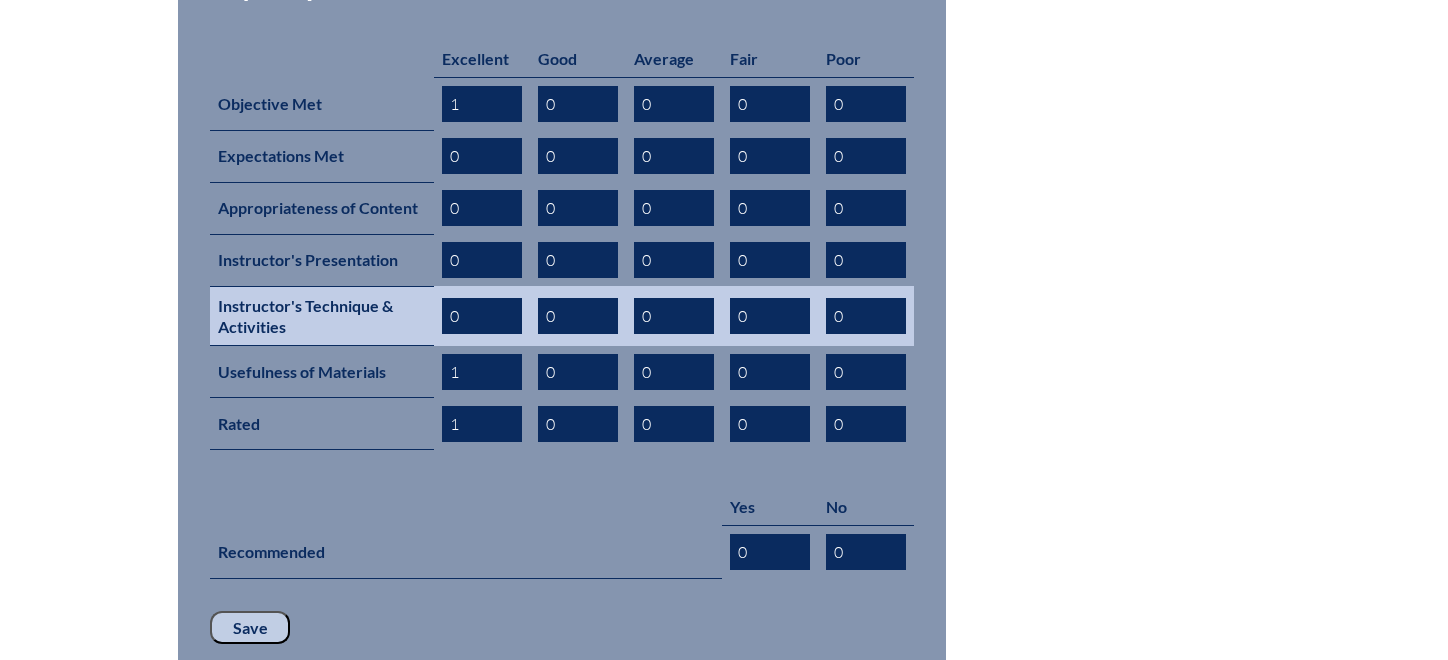 type on "1" 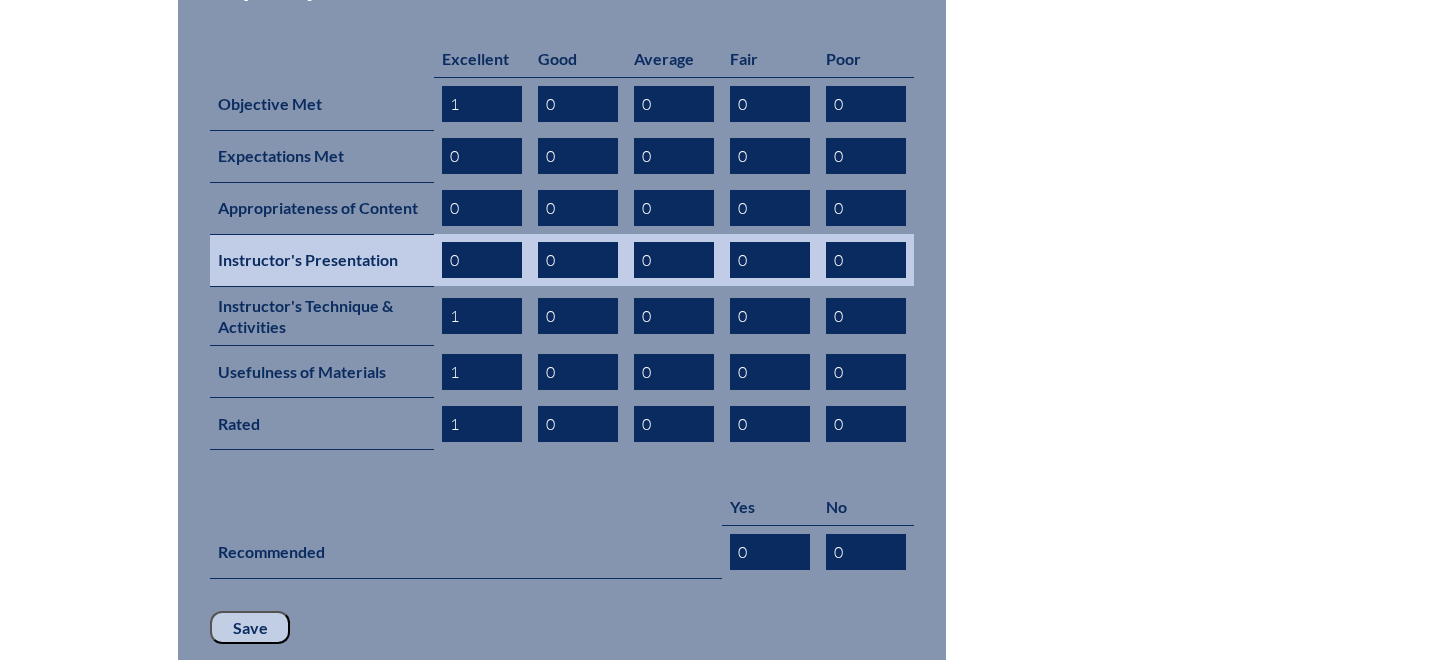type on "1" 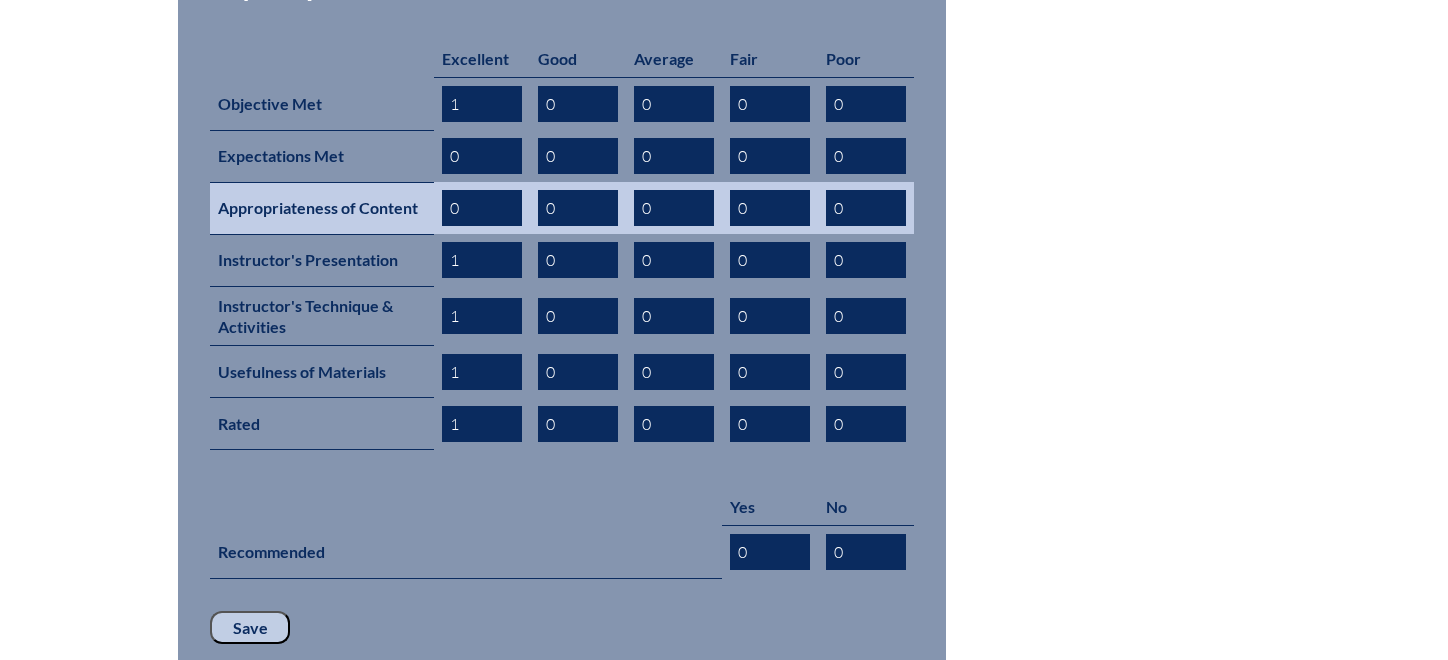 type on "1" 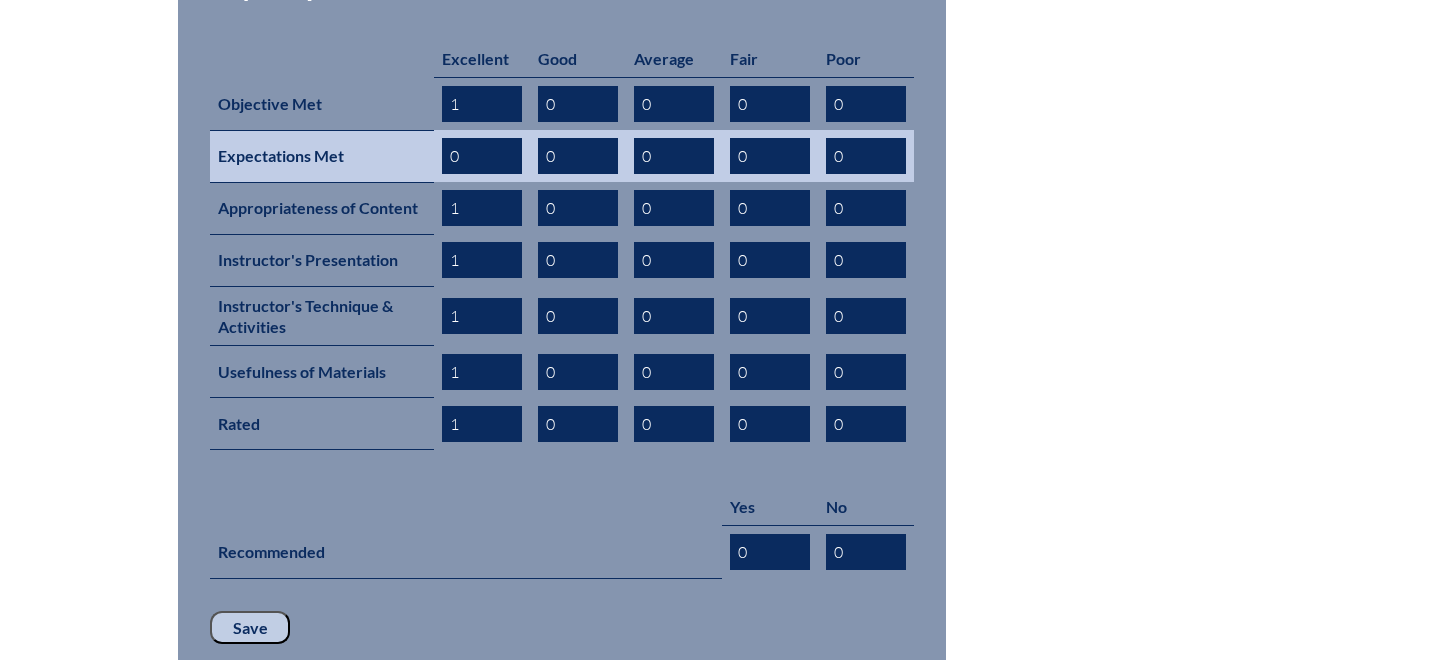 type on "1" 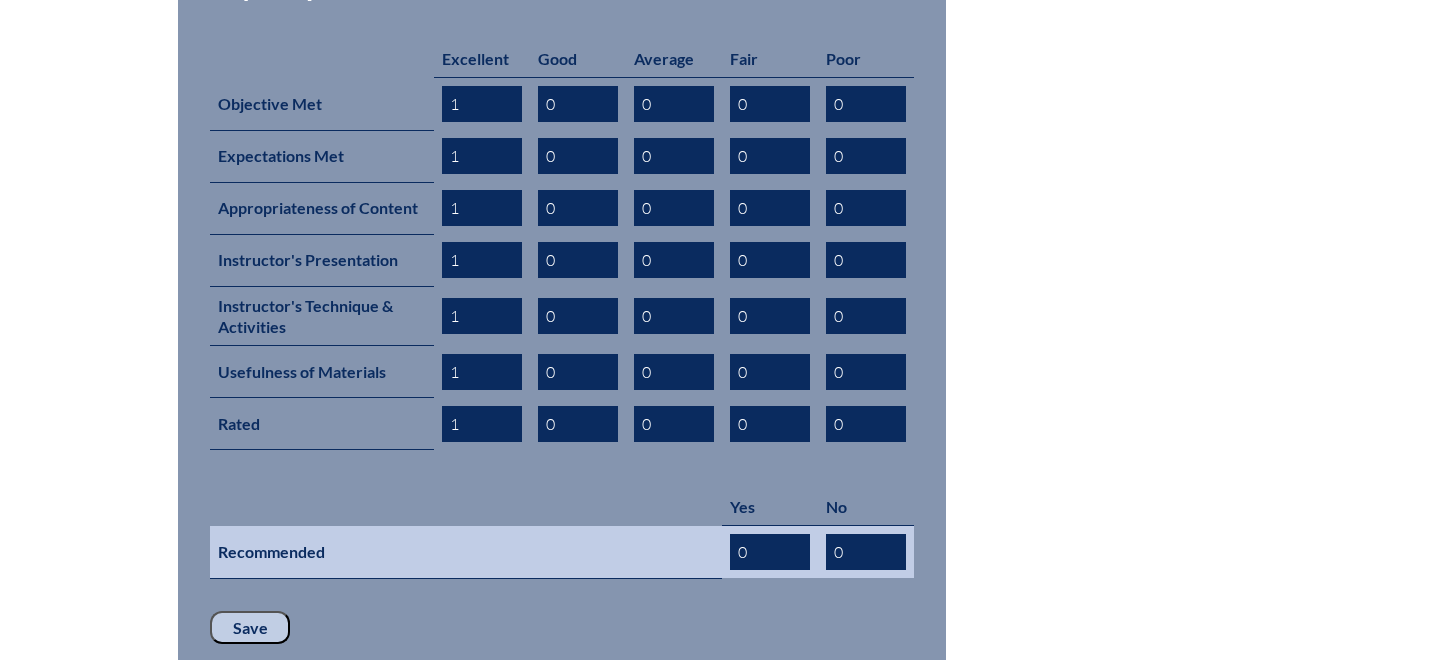 type on "1" 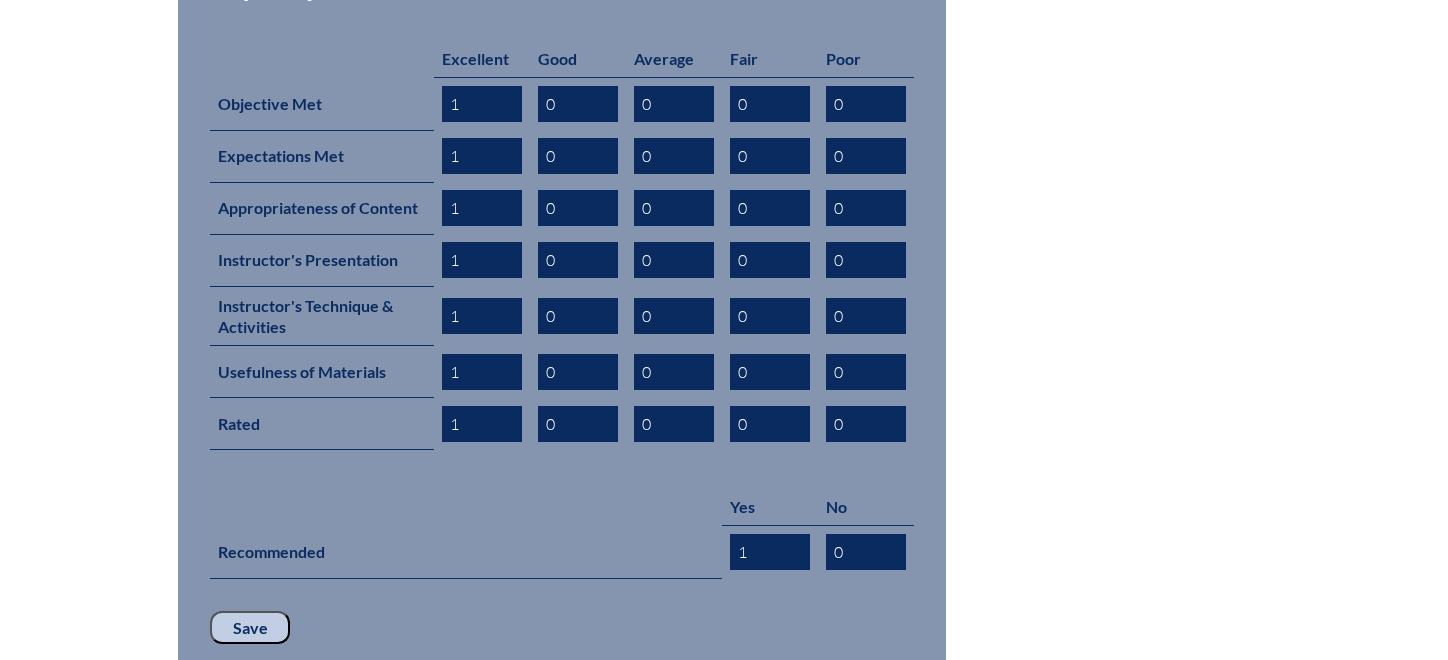 type on "1" 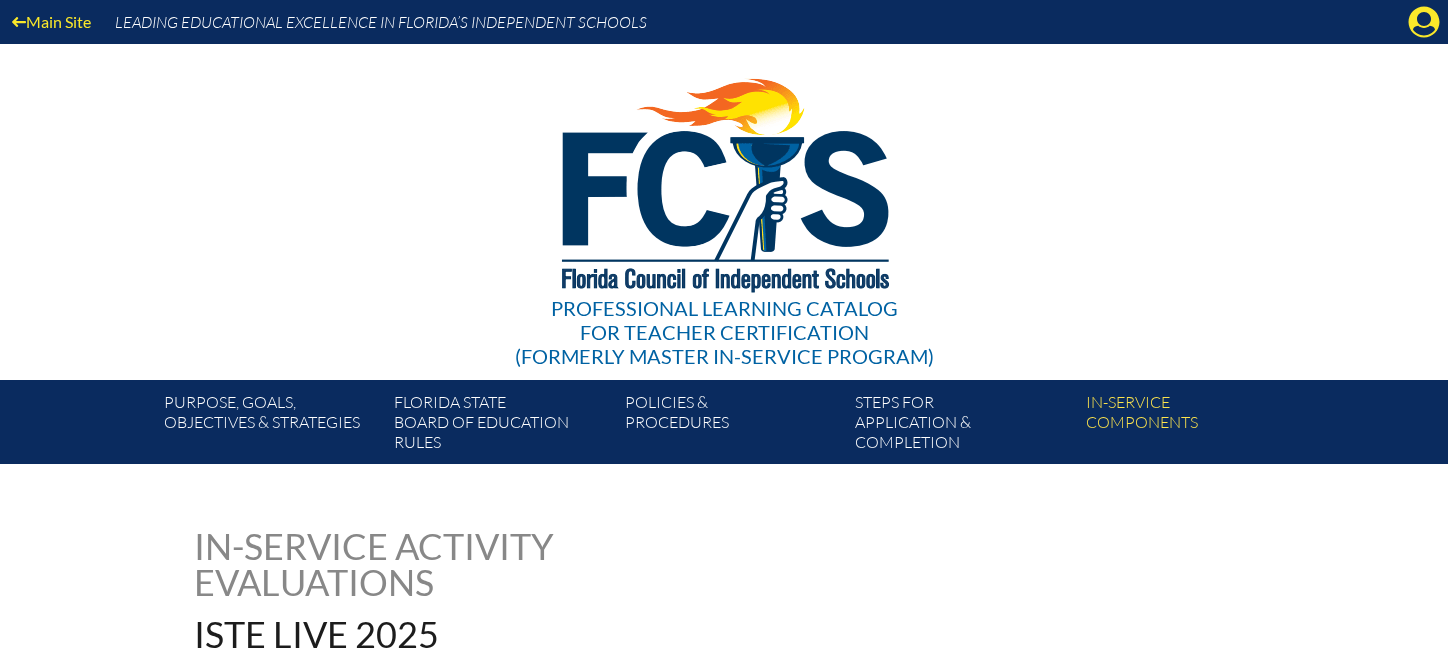 scroll, scrollTop: 0, scrollLeft: 0, axis: both 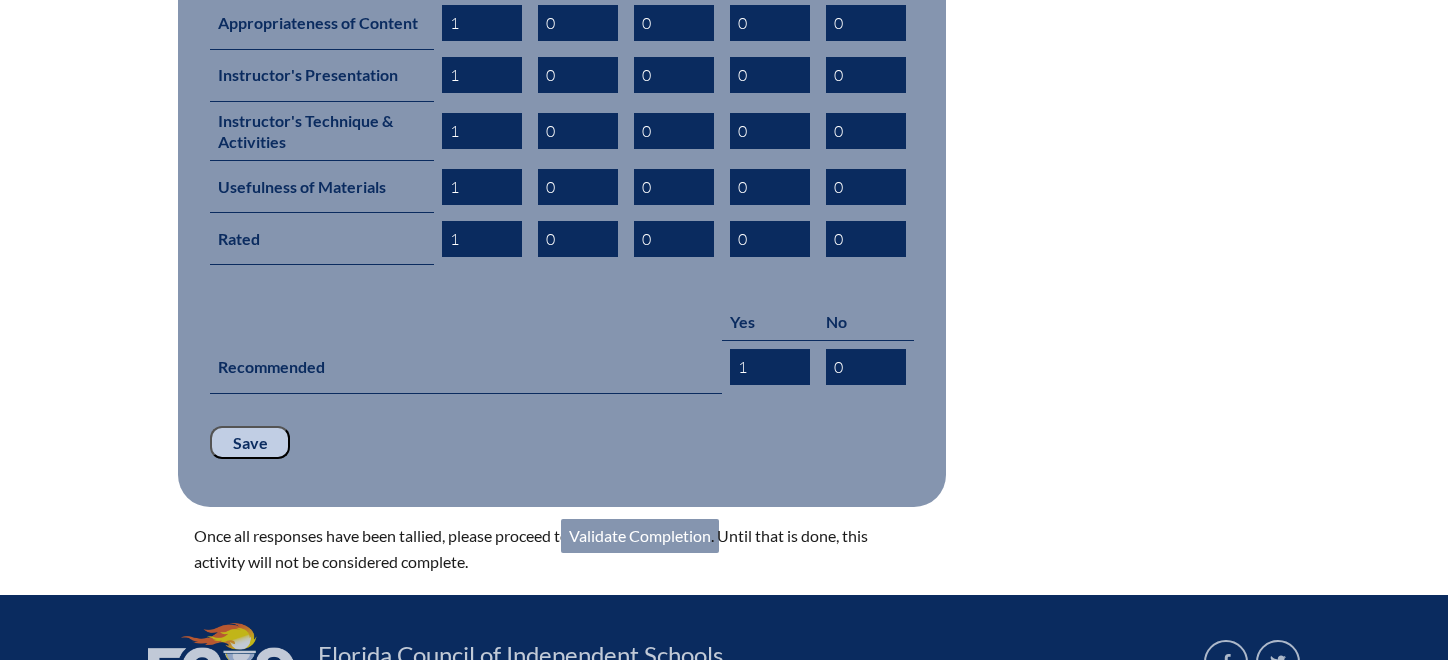 click on "Validate Completion" at bounding box center (640, 536) 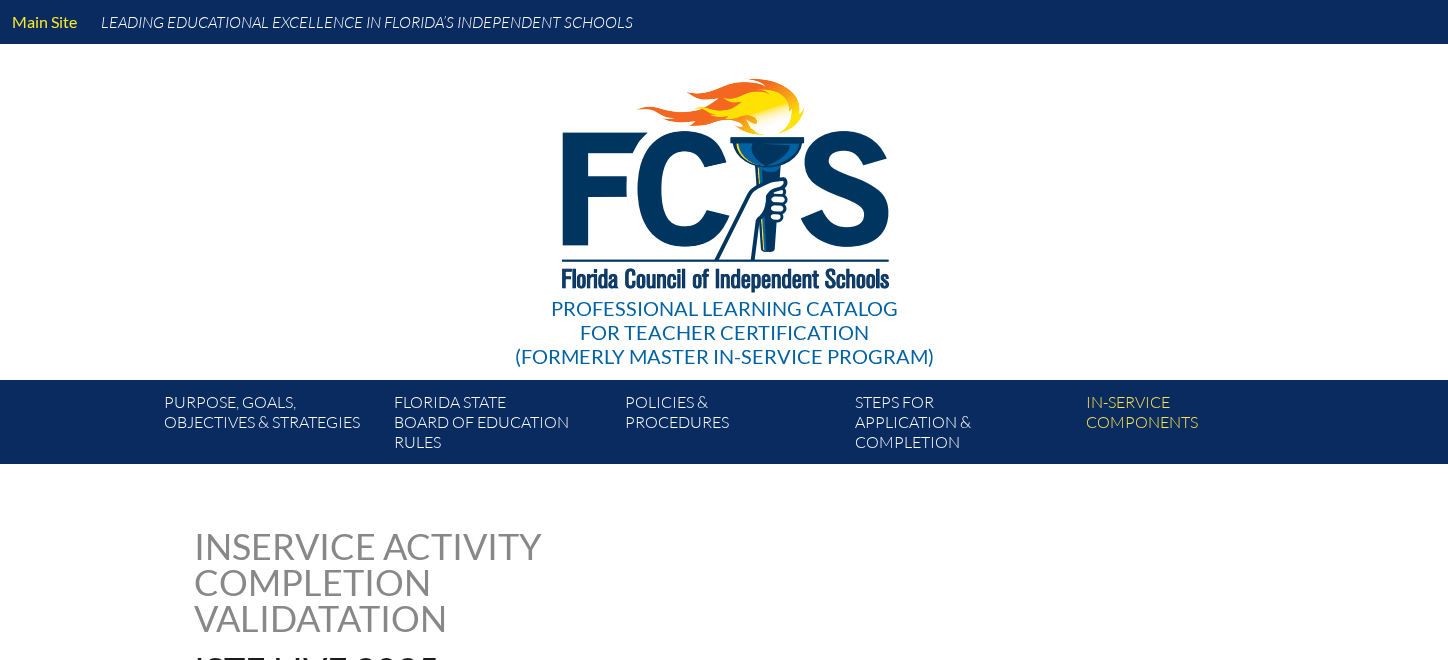 scroll, scrollTop: 0, scrollLeft: 0, axis: both 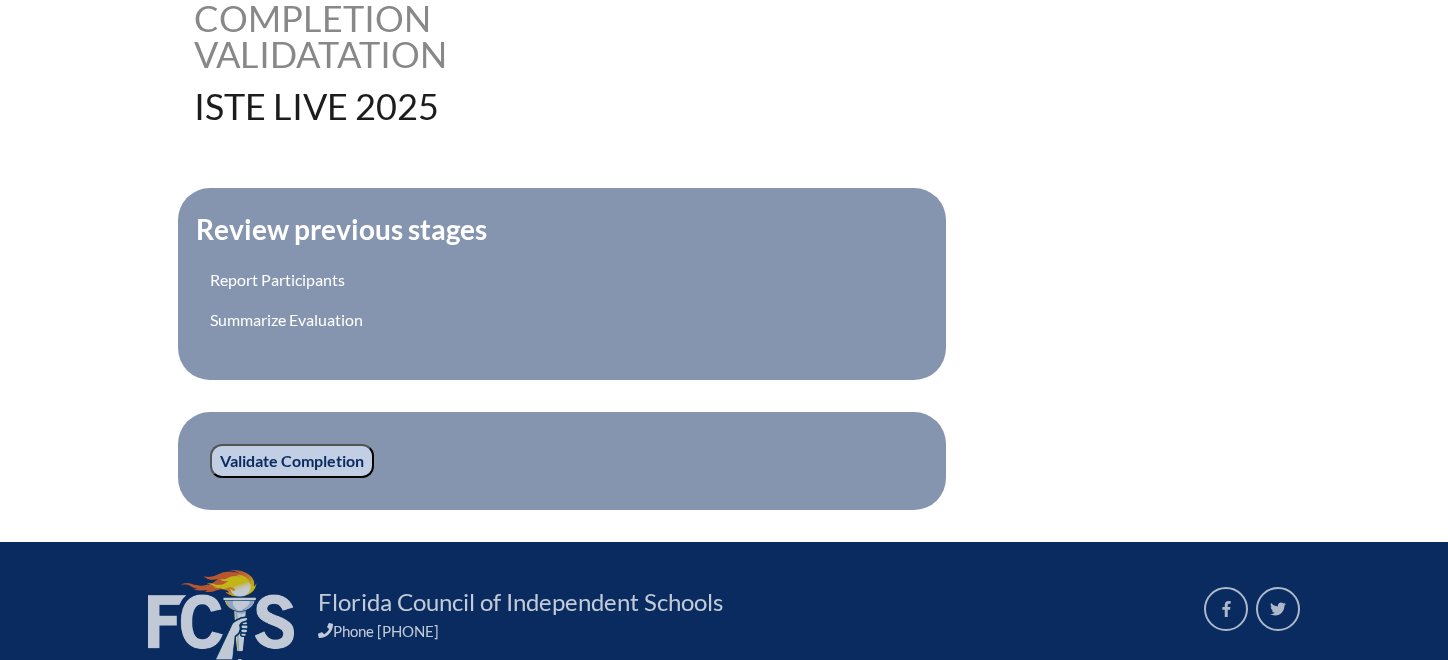 click on "Validate Completion" at bounding box center (292, 461) 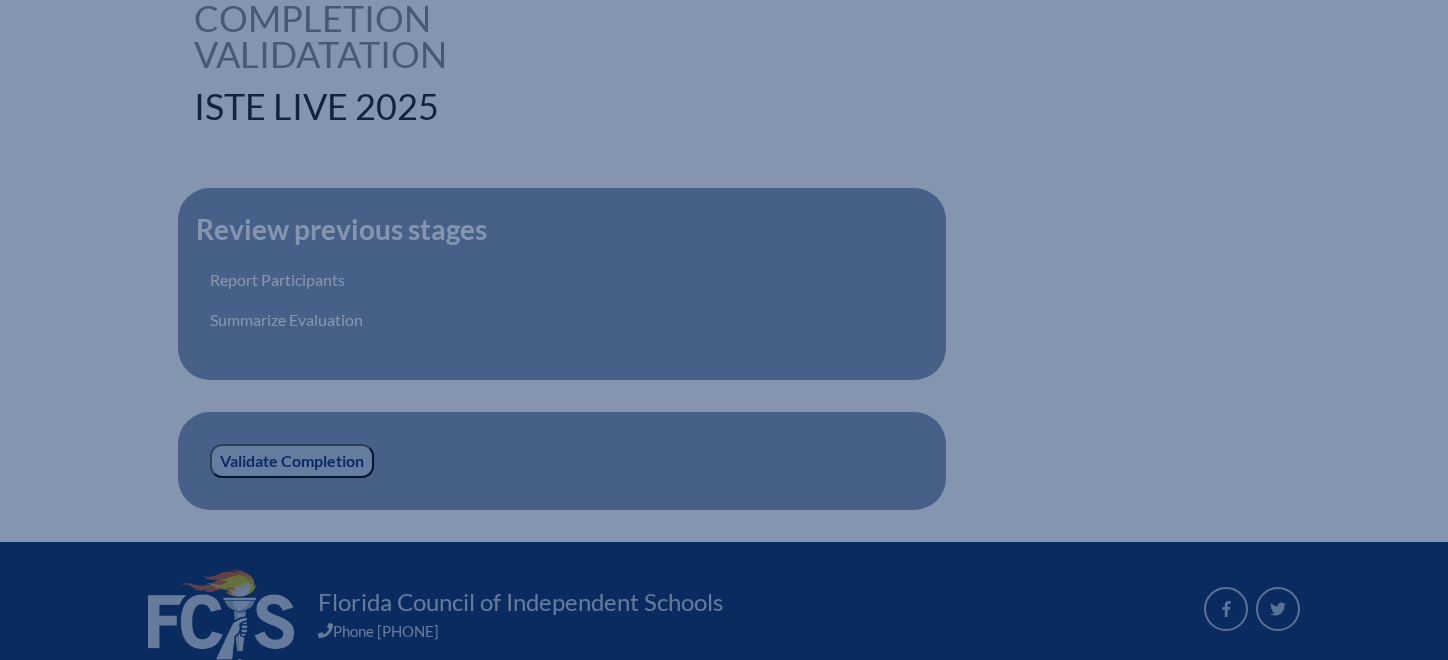click on "Validate Completion" at bounding box center (292, 461) 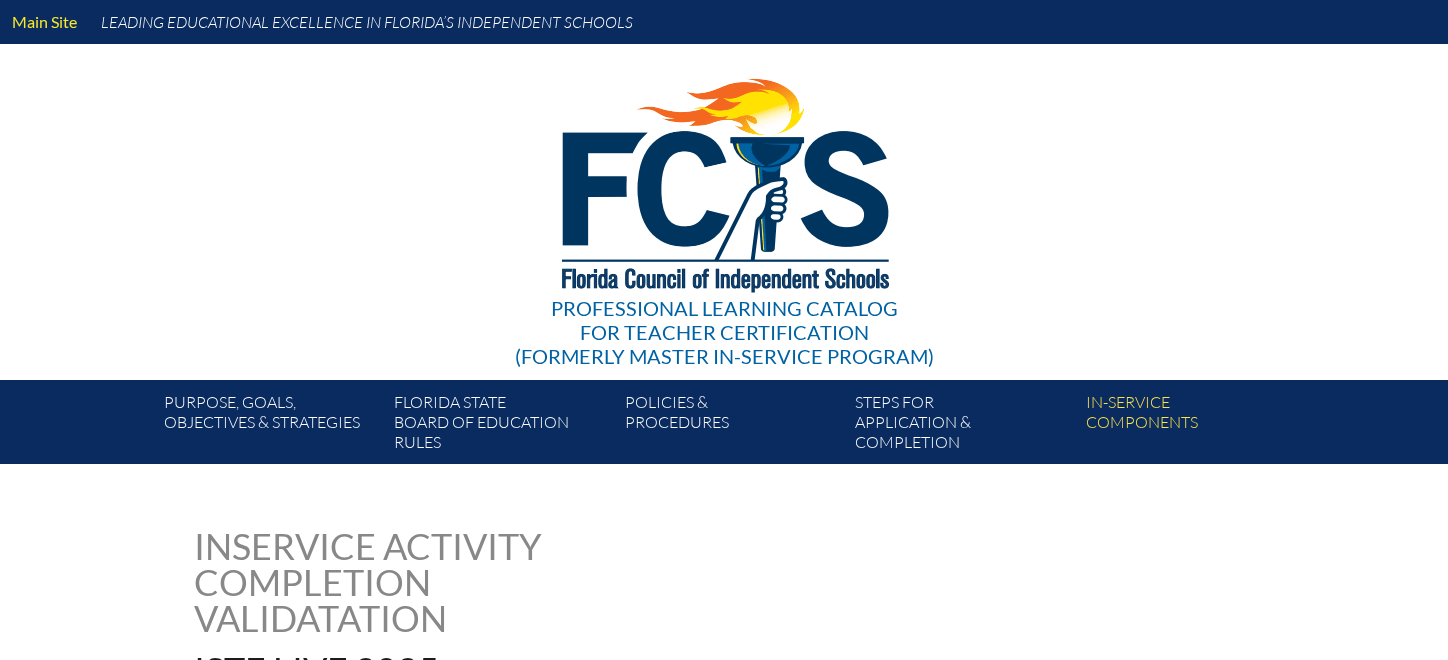 scroll, scrollTop: 0, scrollLeft: 0, axis: both 